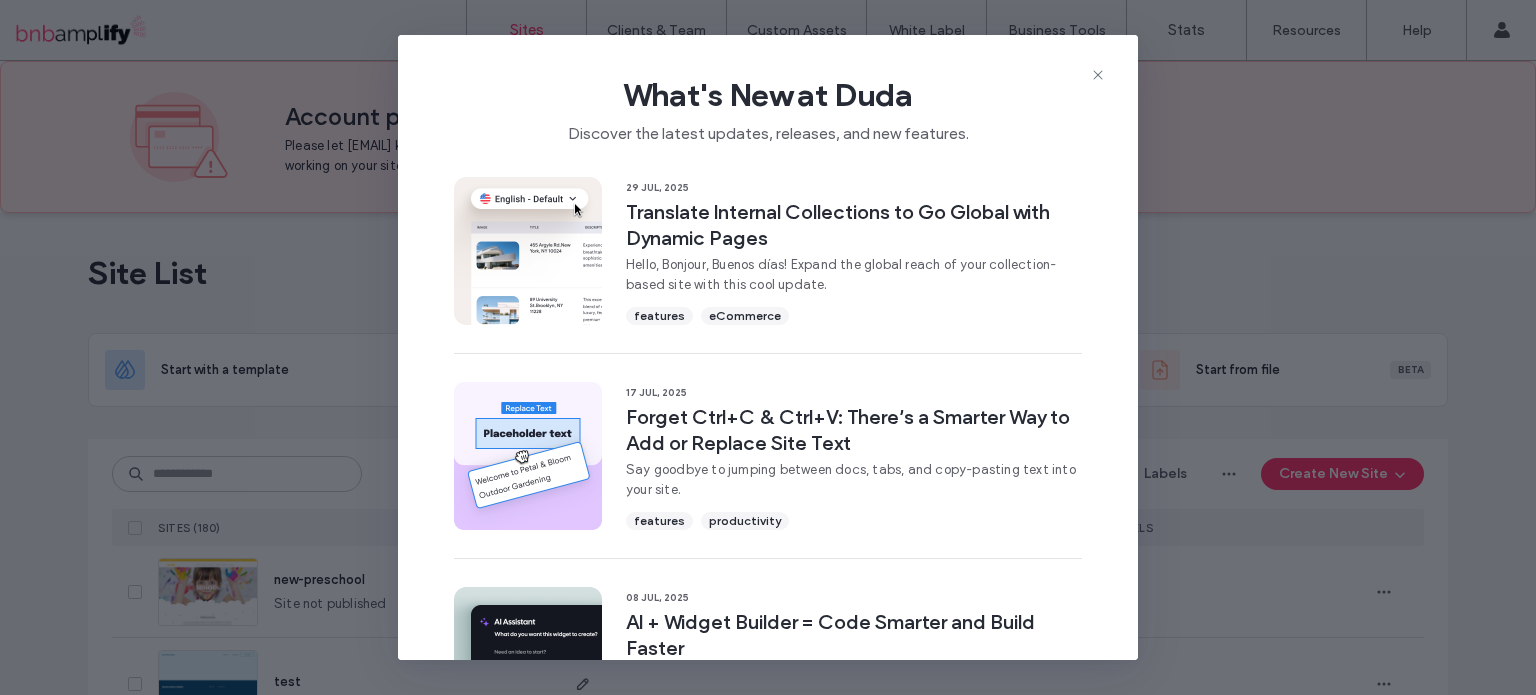 drag, startPoint x: 0, startPoint y: 0, endPoint x: 1099, endPoint y: 76, distance: 1101.6248 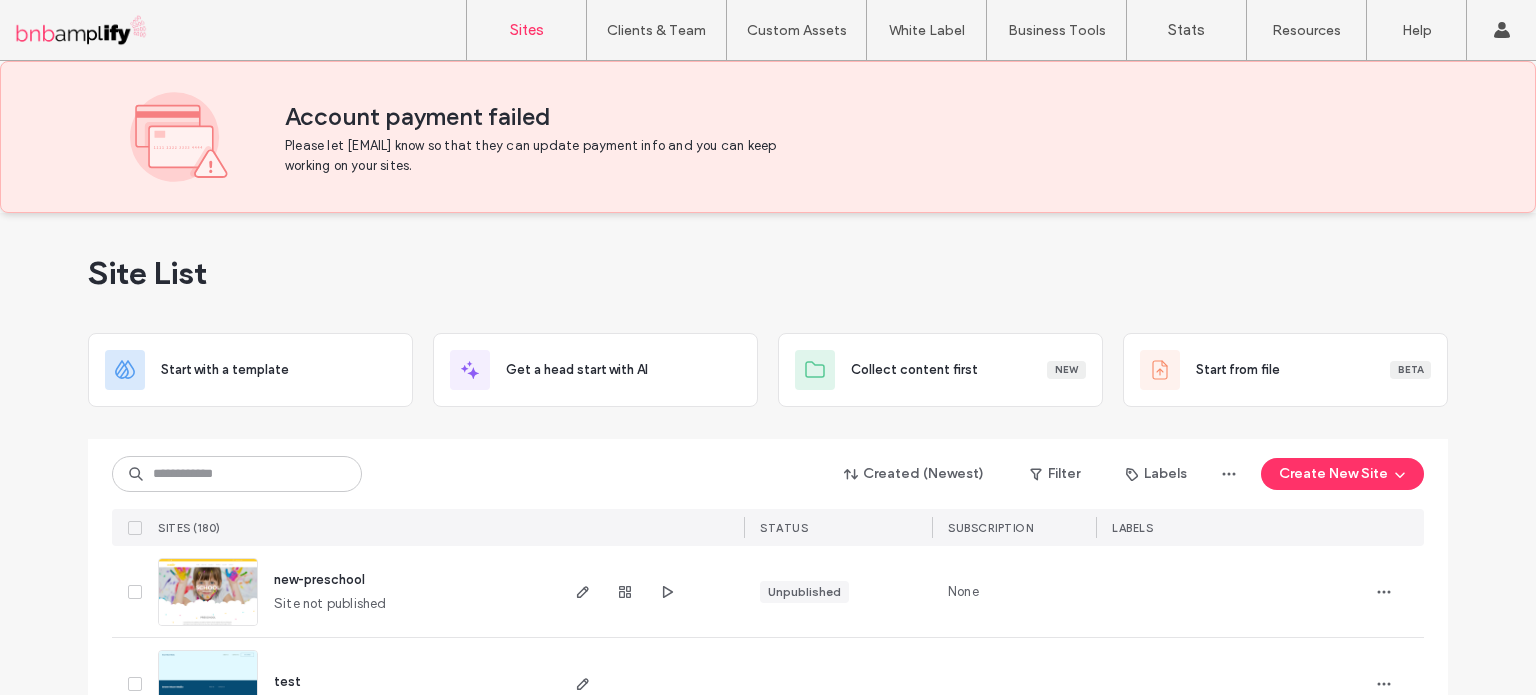 scroll, scrollTop: 0, scrollLeft: 0, axis: both 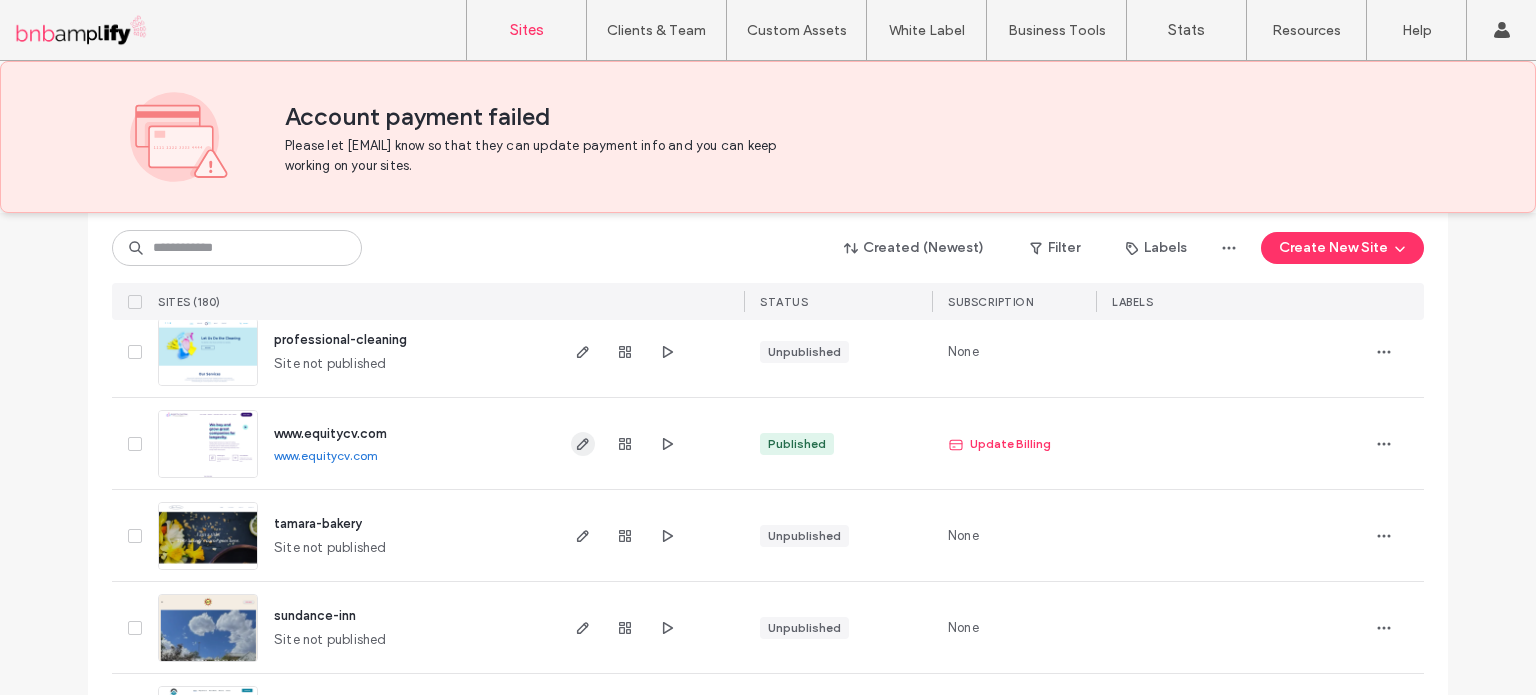 click 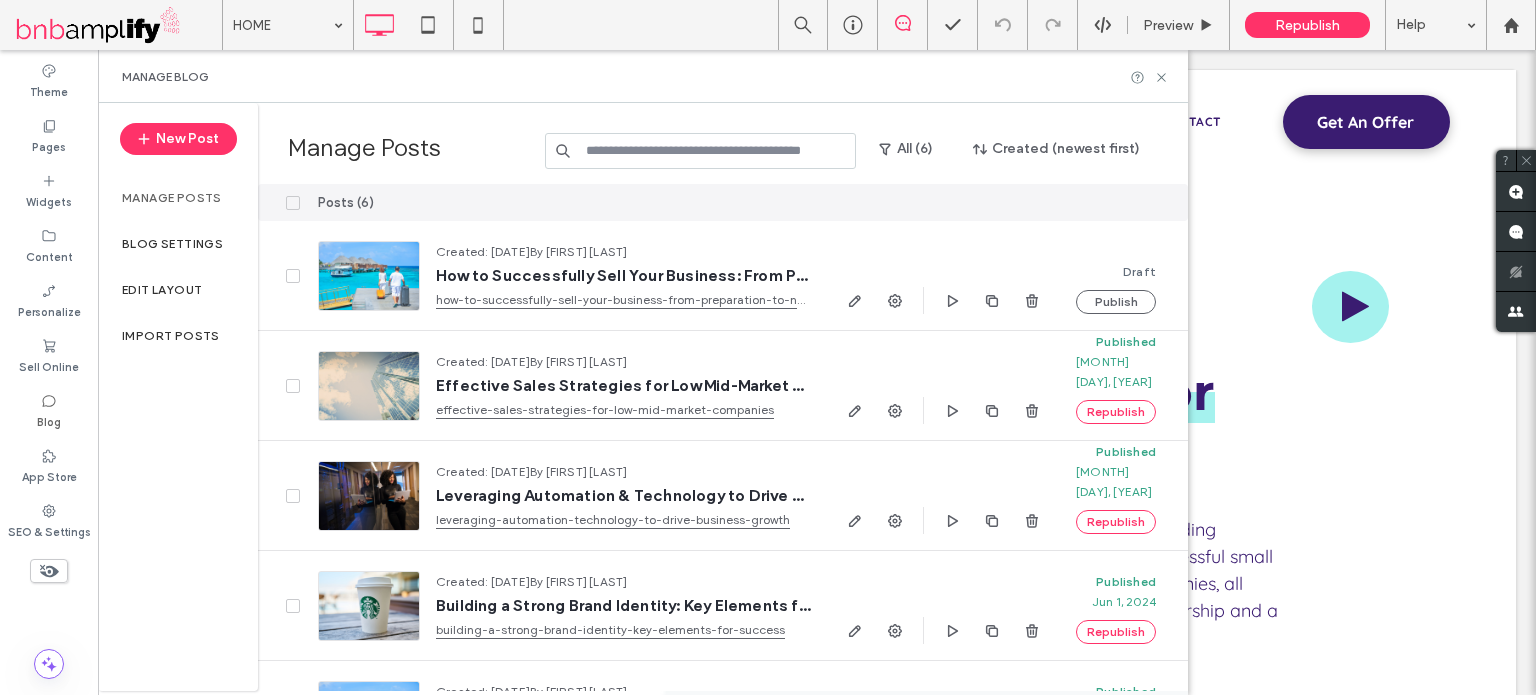 scroll, scrollTop: 0, scrollLeft: 0, axis: both 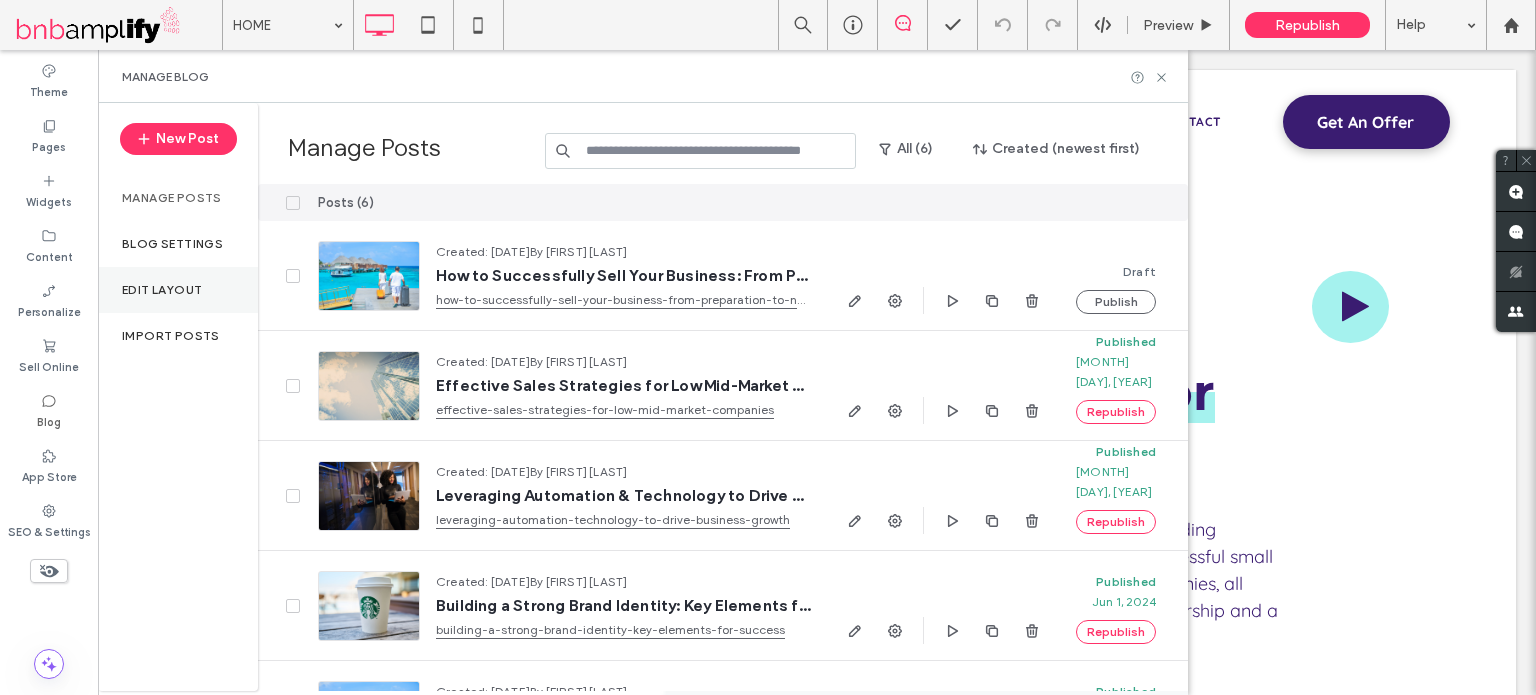 click on "Edit Layout" at bounding box center [162, 290] 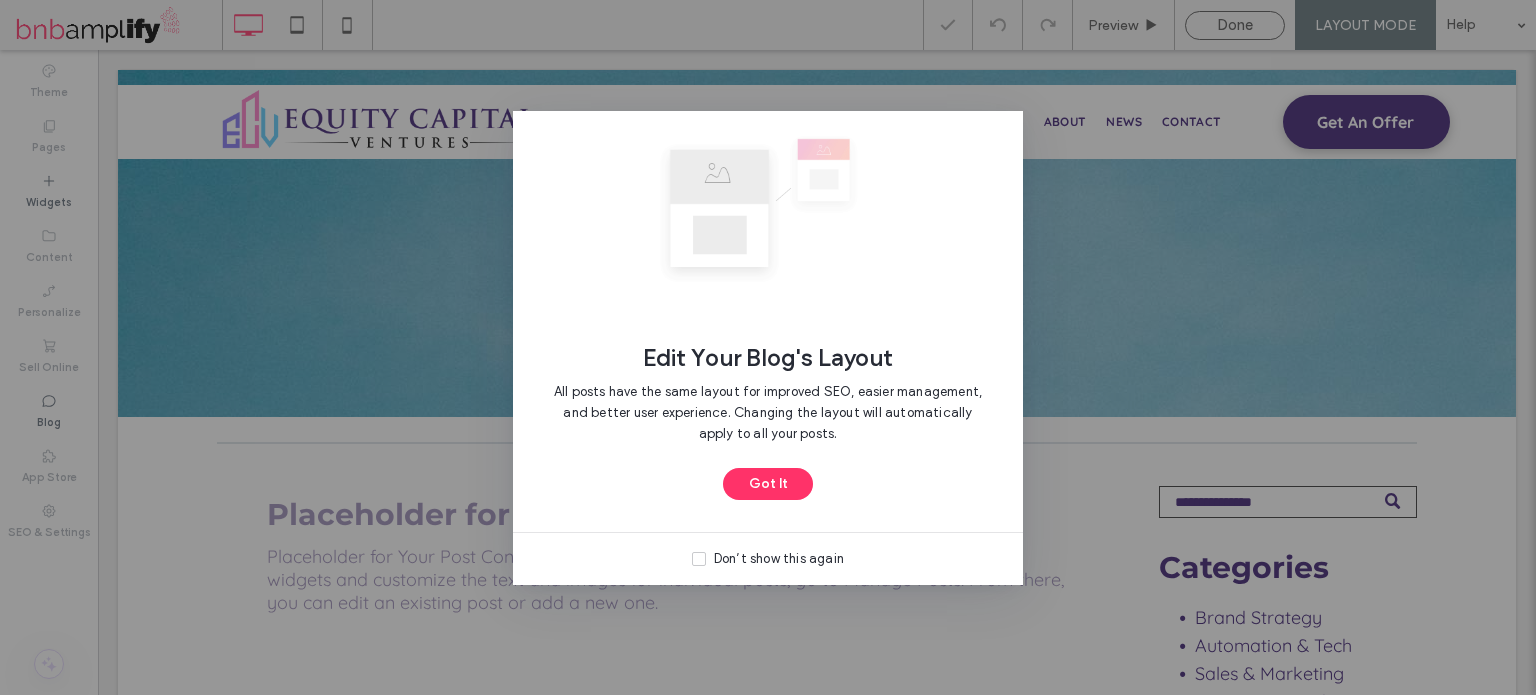 scroll, scrollTop: 0, scrollLeft: 0, axis: both 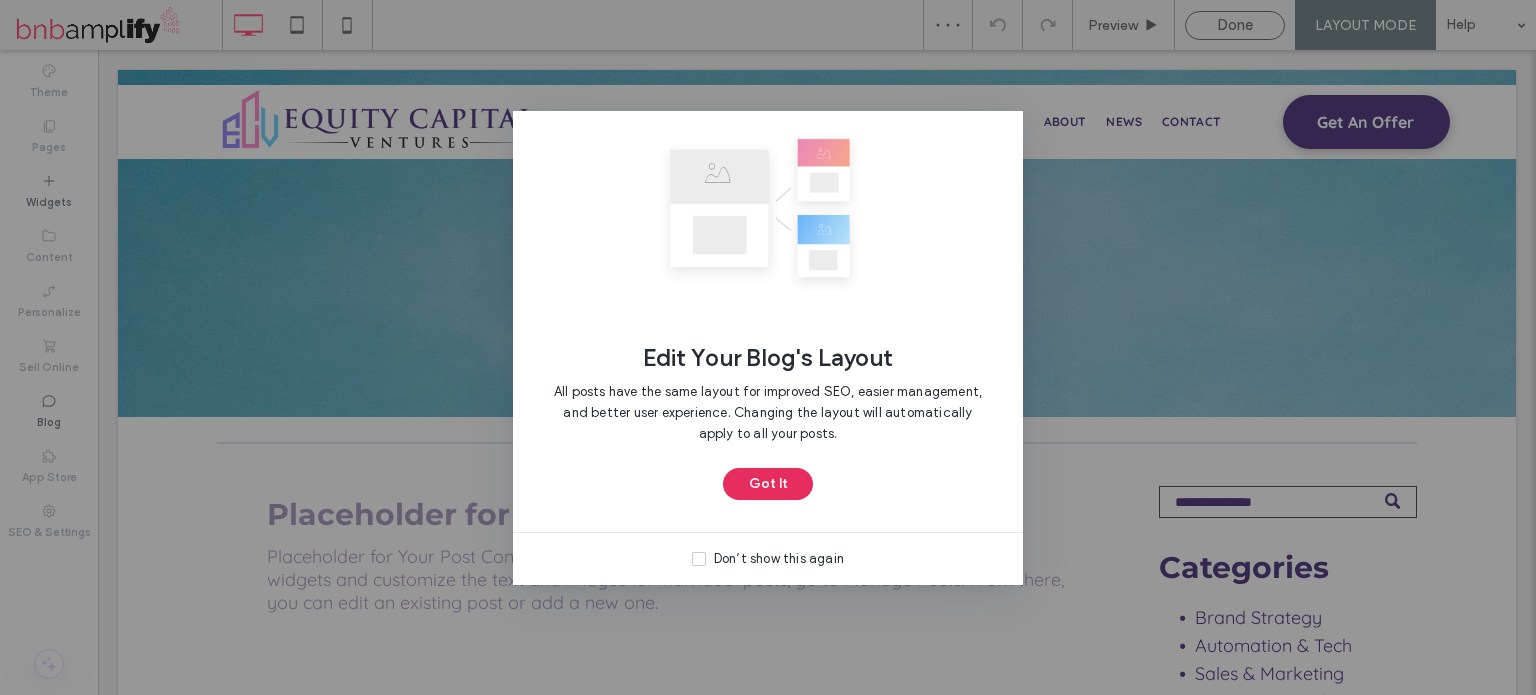 click on "Got It" at bounding box center [768, 484] 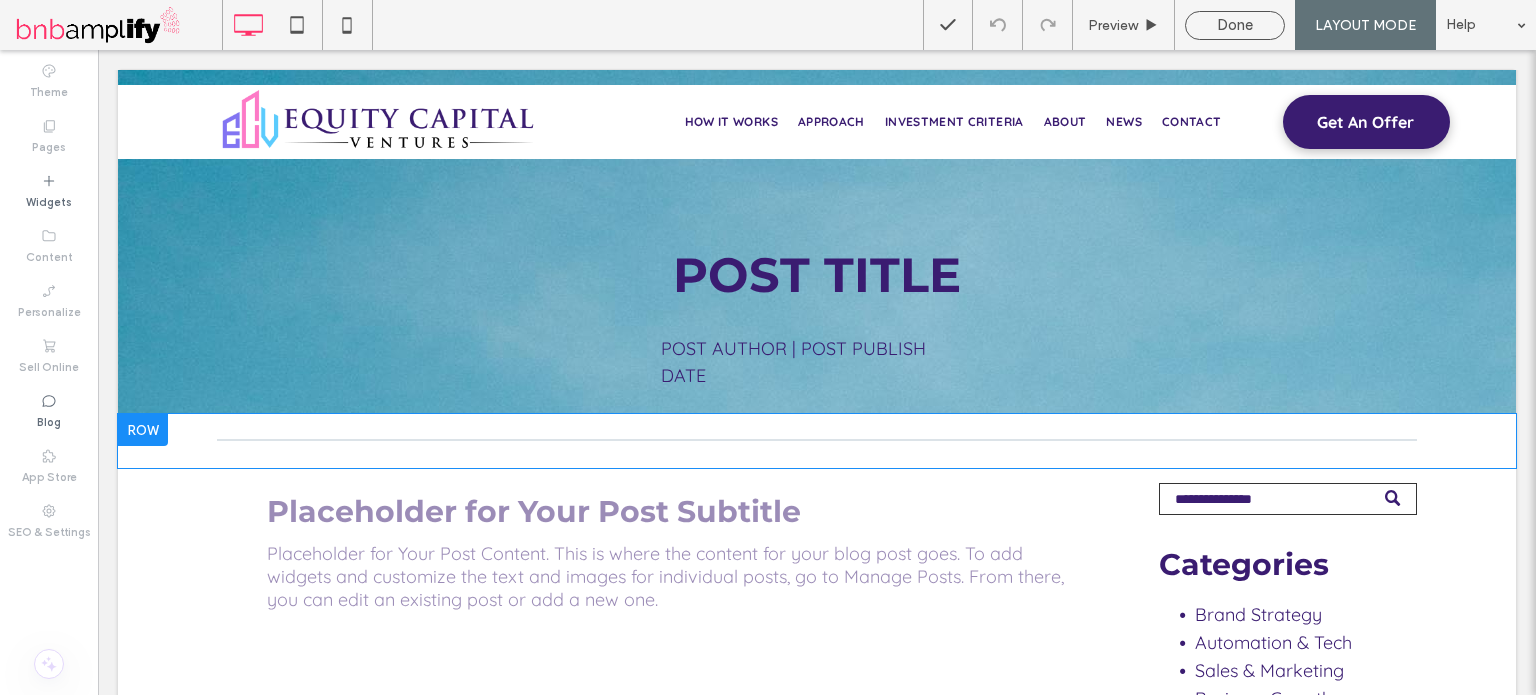 scroll, scrollTop: 0, scrollLeft: 0, axis: both 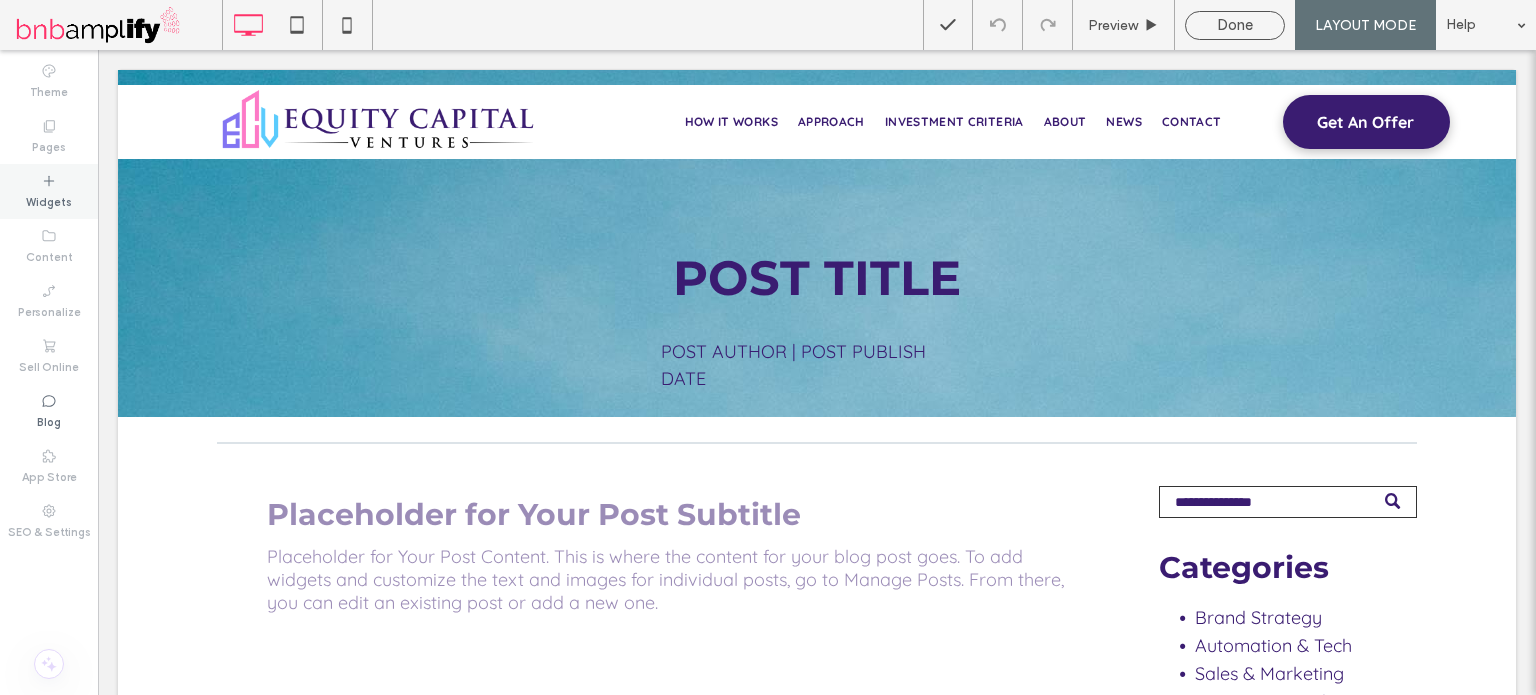 click on "Widgets" at bounding box center [49, 191] 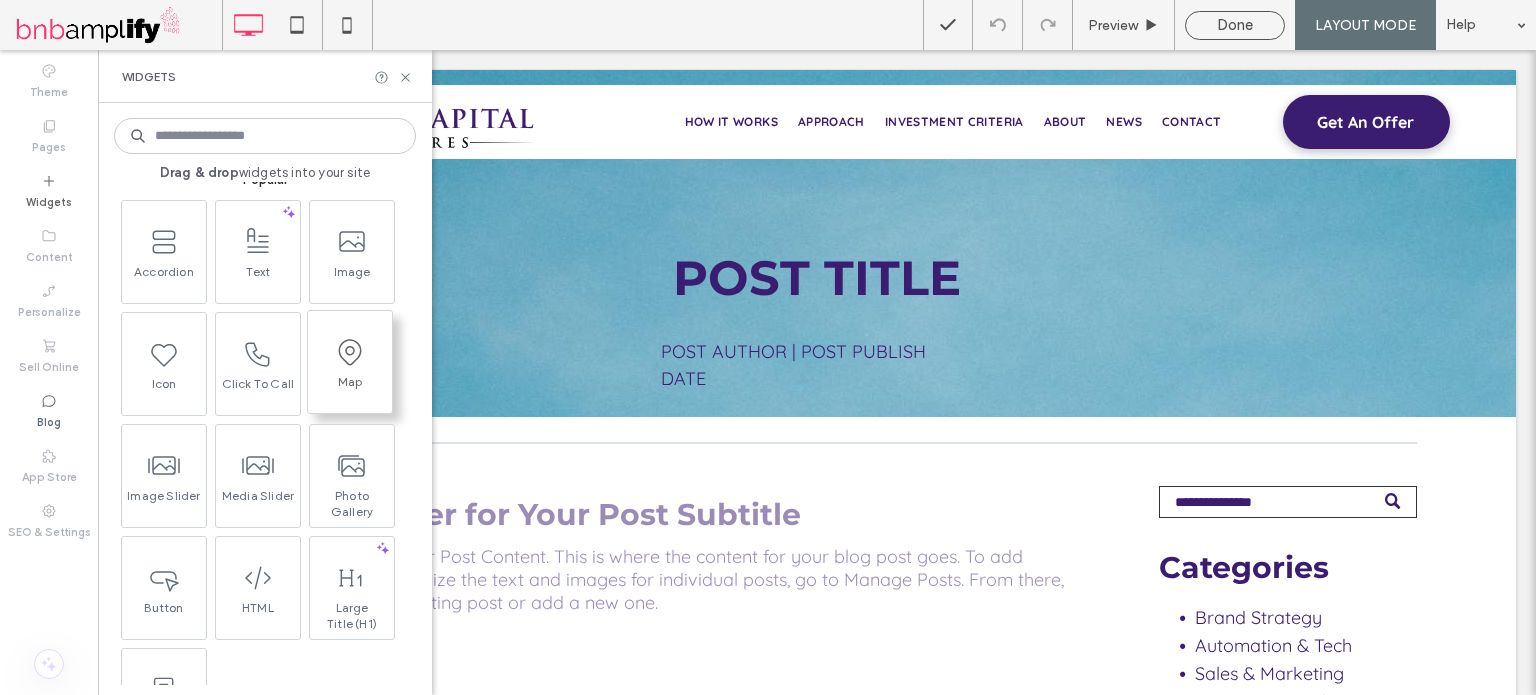 scroll, scrollTop: 52, scrollLeft: 0, axis: vertical 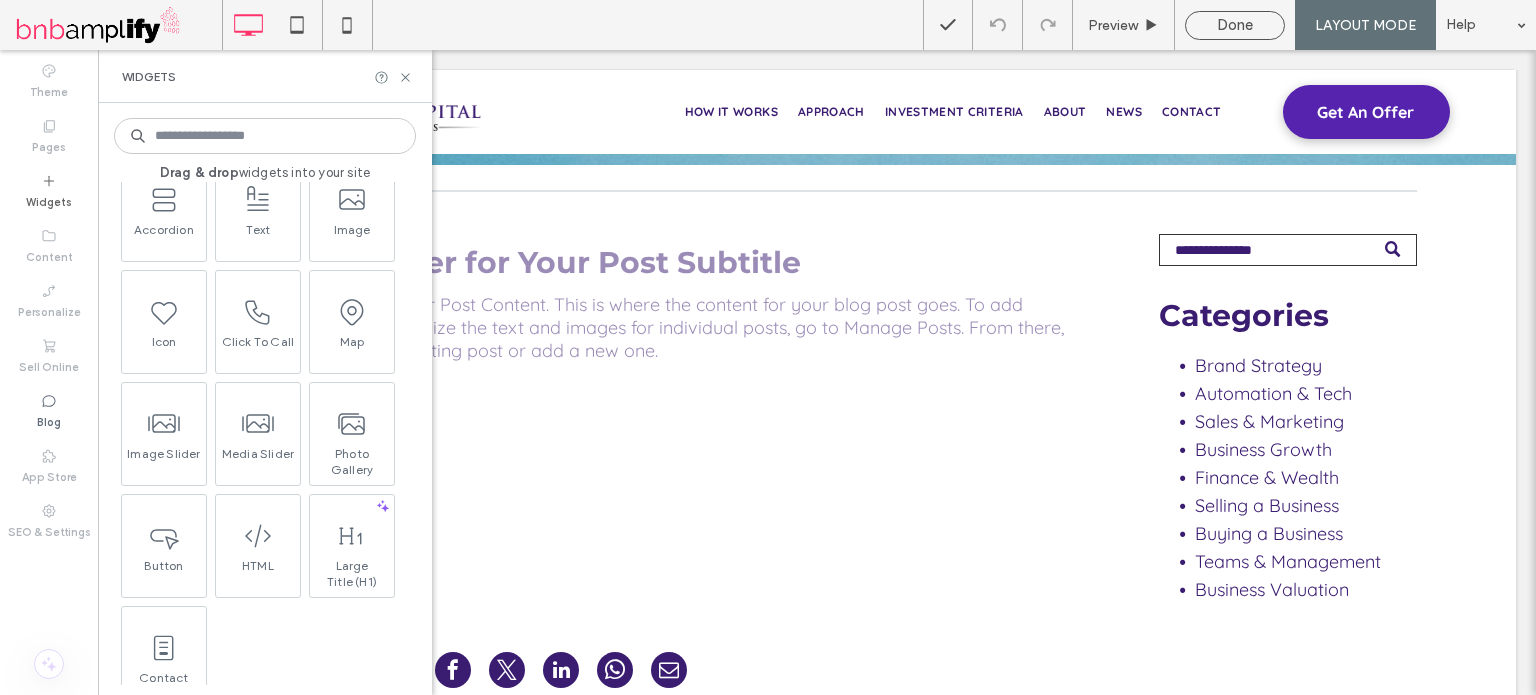 click on "Widgets" at bounding box center (265, 76) 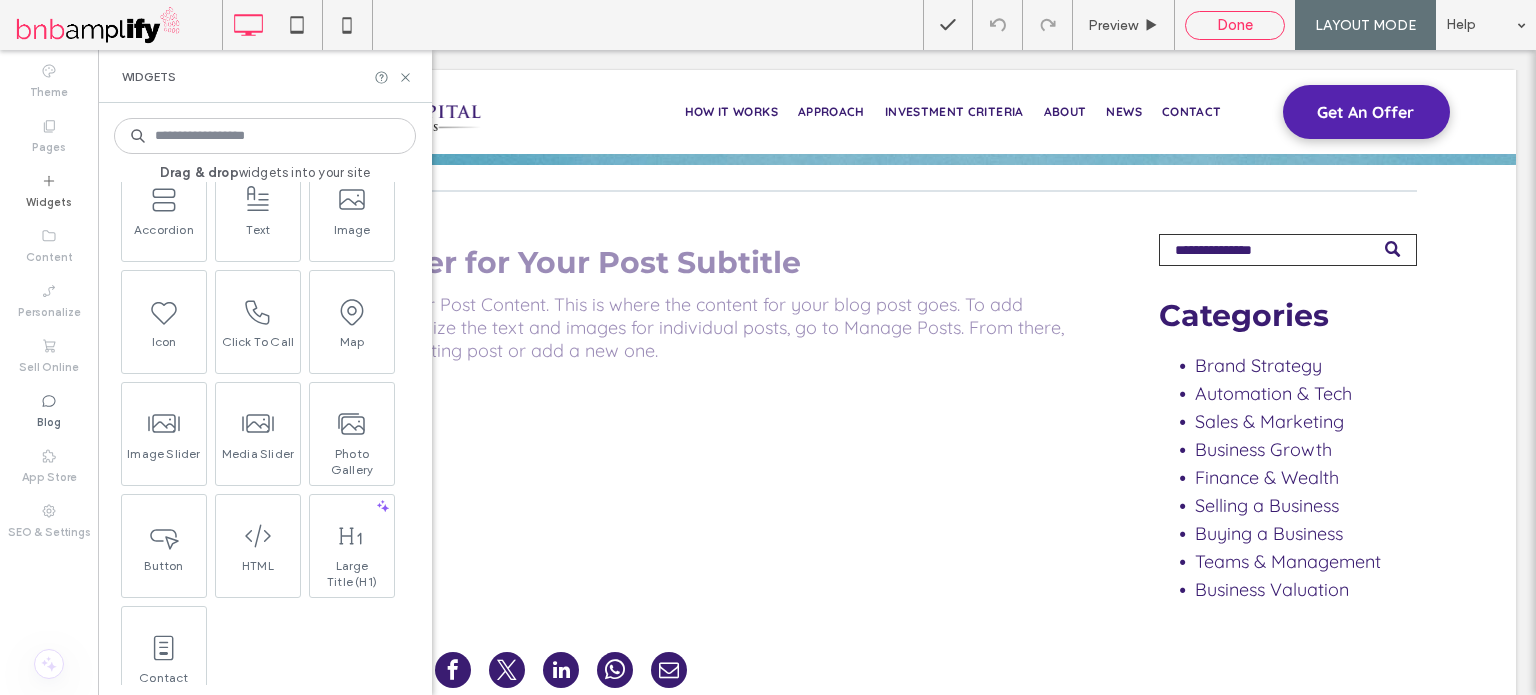 click on "Done" at bounding box center (1235, 25) 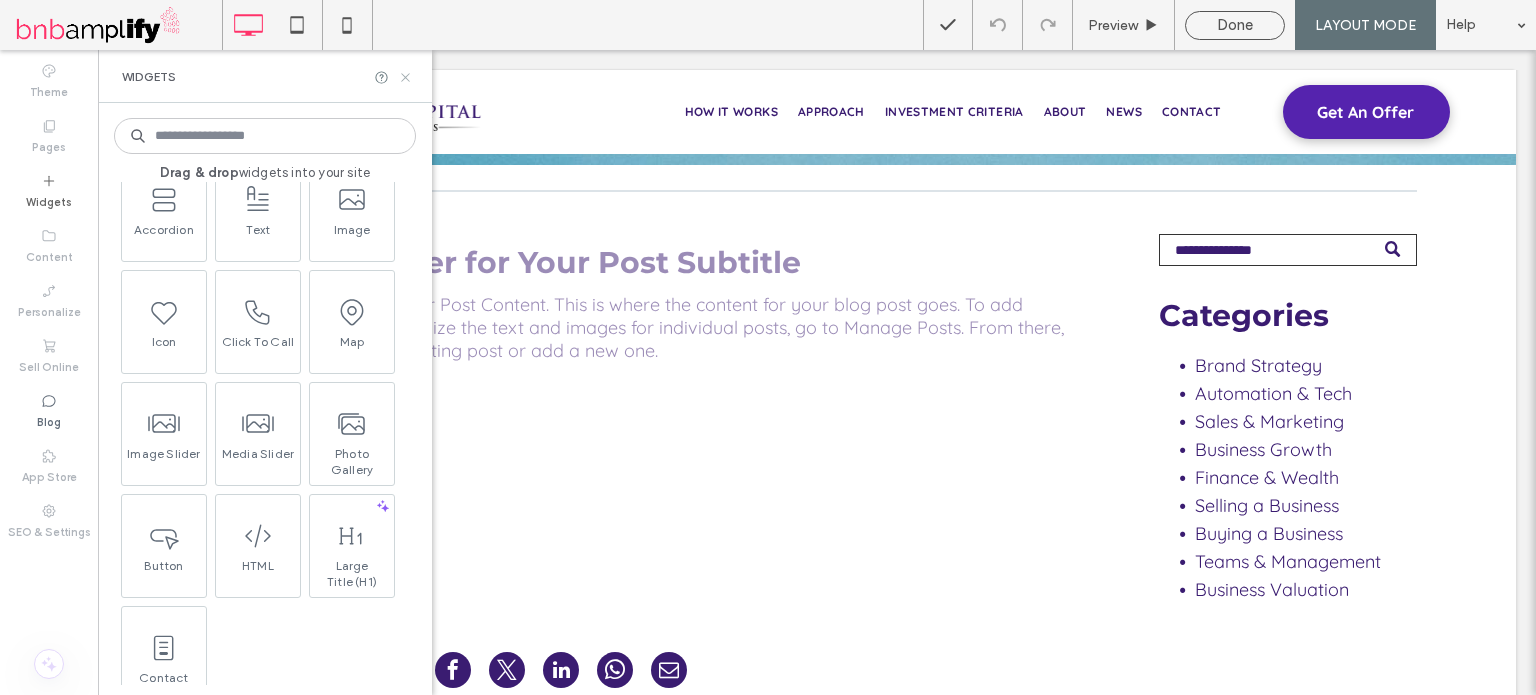 click 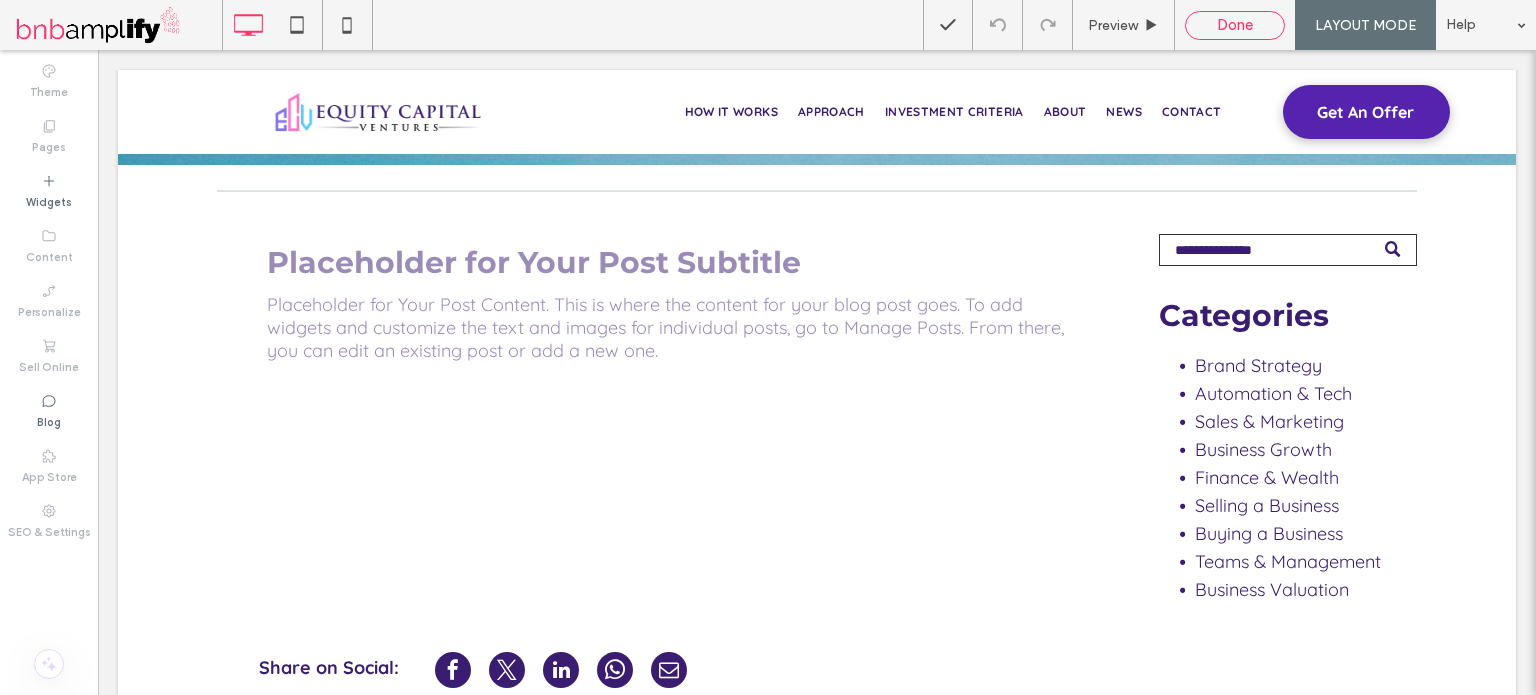 click on "Done" at bounding box center [1235, 25] 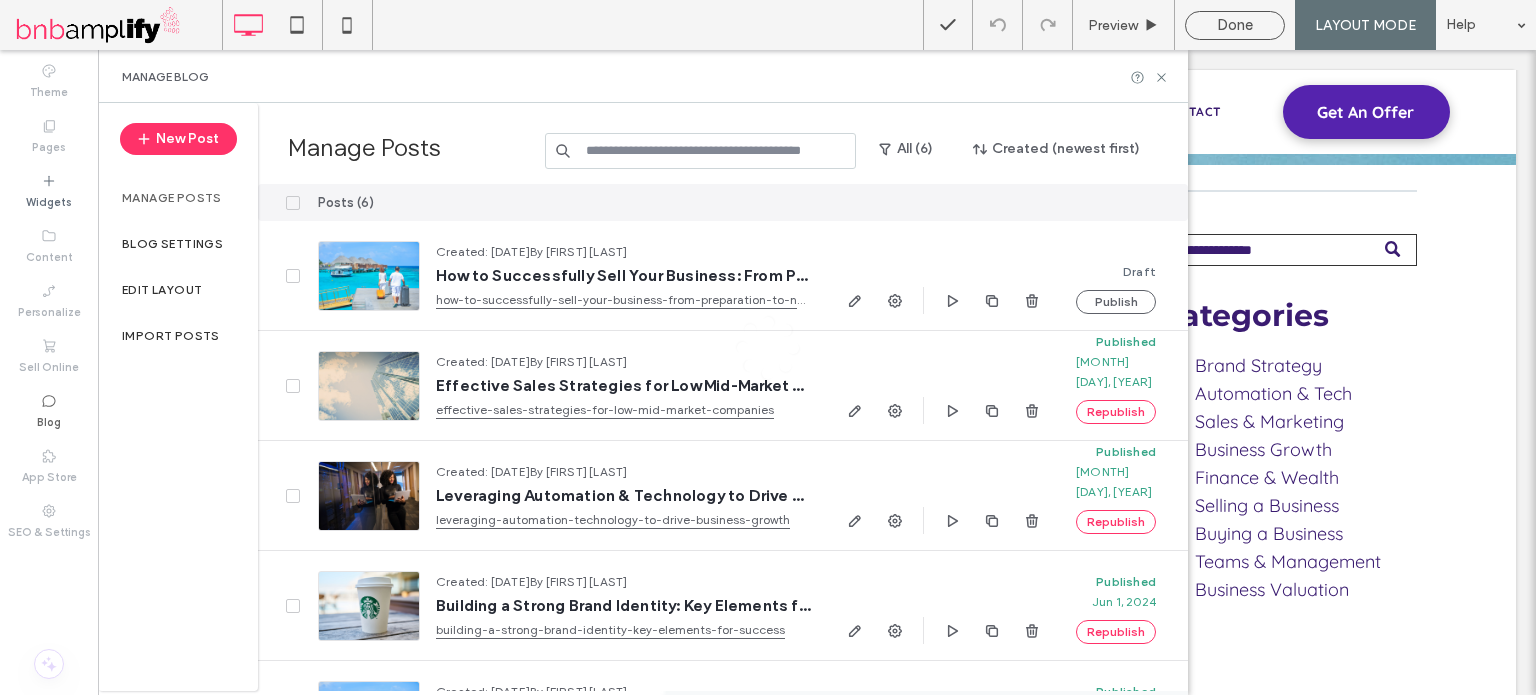 click 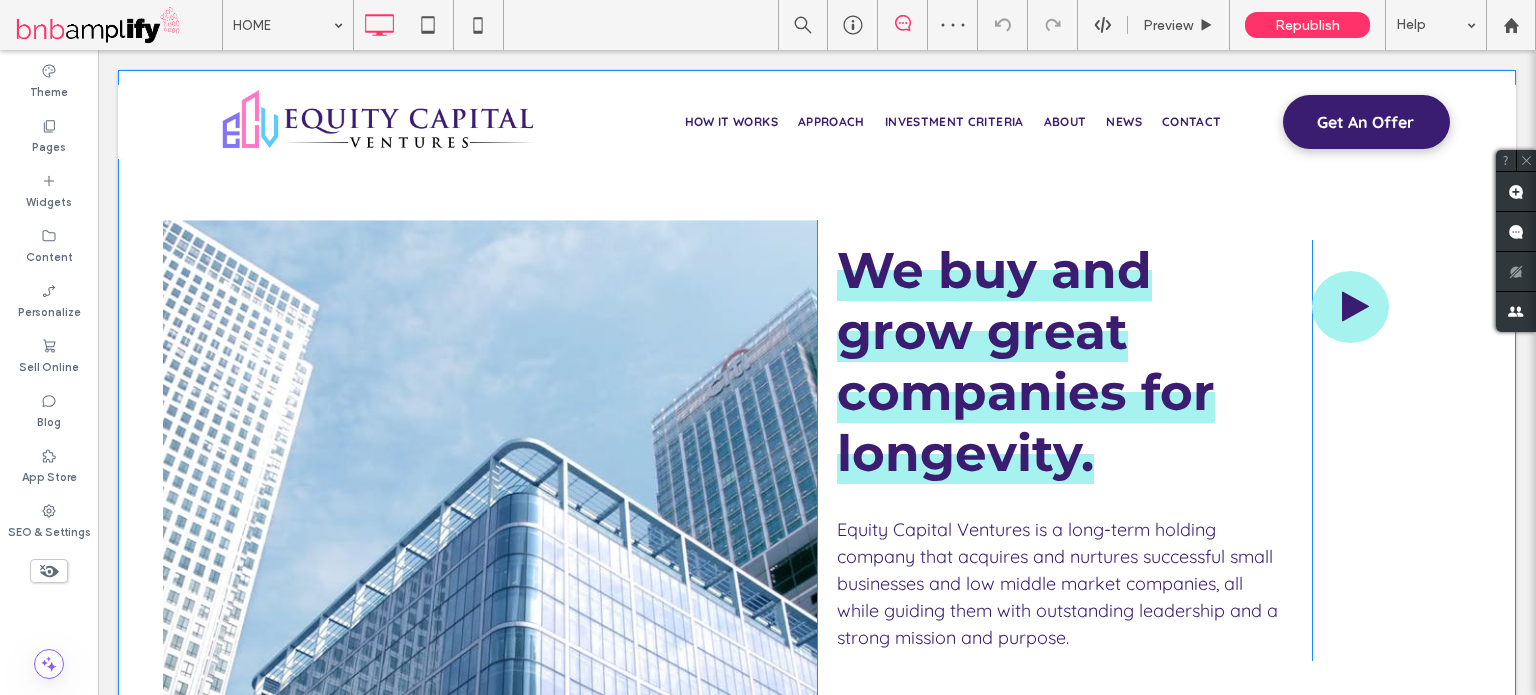 scroll, scrollTop: 0, scrollLeft: 0, axis: both 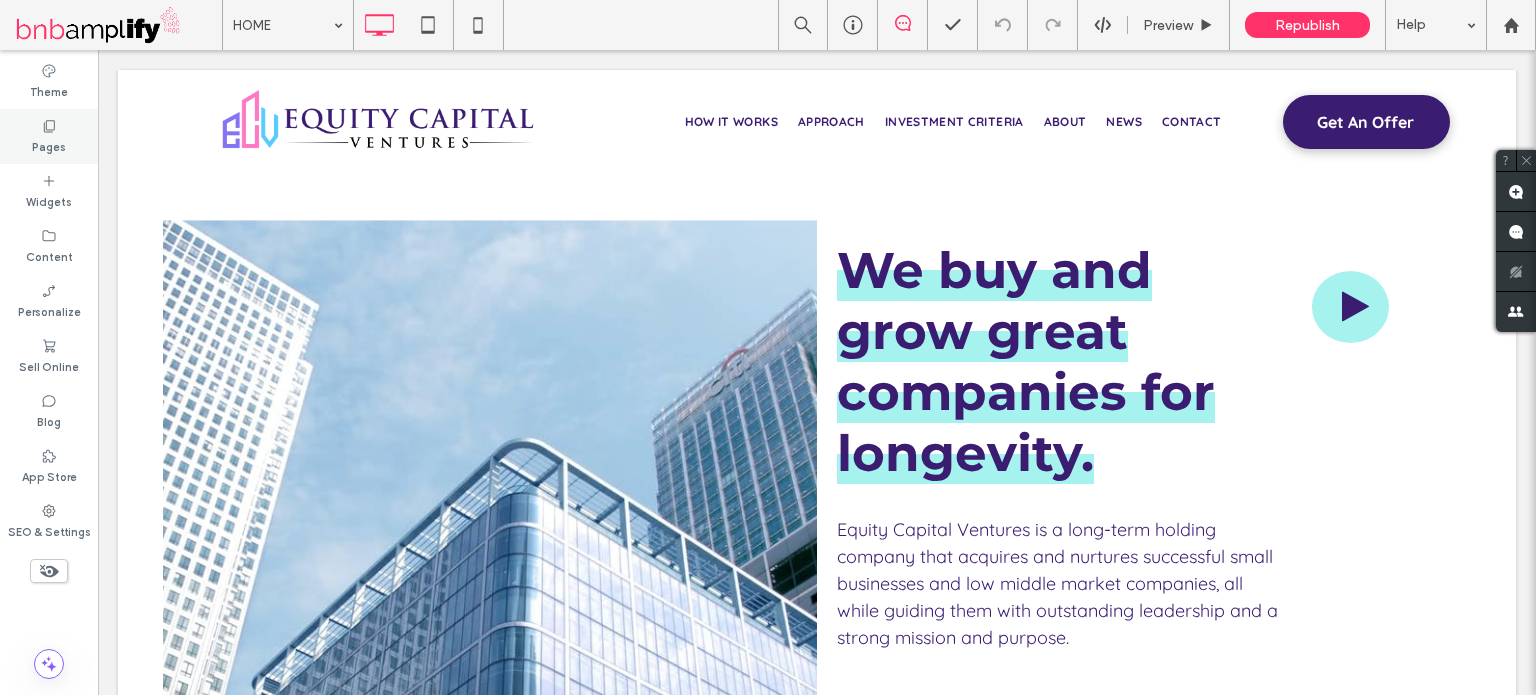 click on "Pages" at bounding box center (49, 136) 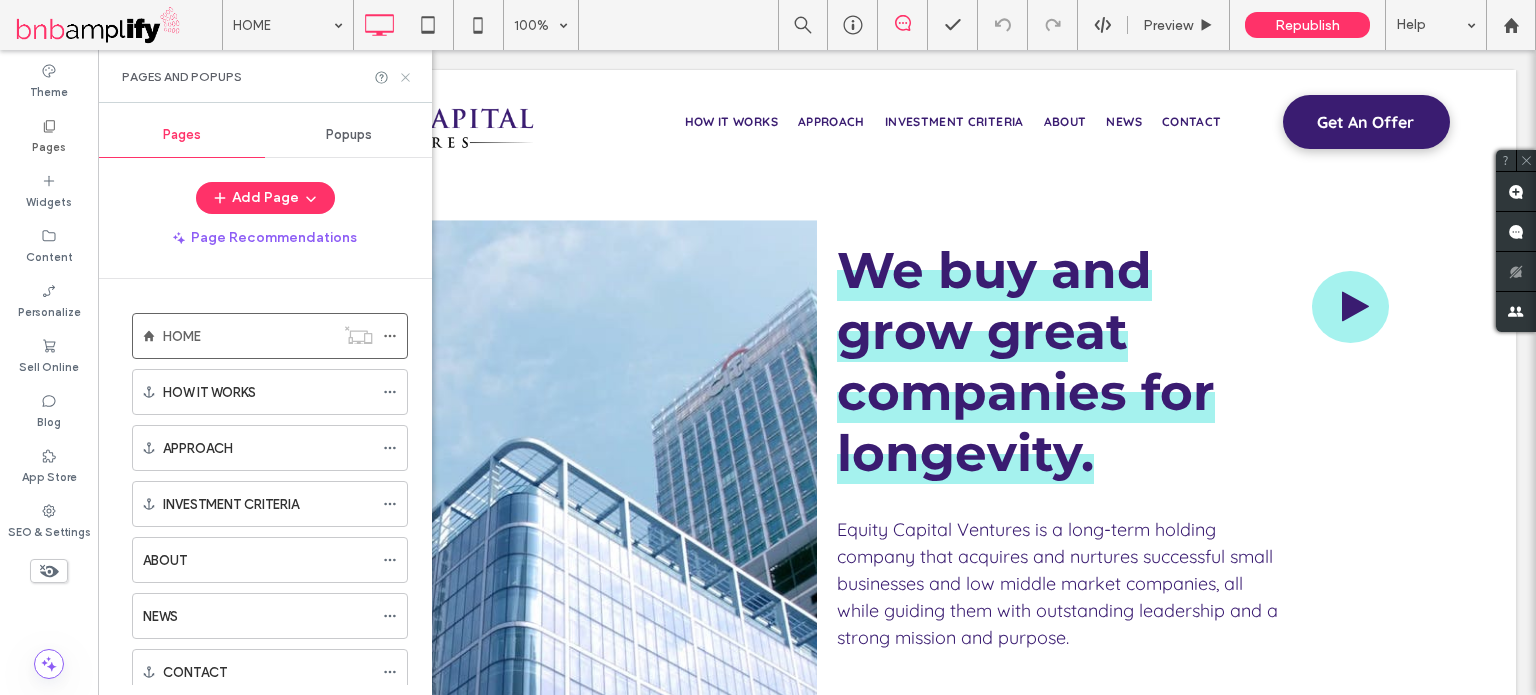 click 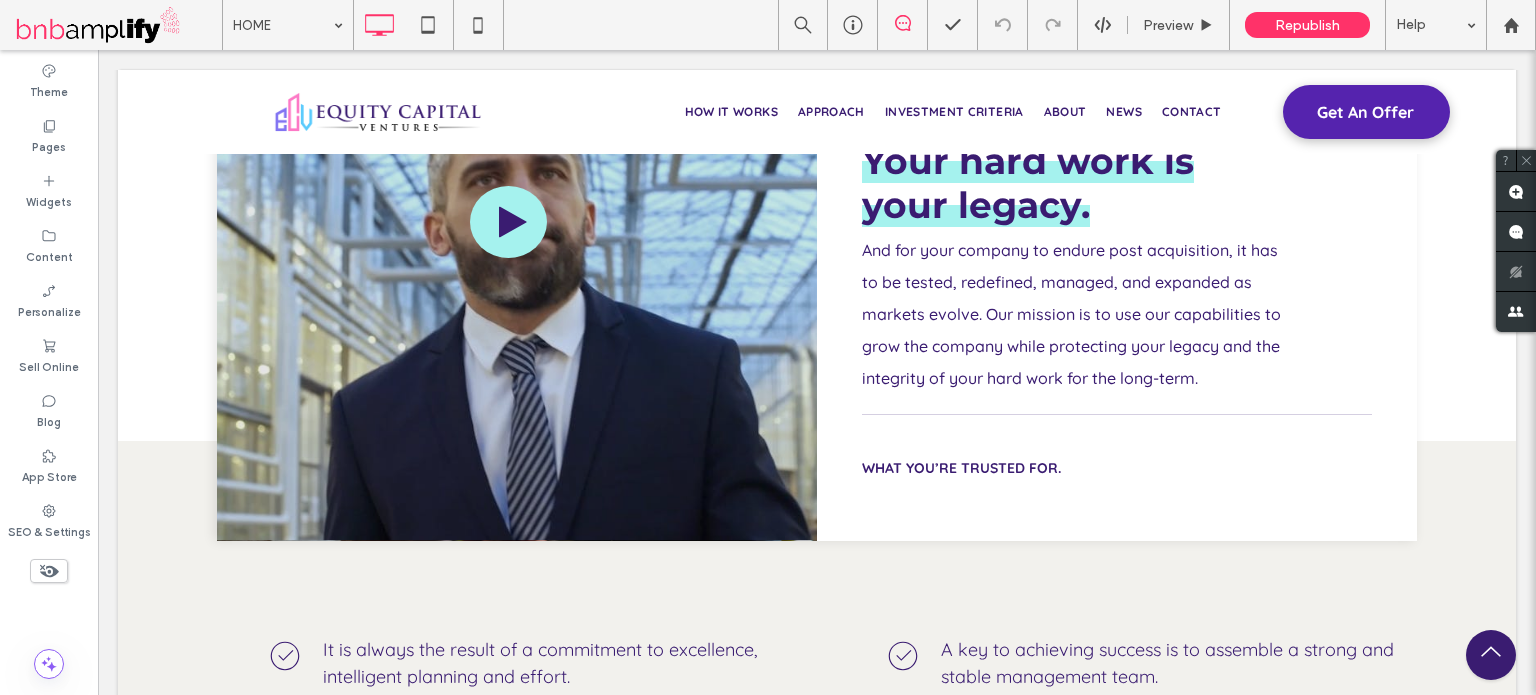 scroll, scrollTop: 1436, scrollLeft: 0, axis: vertical 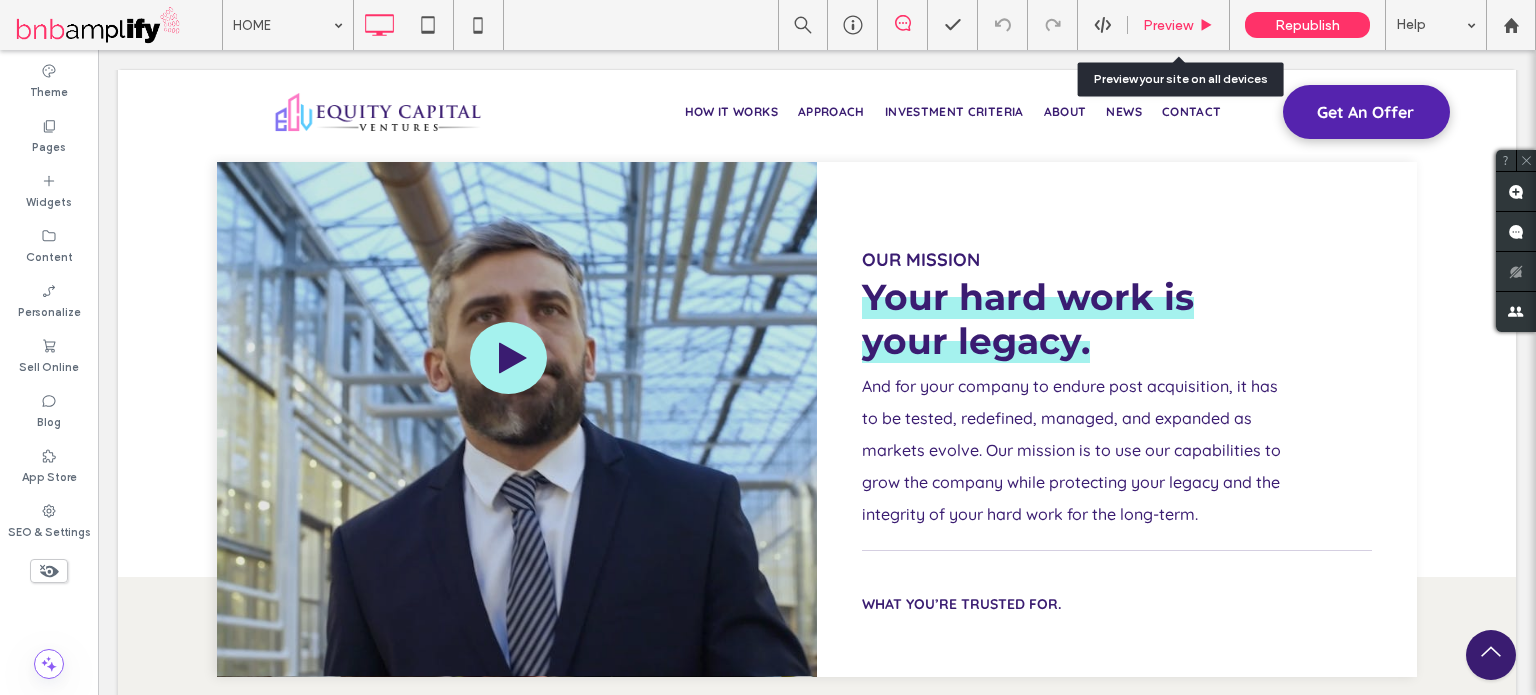 click on "Preview" at bounding box center (1168, 25) 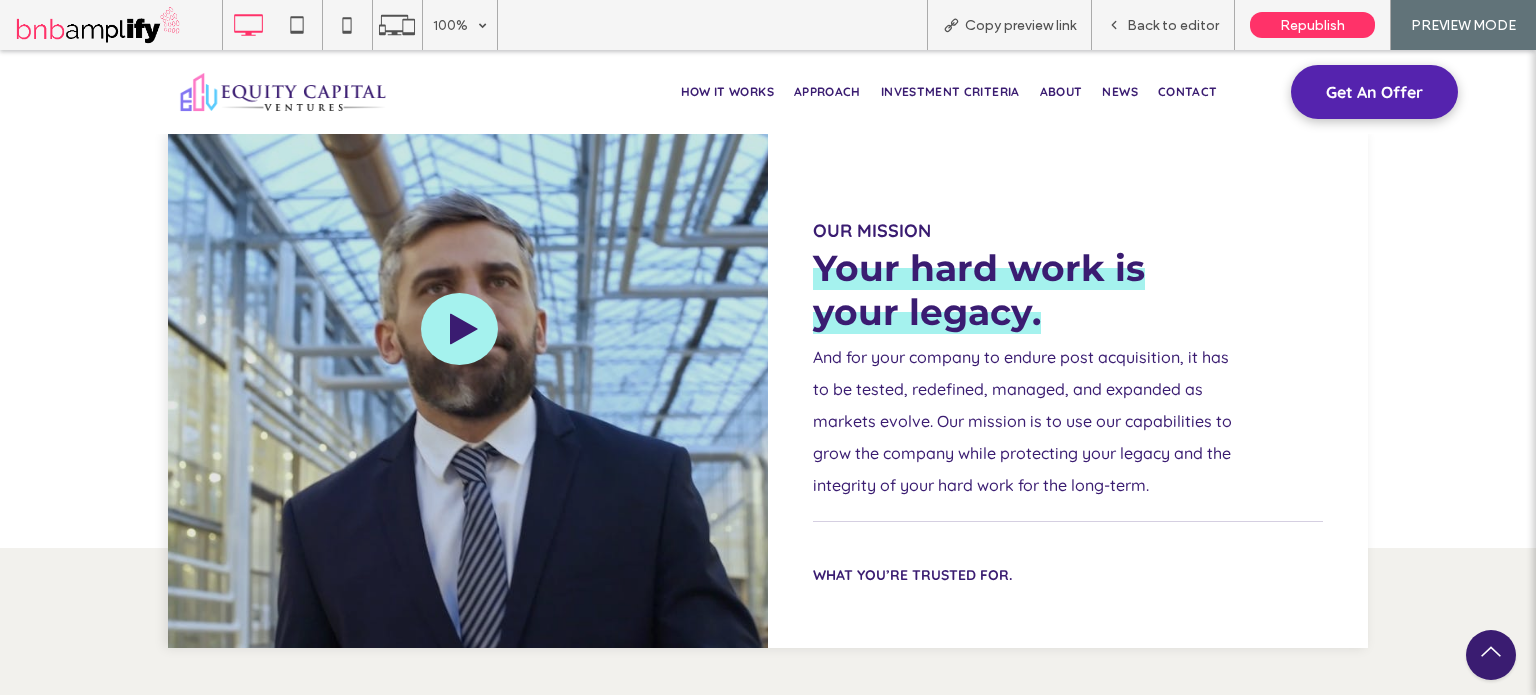 scroll, scrollTop: 1430, scrollLeft: 0, axis: vertical 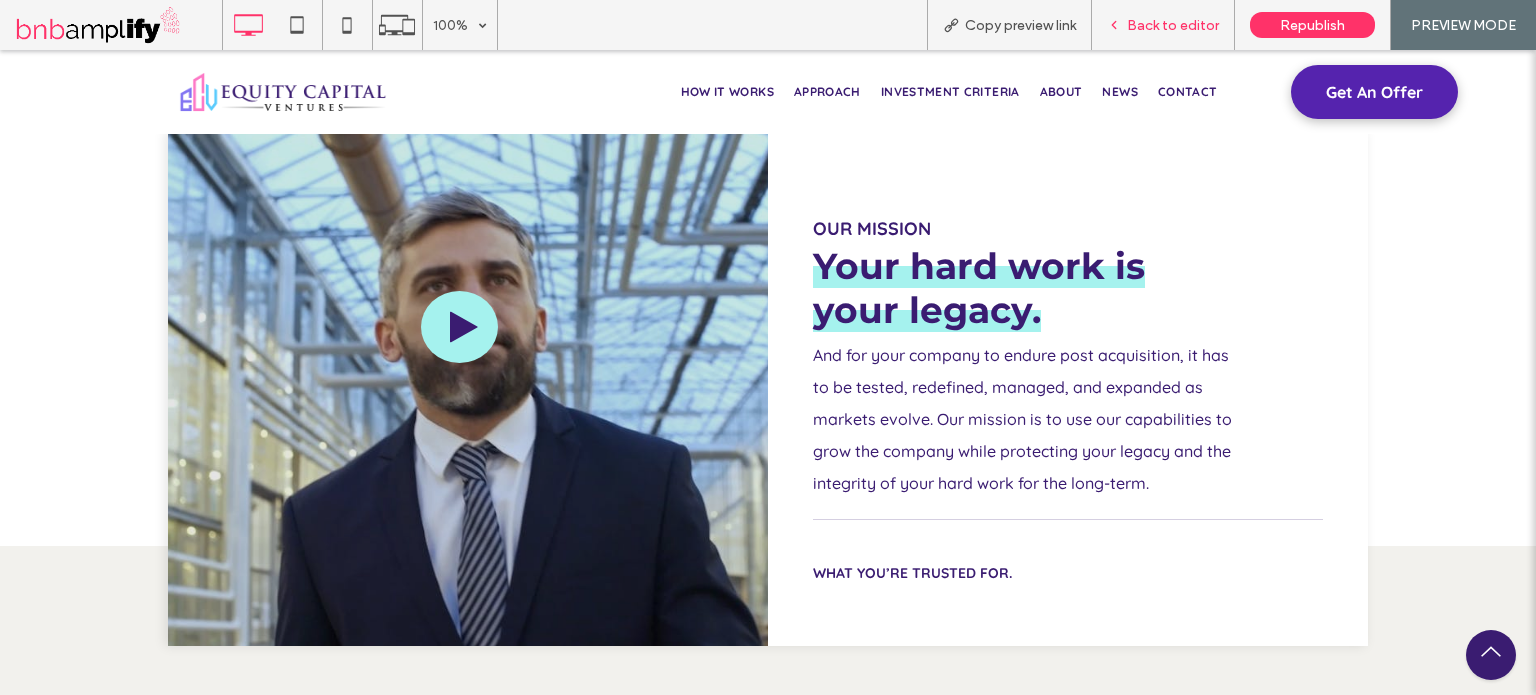 click on "Back to editor" at bounding box center (1163, 25) 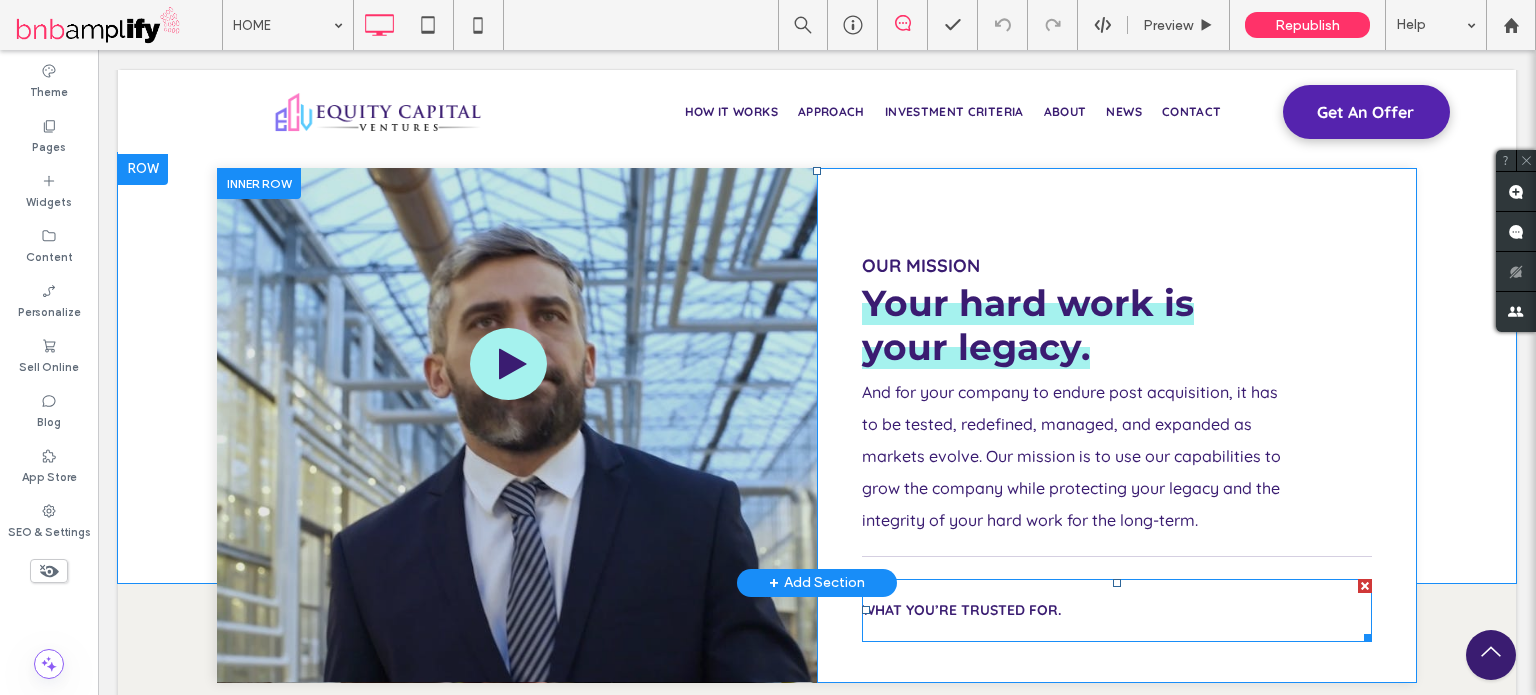 click at bounding box center (1365, 586) 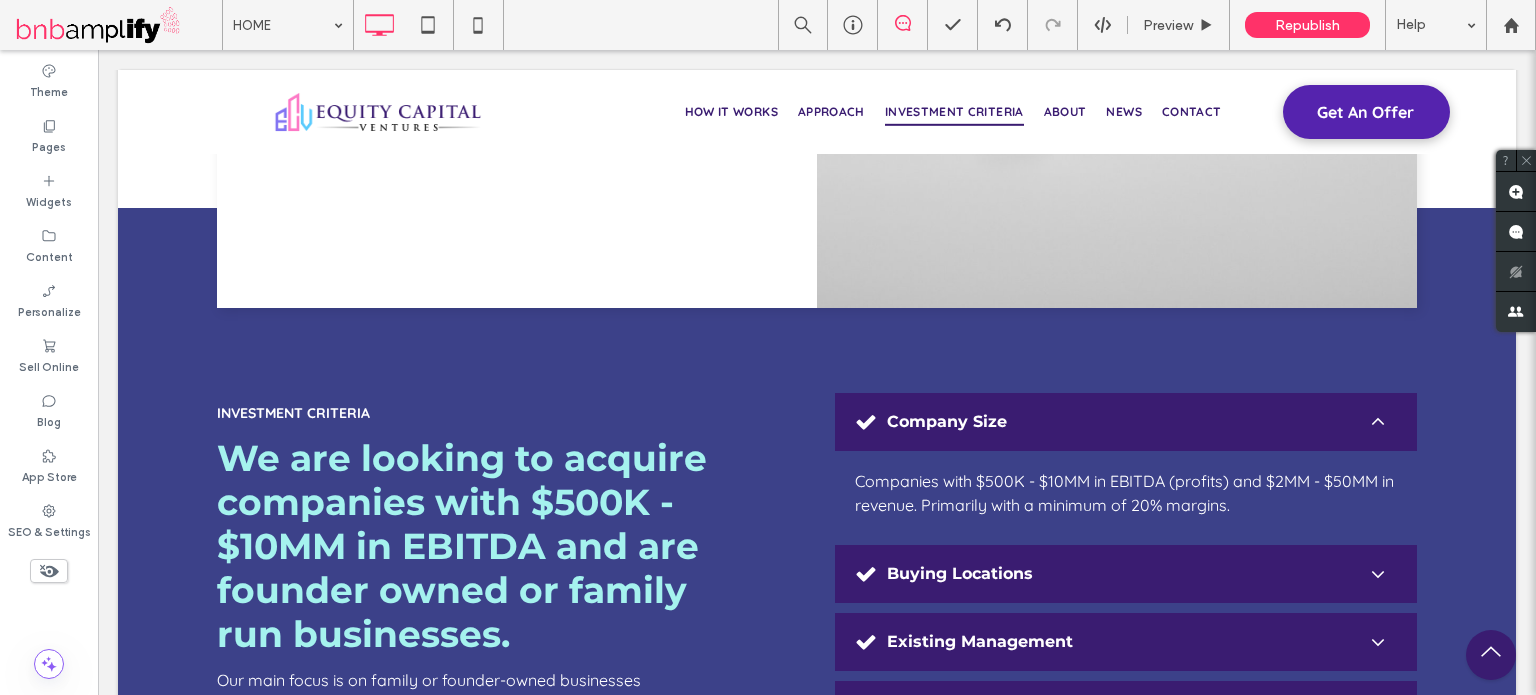 scroll, scrollTop: 4157, scrollLeft: 0, axis: vertical 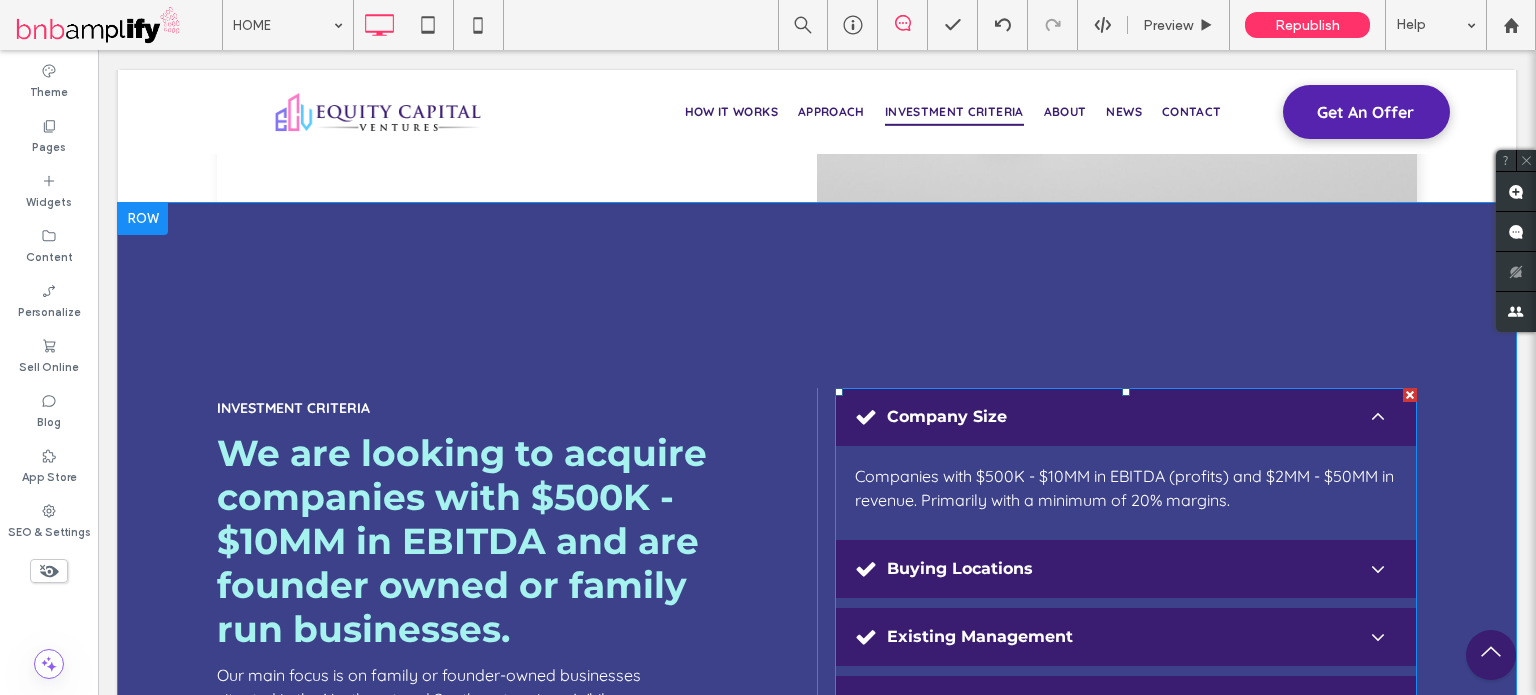 click at bounding box center [1126, 765] 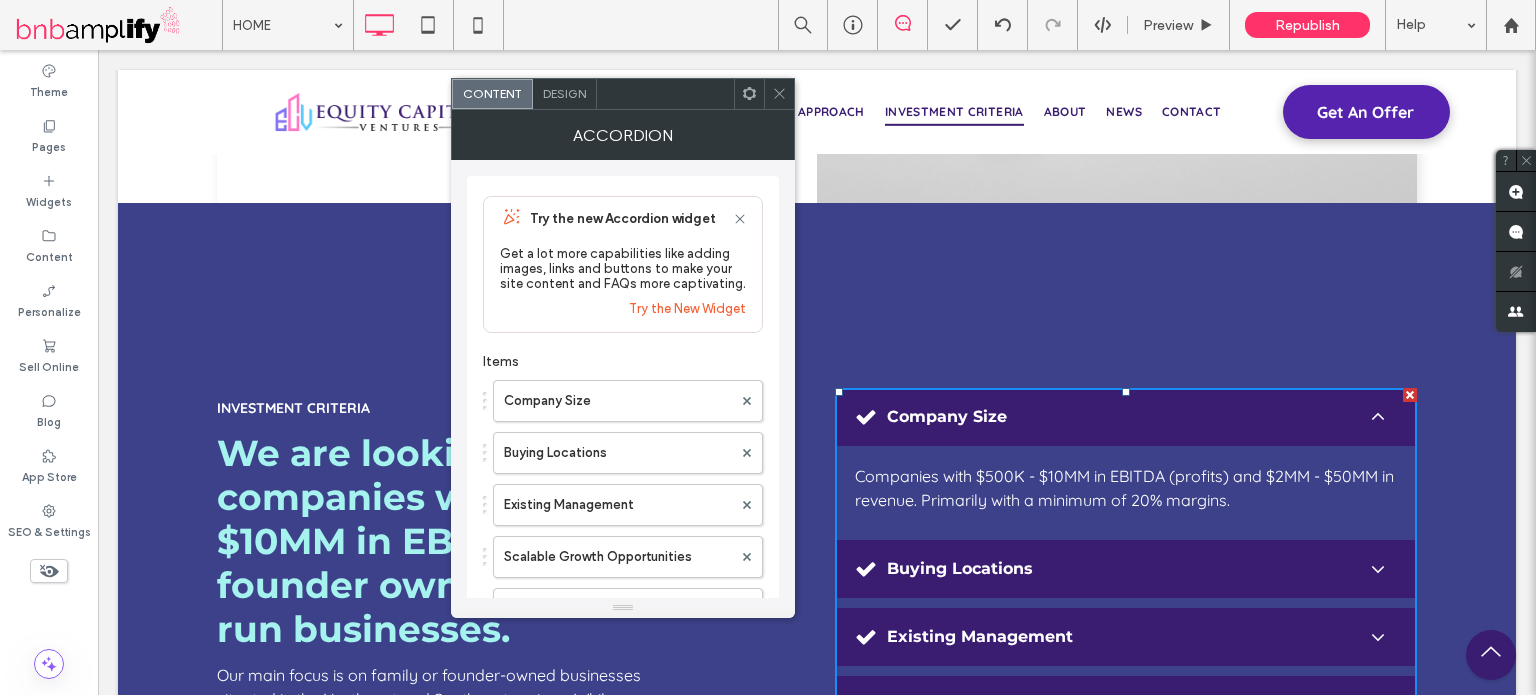 click on "Companies with $500K - $10MM in EBITDA (profits) and $2MM - $50MM in revenue. Primarily with a minimum of 20% margins." at bounding box center (1126, 488) 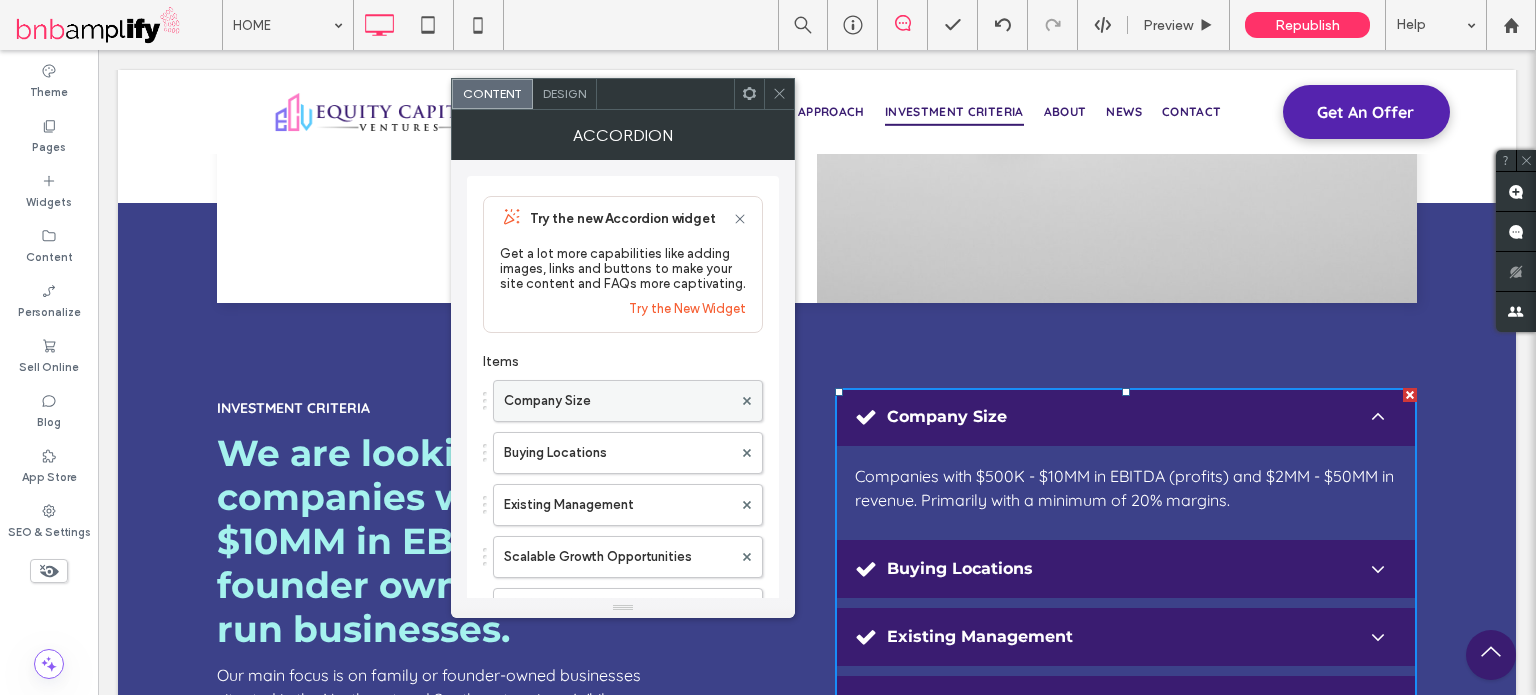 click on "Company Size" at bounding box center (618, 401) 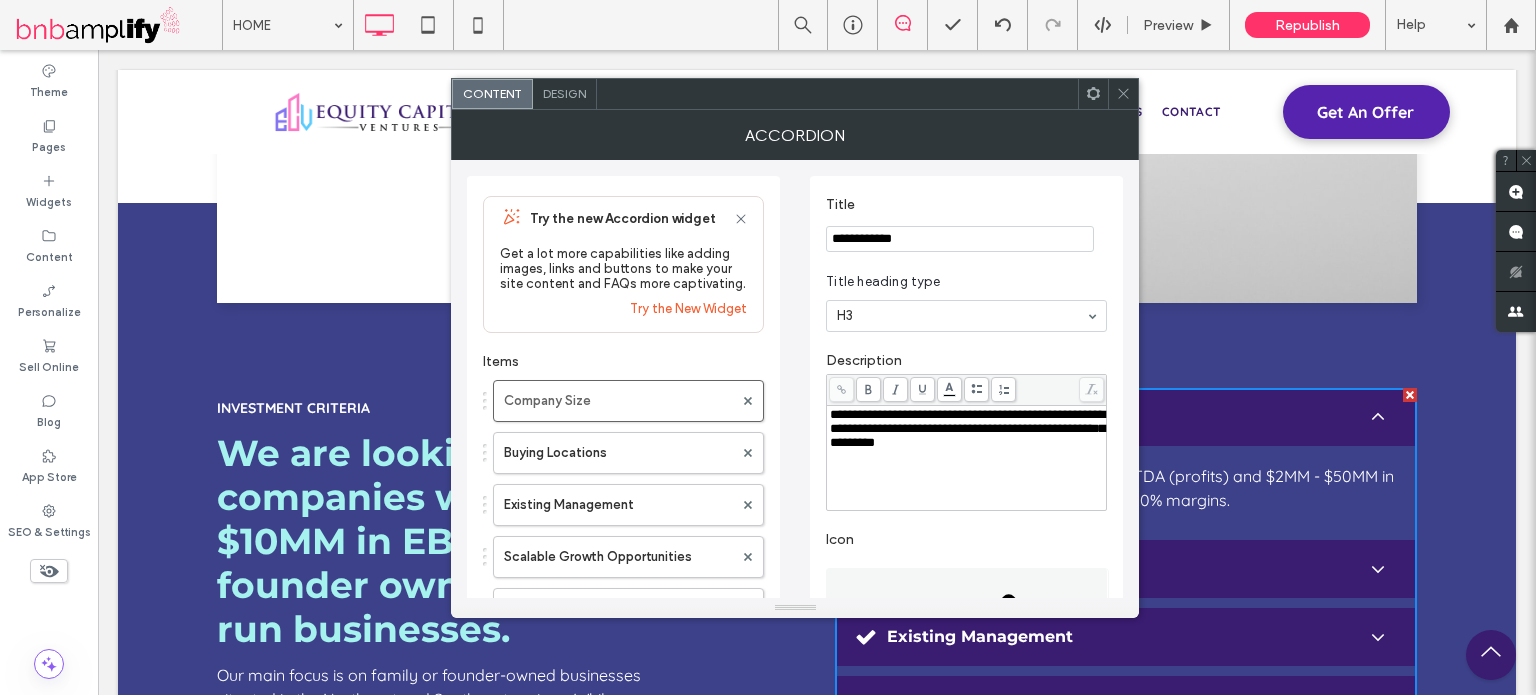 click on "**********" at bounding box center (967, 428) 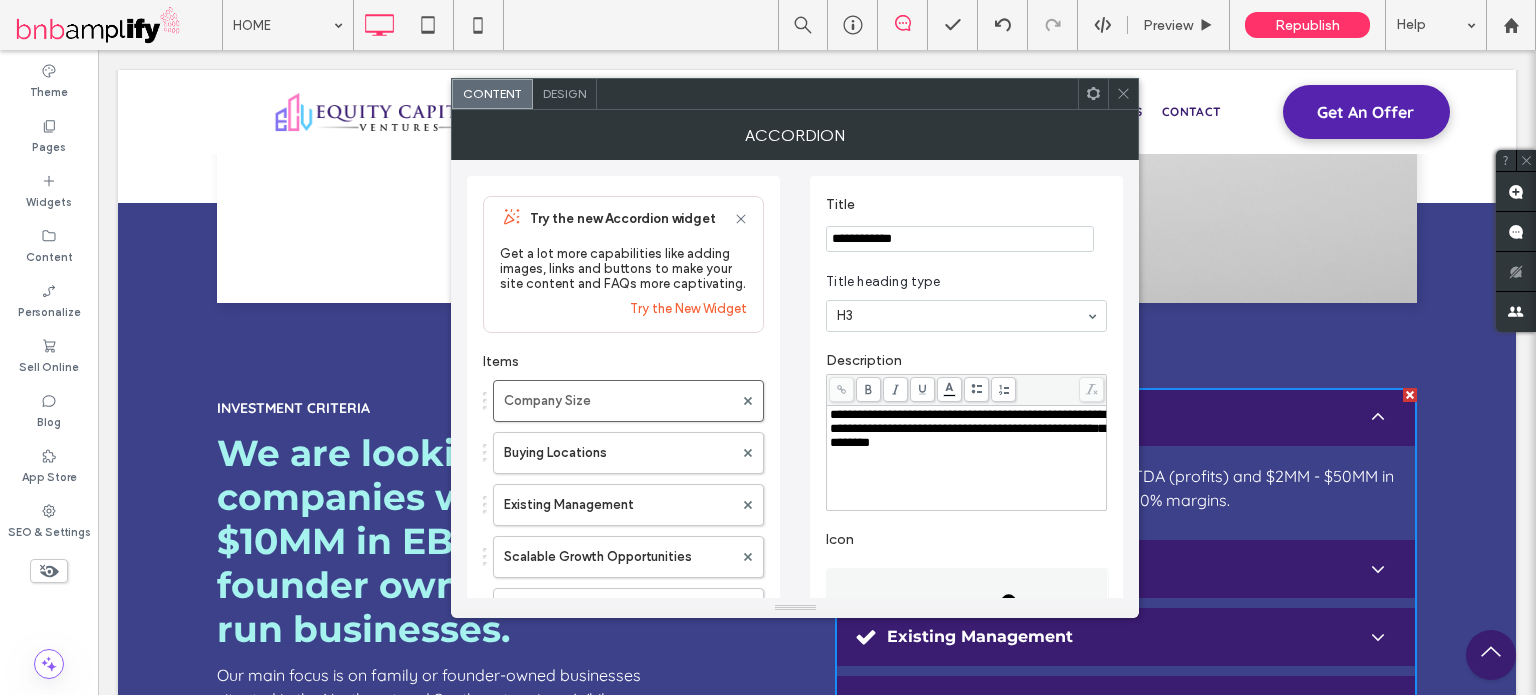 type 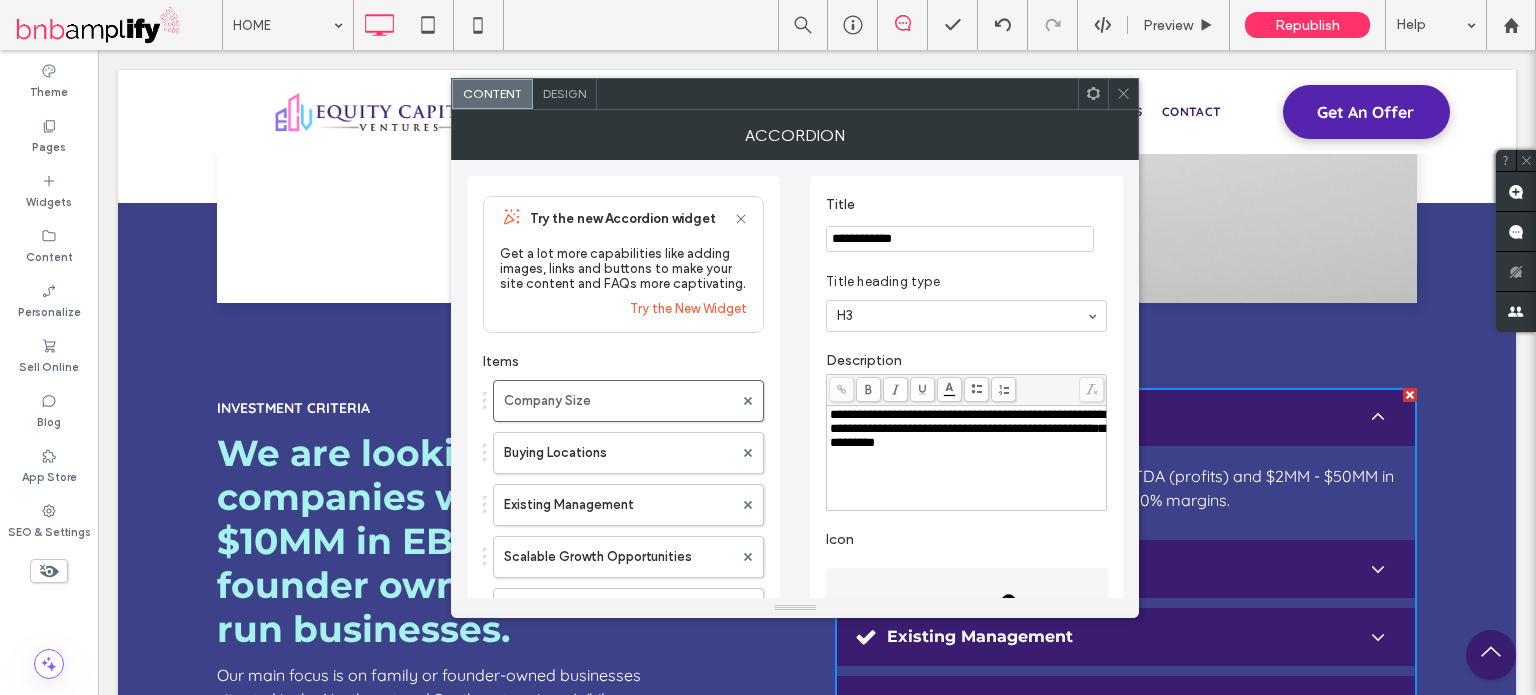 click on "**********" at bounding box center [967, 428] 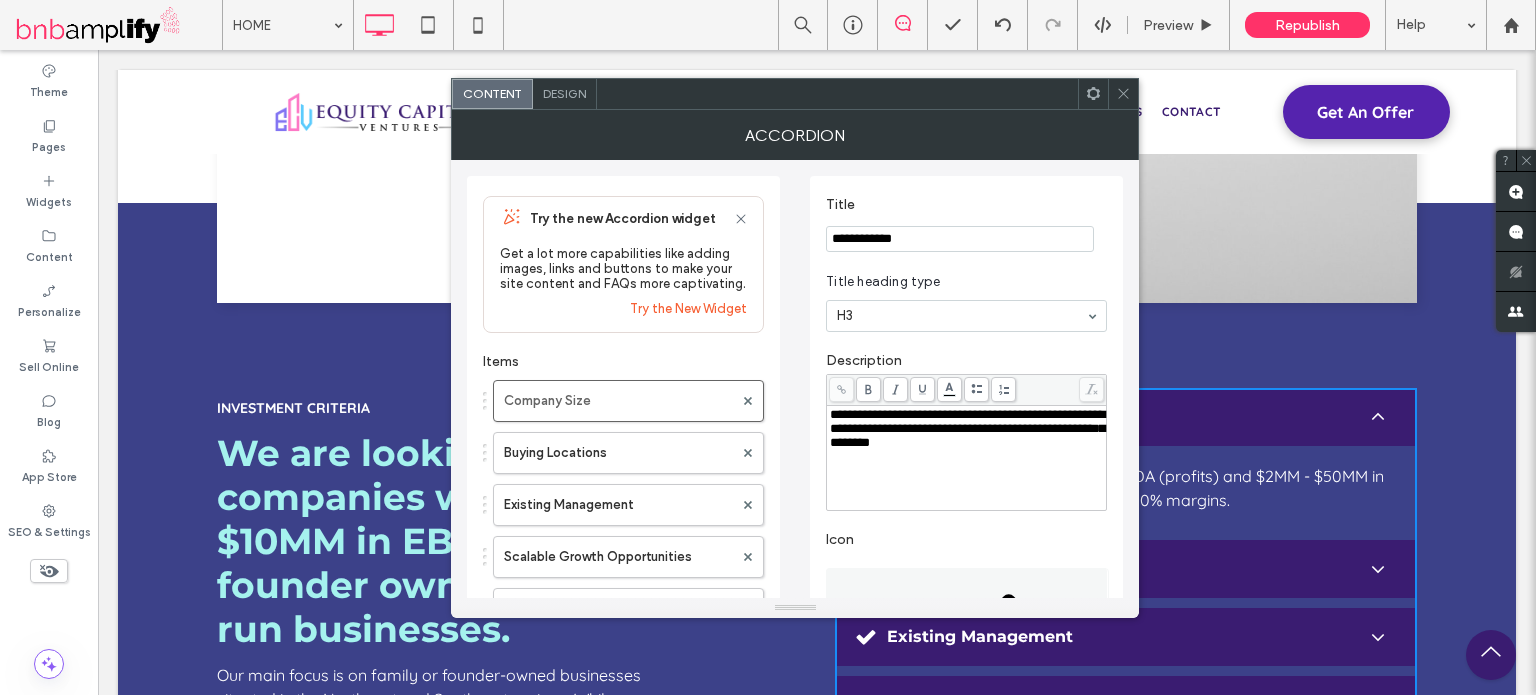 click on "**********" at bounding box center [967, 428] 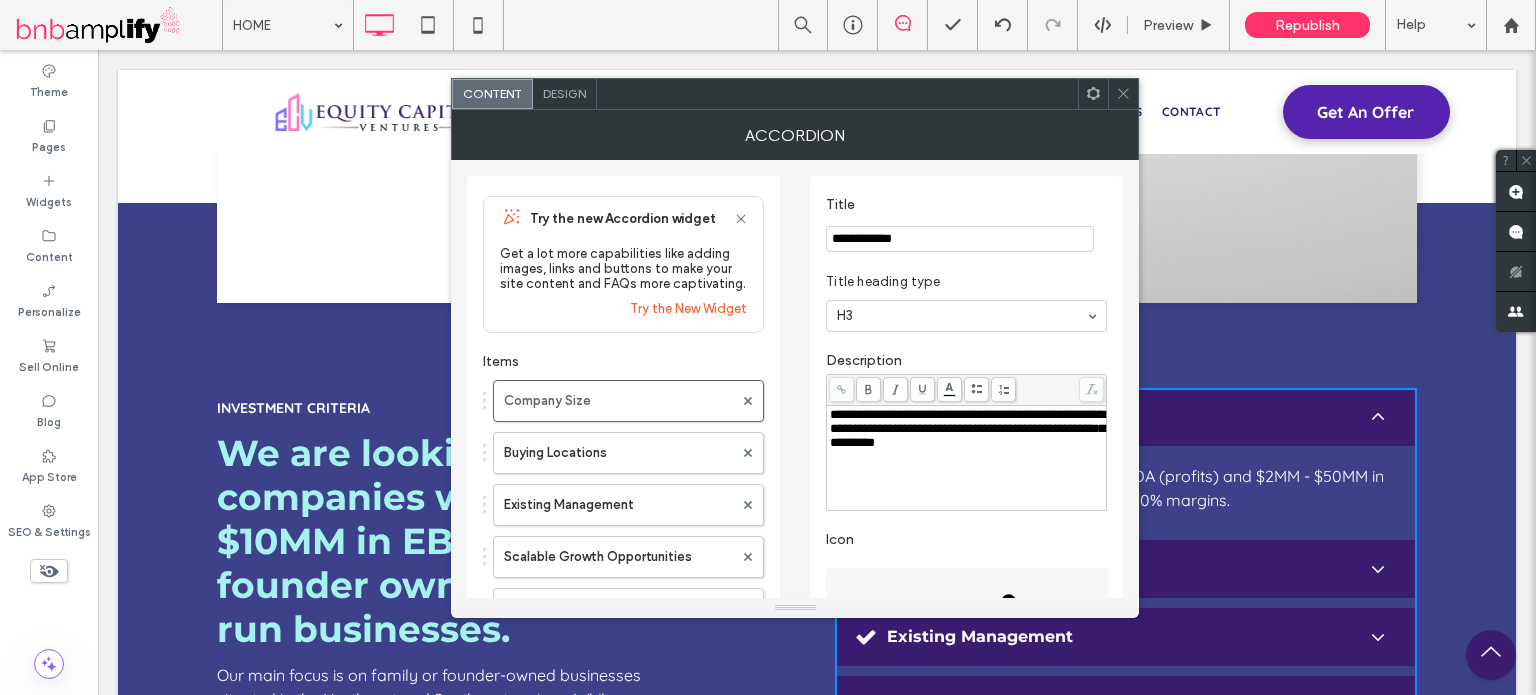 click on "**********" at bounding box center (967, 428) 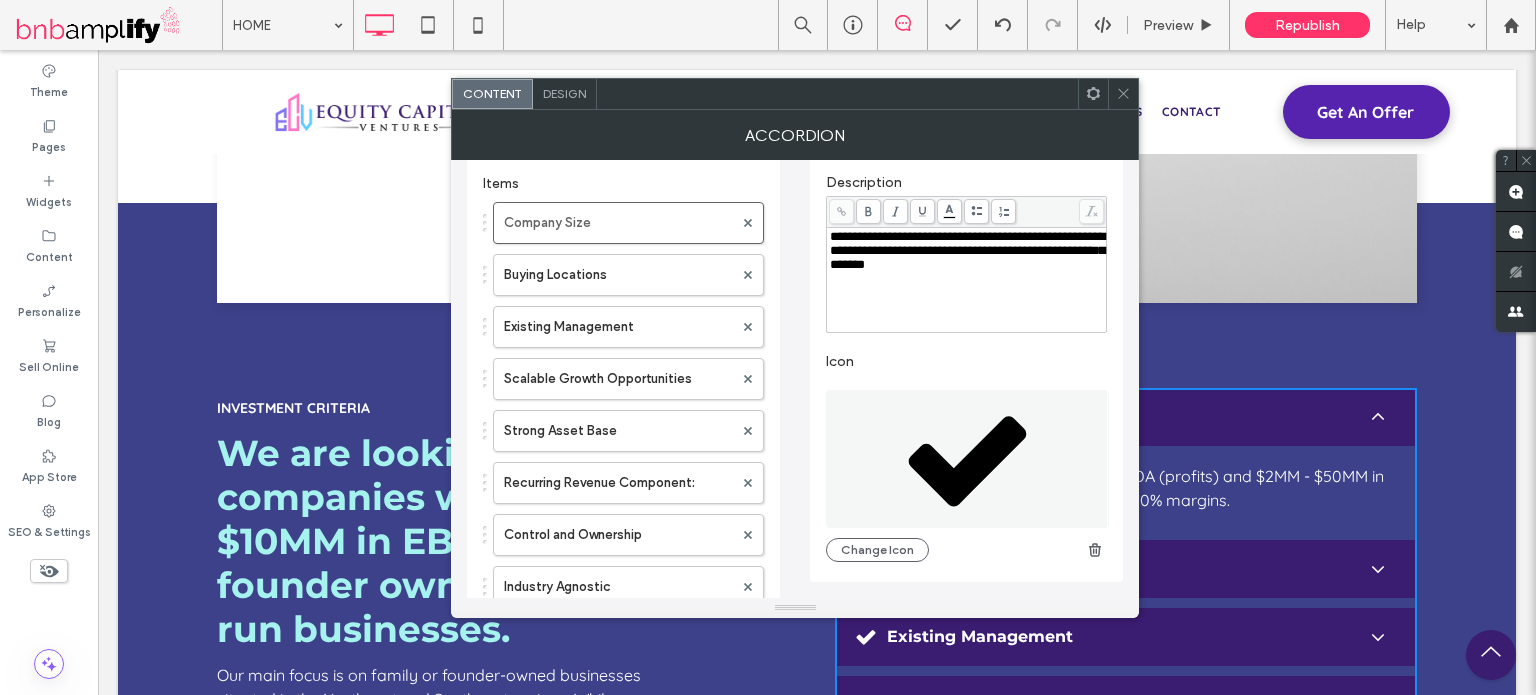 scroll, scrollTop: 0, scrollLeft: 0, axis: both 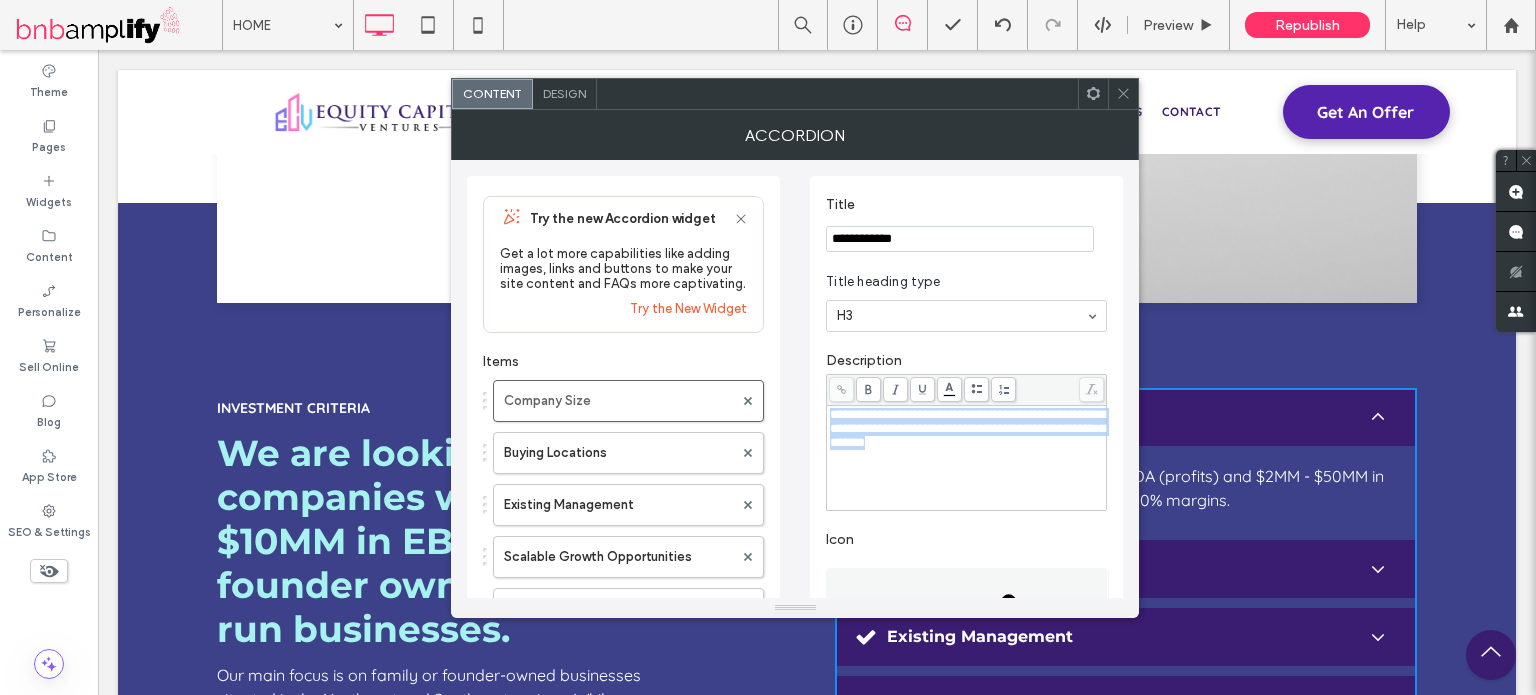 drag, startPoint x: 1087, startPoint y: 445, endPoint x: 832, endPoint y: 417, distance: 256.53265 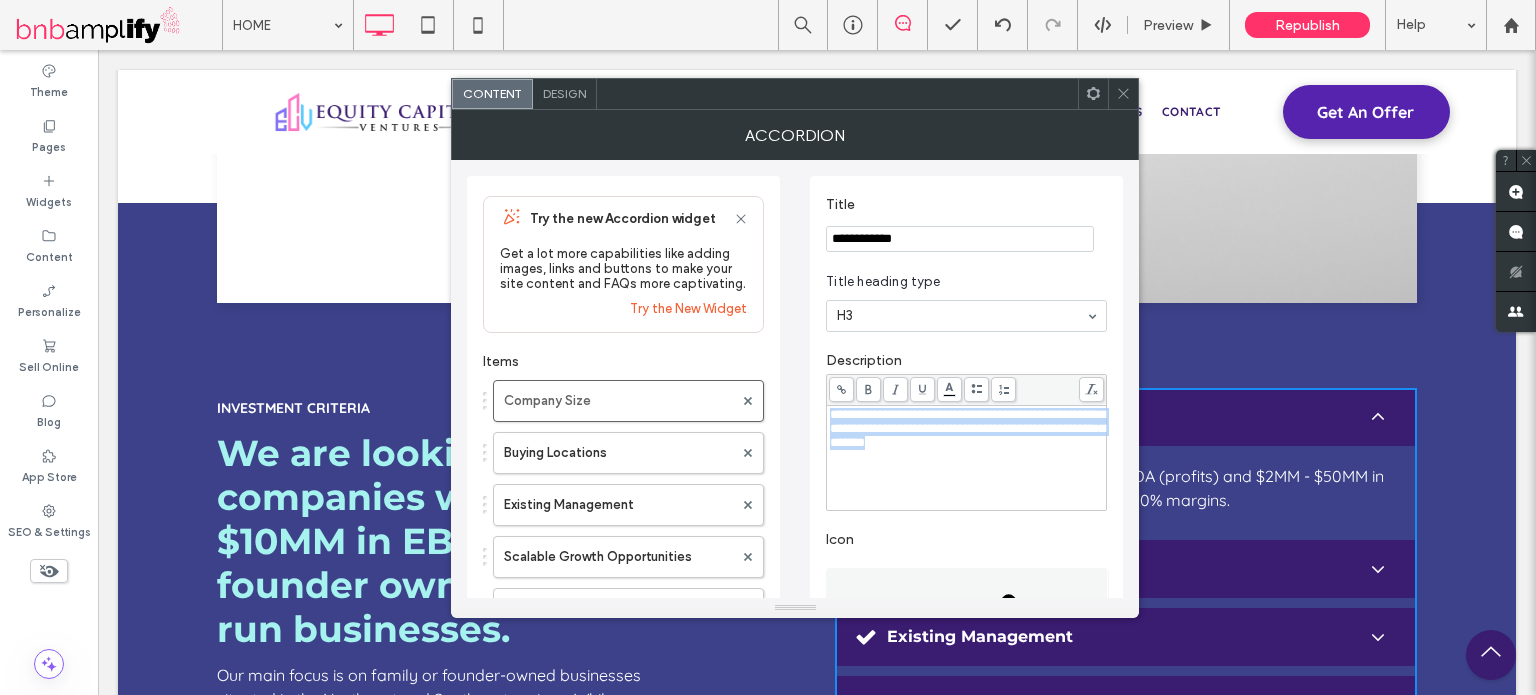 click 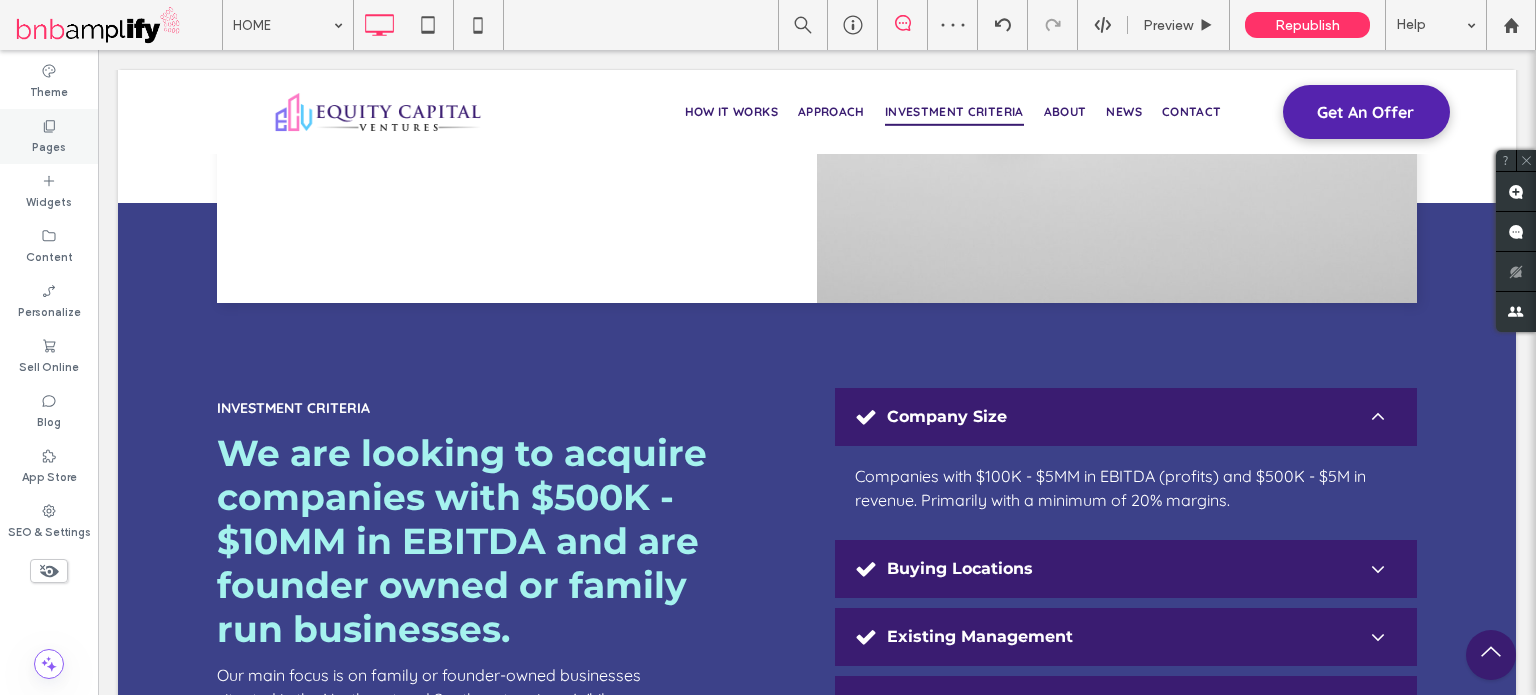 click on "Pages" at bounding box center [49, 136] 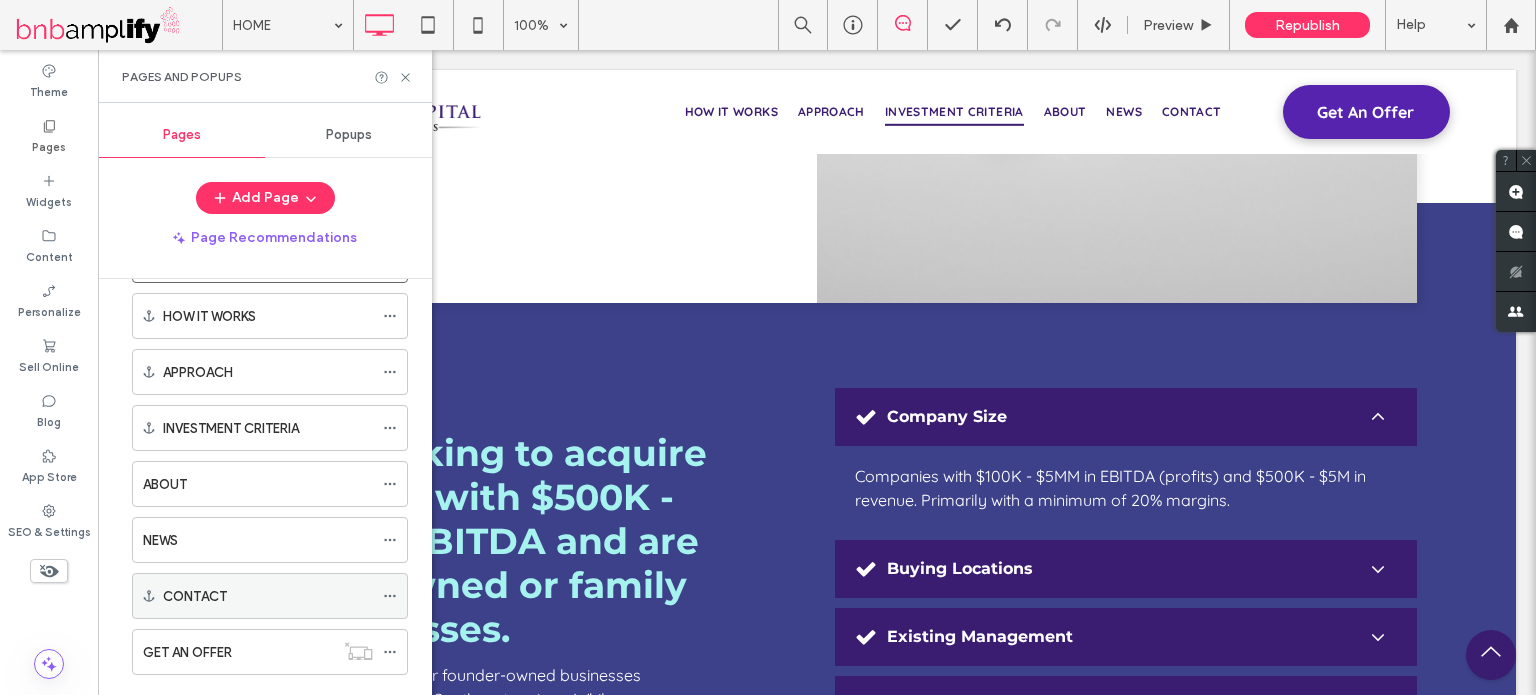 scroll, scrollTop: 79, scrollLeft: 0, axis: vertical 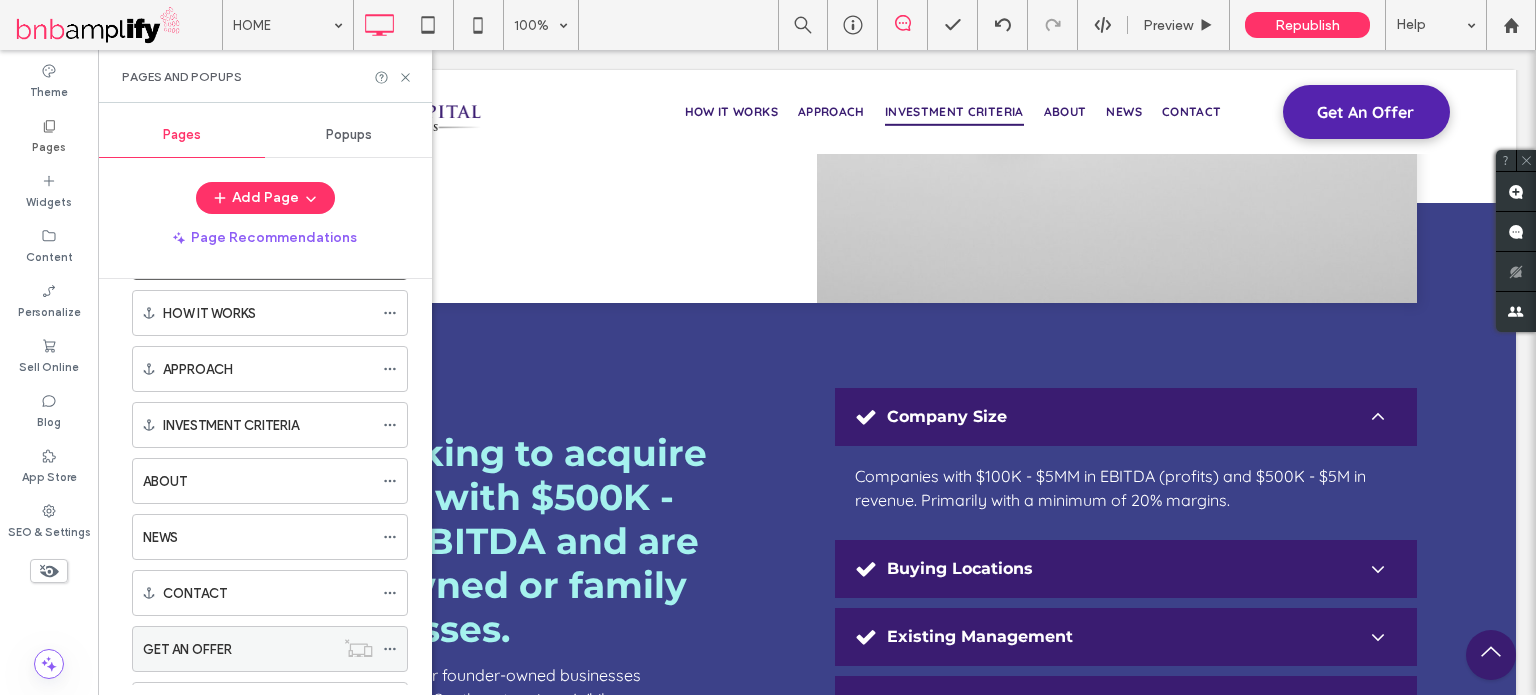 click on "GET AN OFFER" at bounding box center [238, 649] 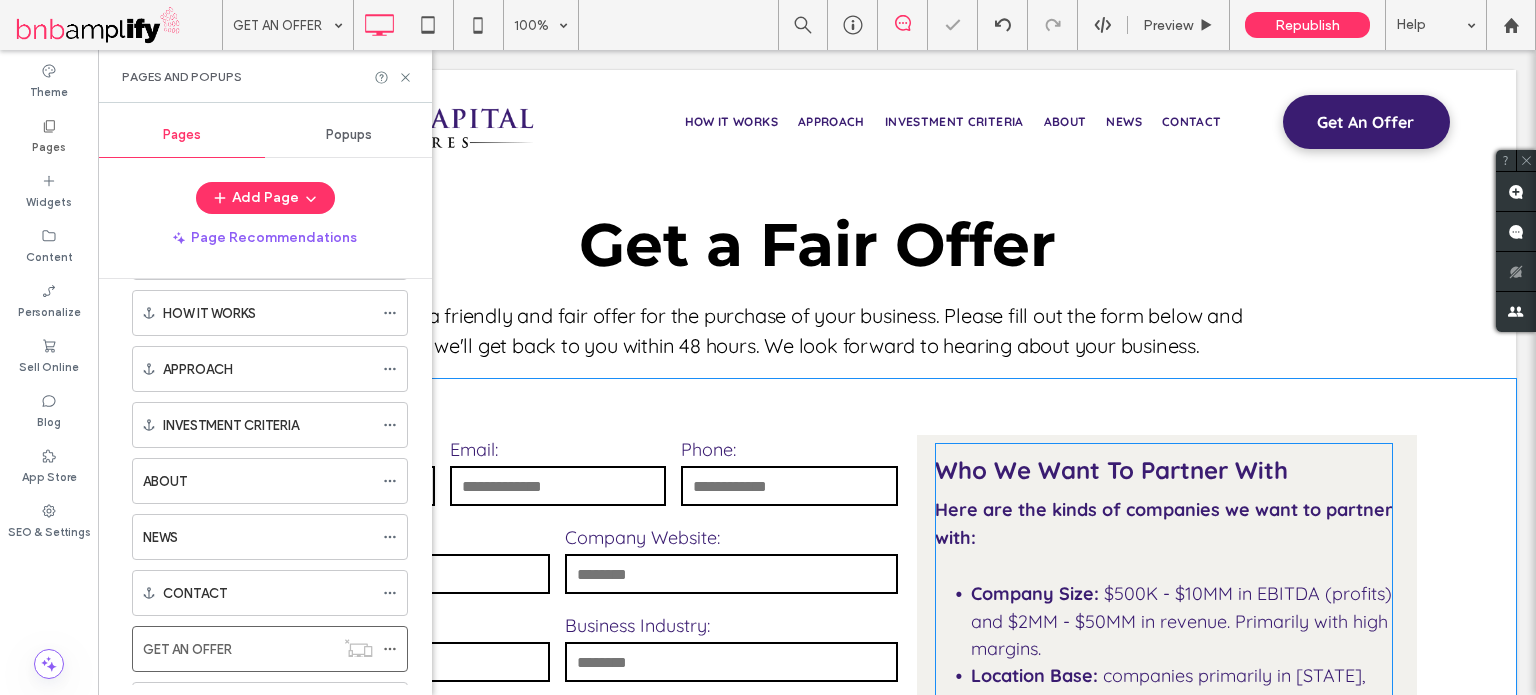 scroll, scrollTop: 0, scrollLeft: 0, axis: both 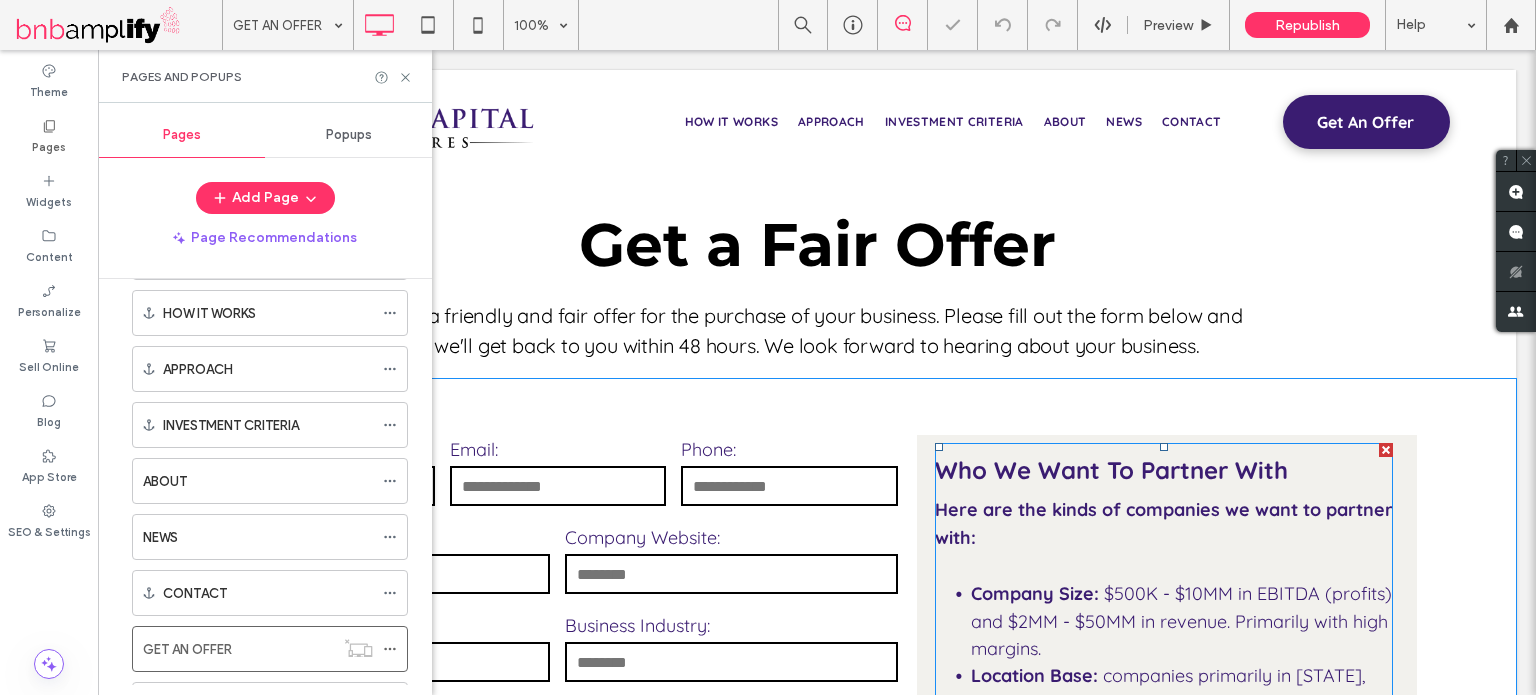 click on "$500K - $10MM in EBITDA (profits) and $2MM - $50MM in revenue. Primarily with high margins." at bounding box center (1181, 621) 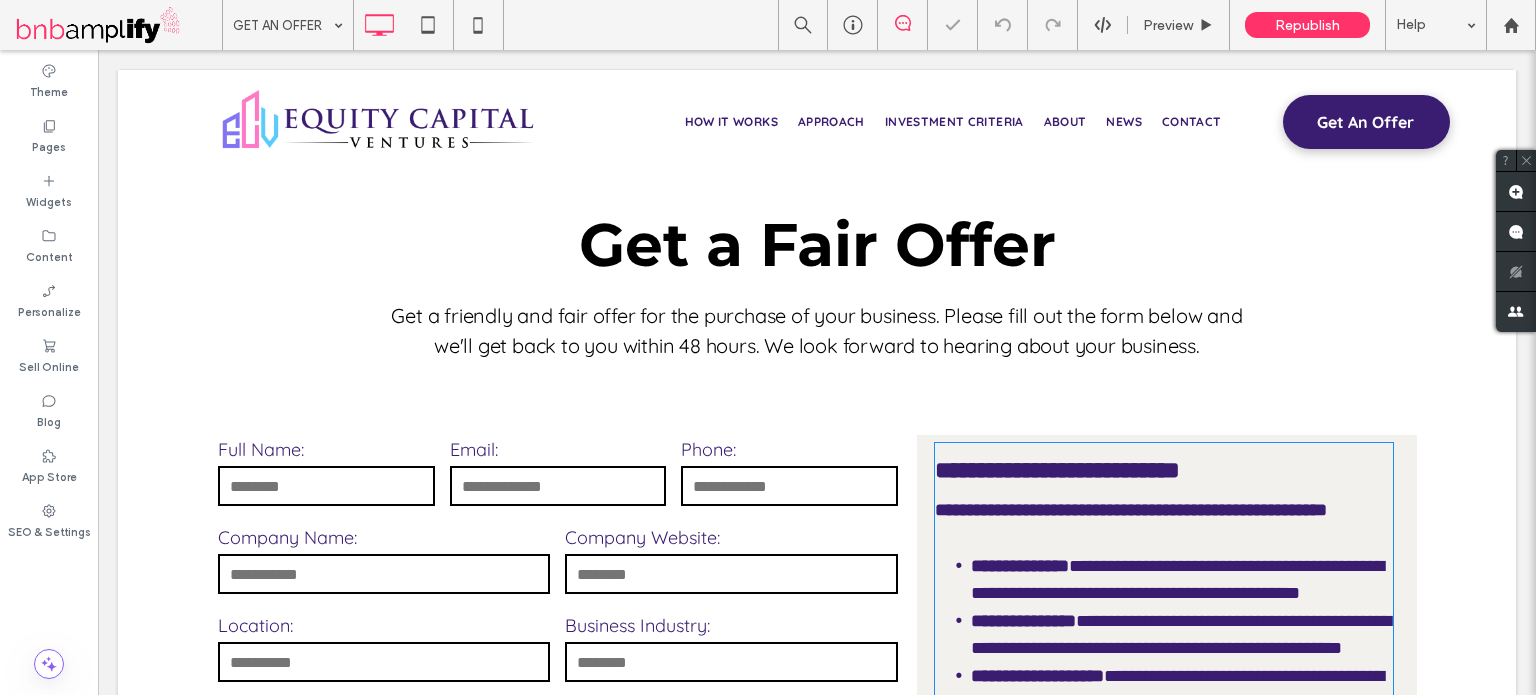 type on "*********" 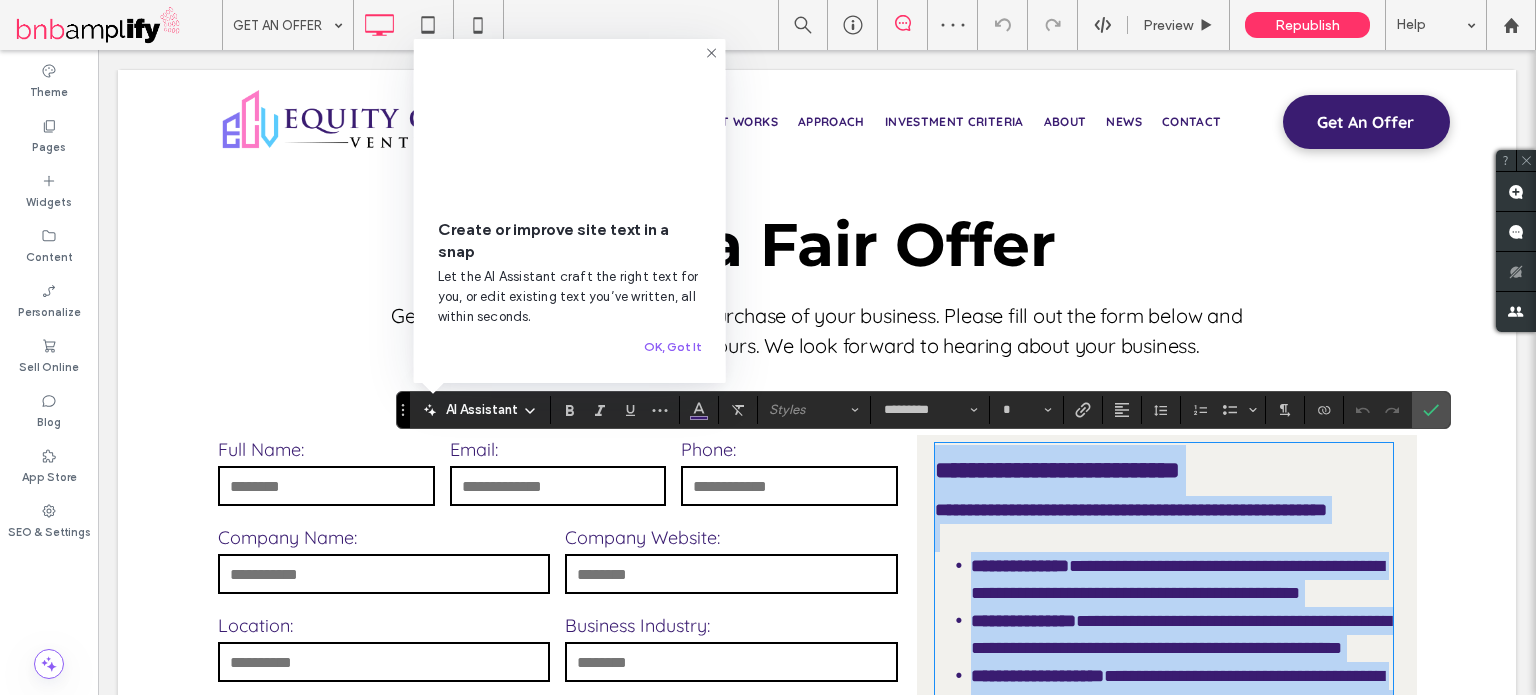 click on "**********" at bounding box center [1177, 579] 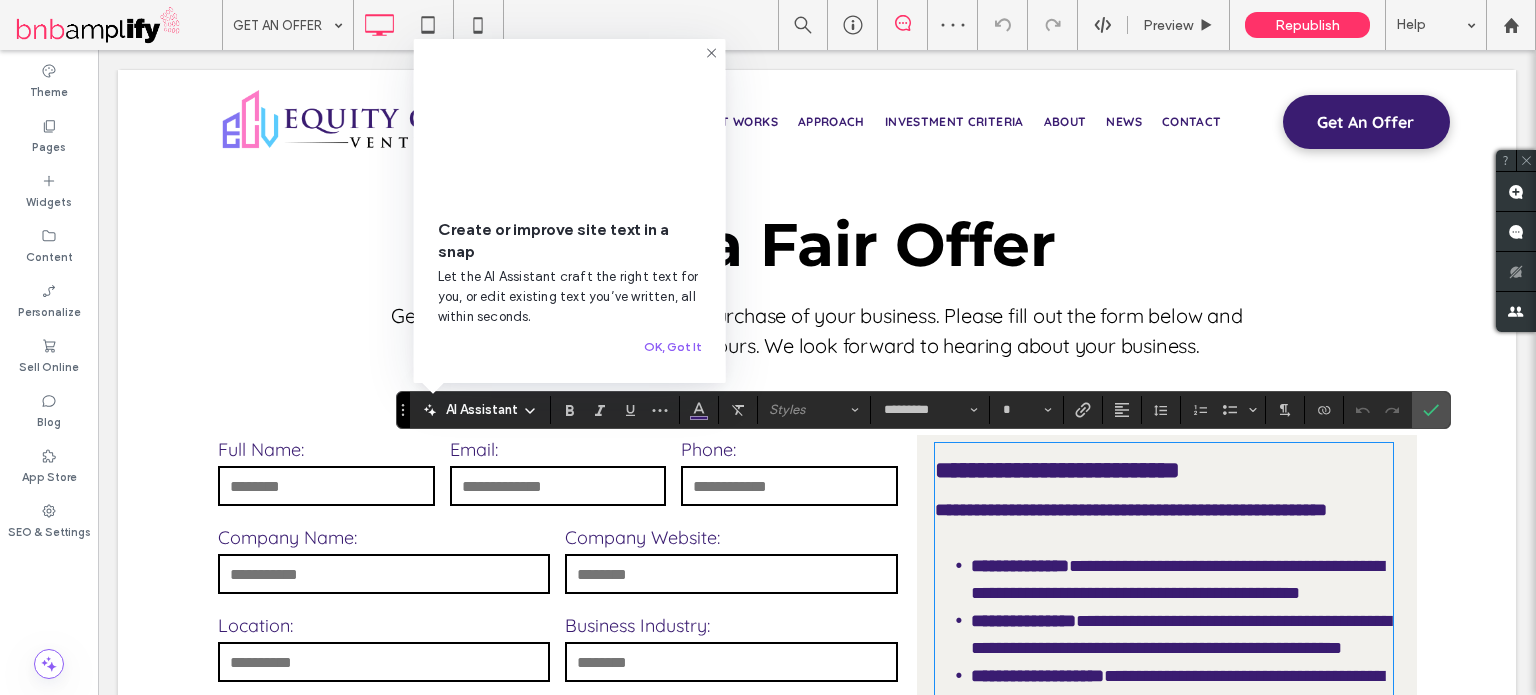 type on "**" 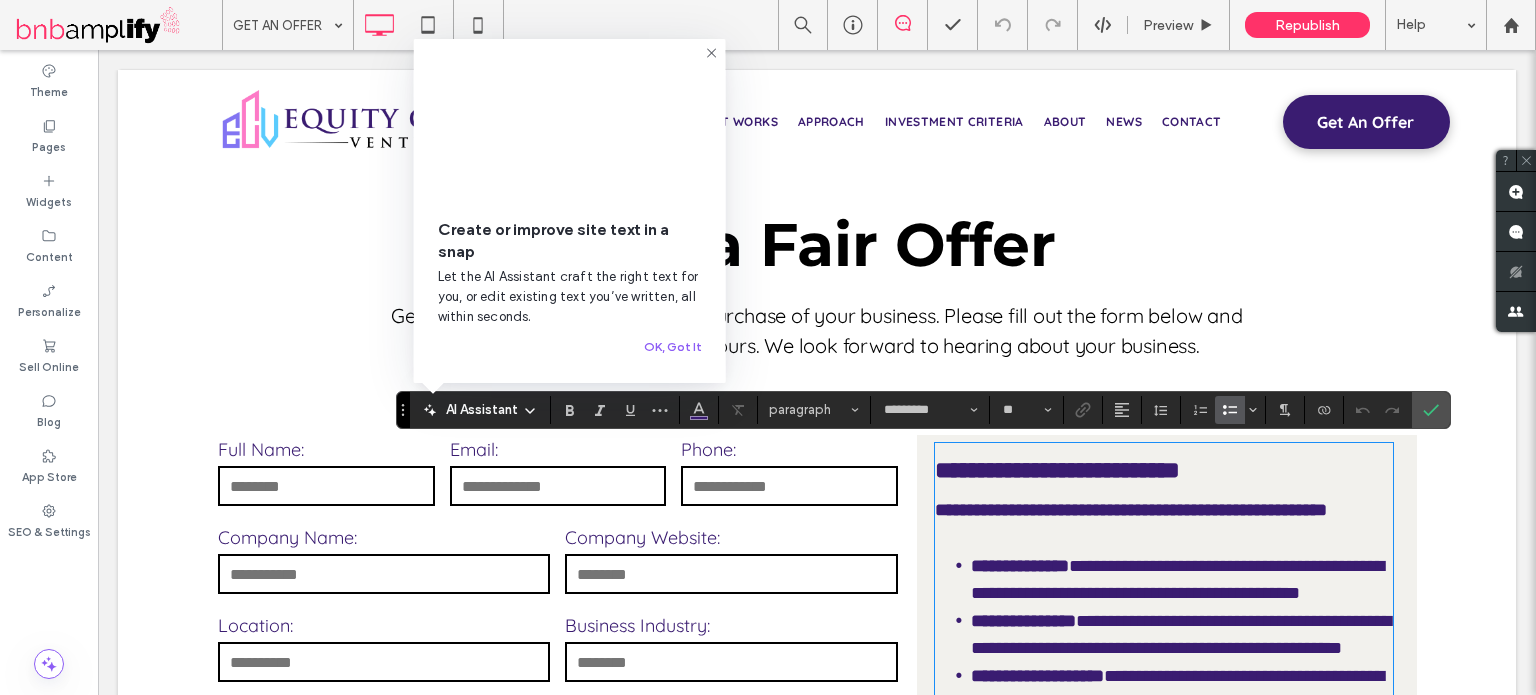 click on "**********" at bounding box center (1177, 579) 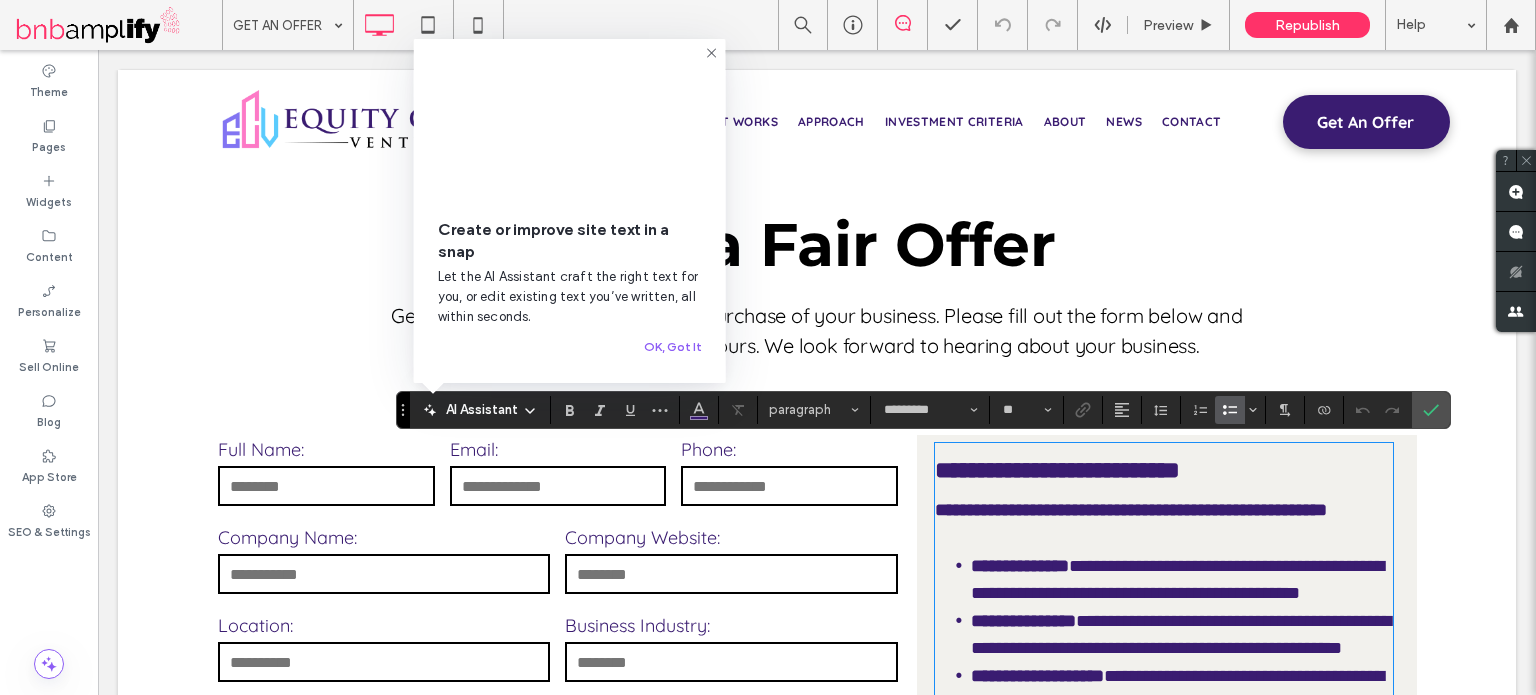 type 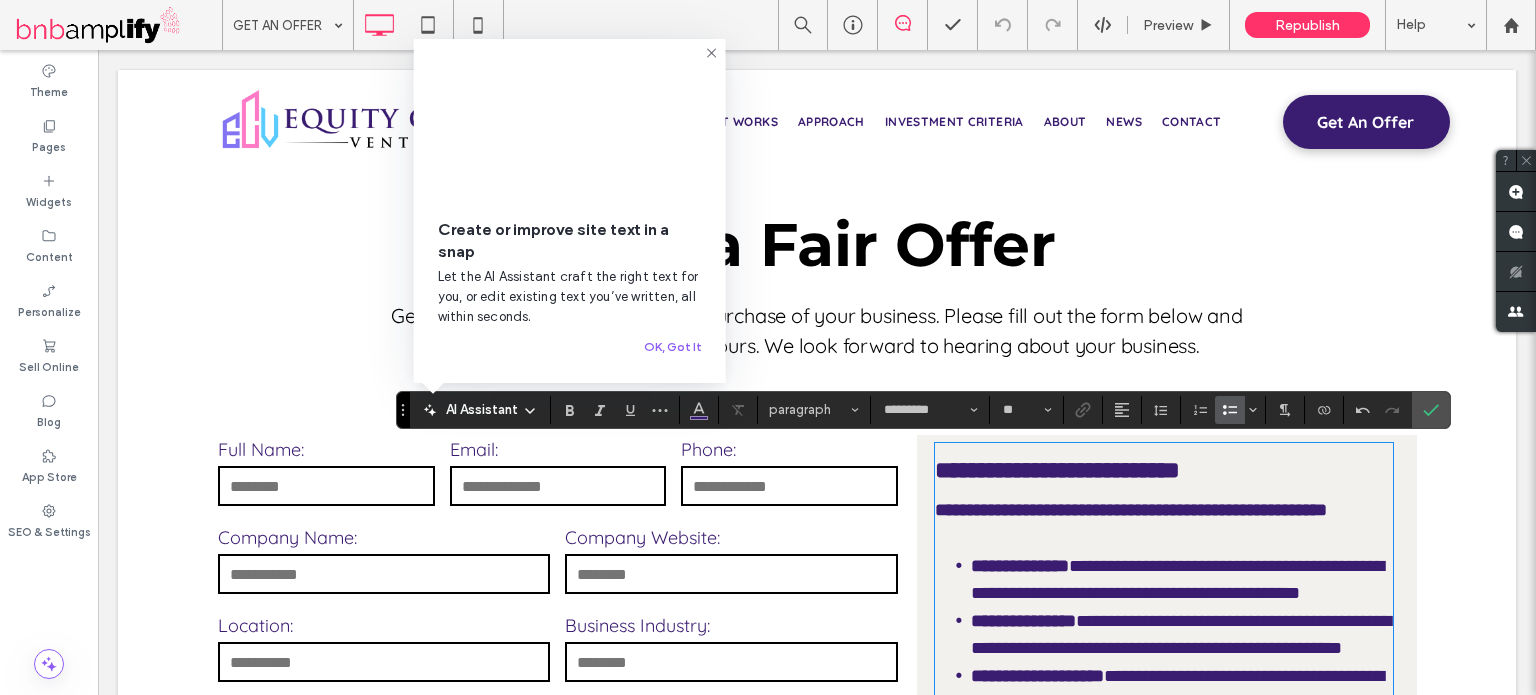click on "**********" at bounding box center (1177, 579) 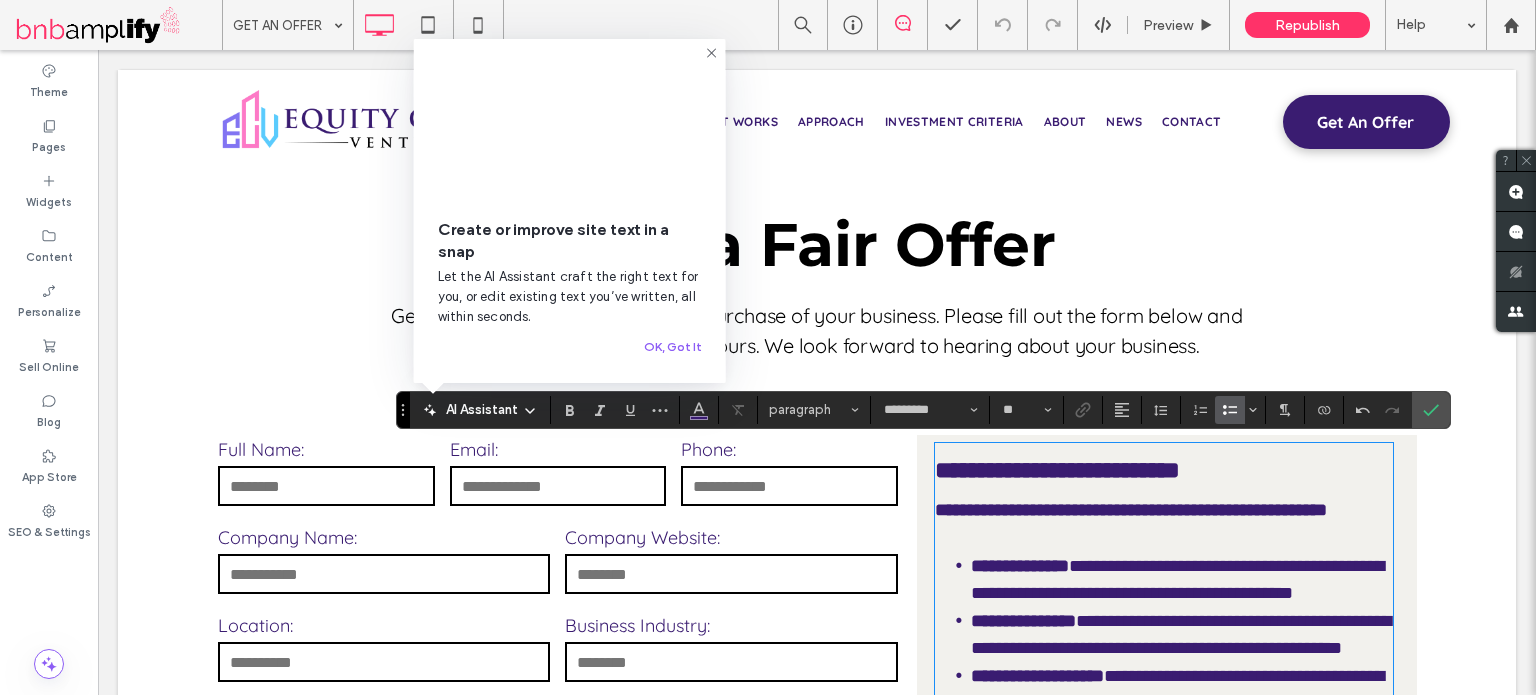 click on "**********" at bounding box center (1177, 579) 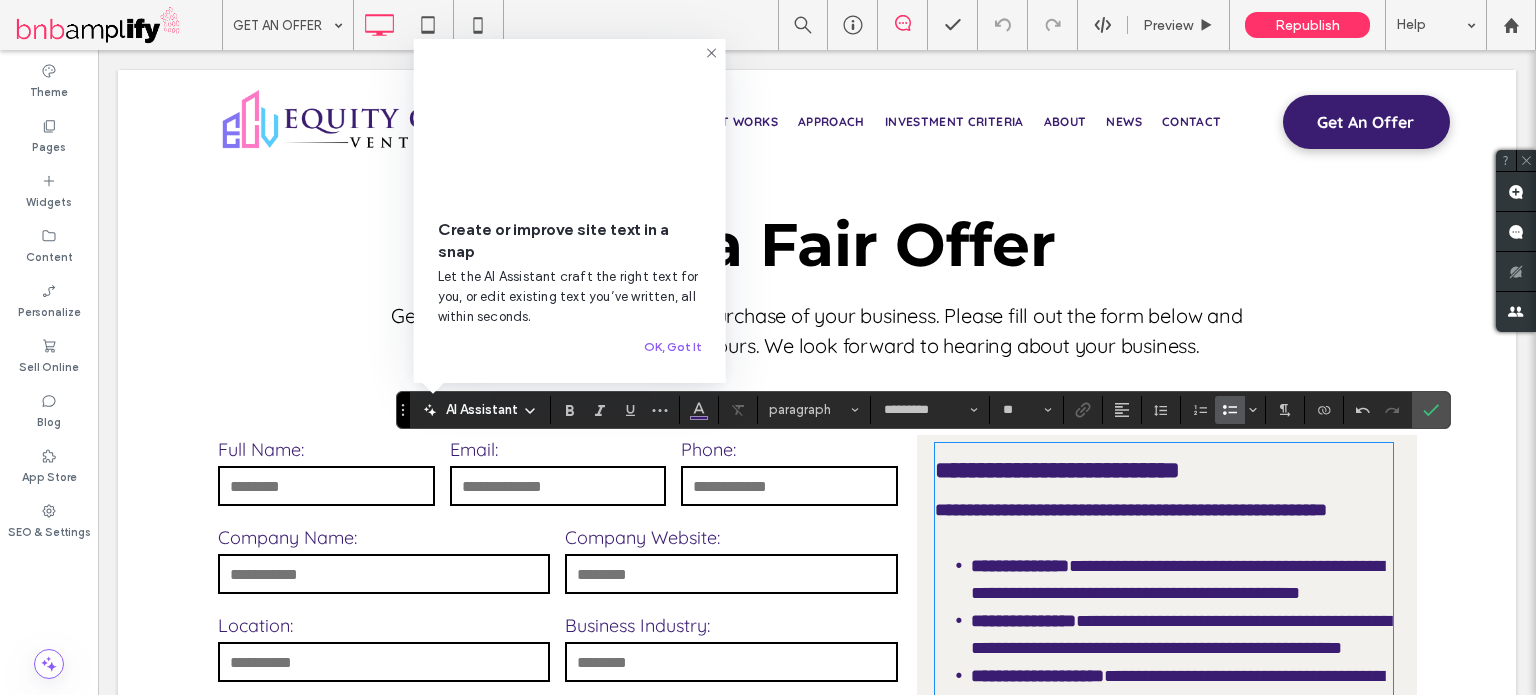 click on "**********" at bounding box center (1177, 579) 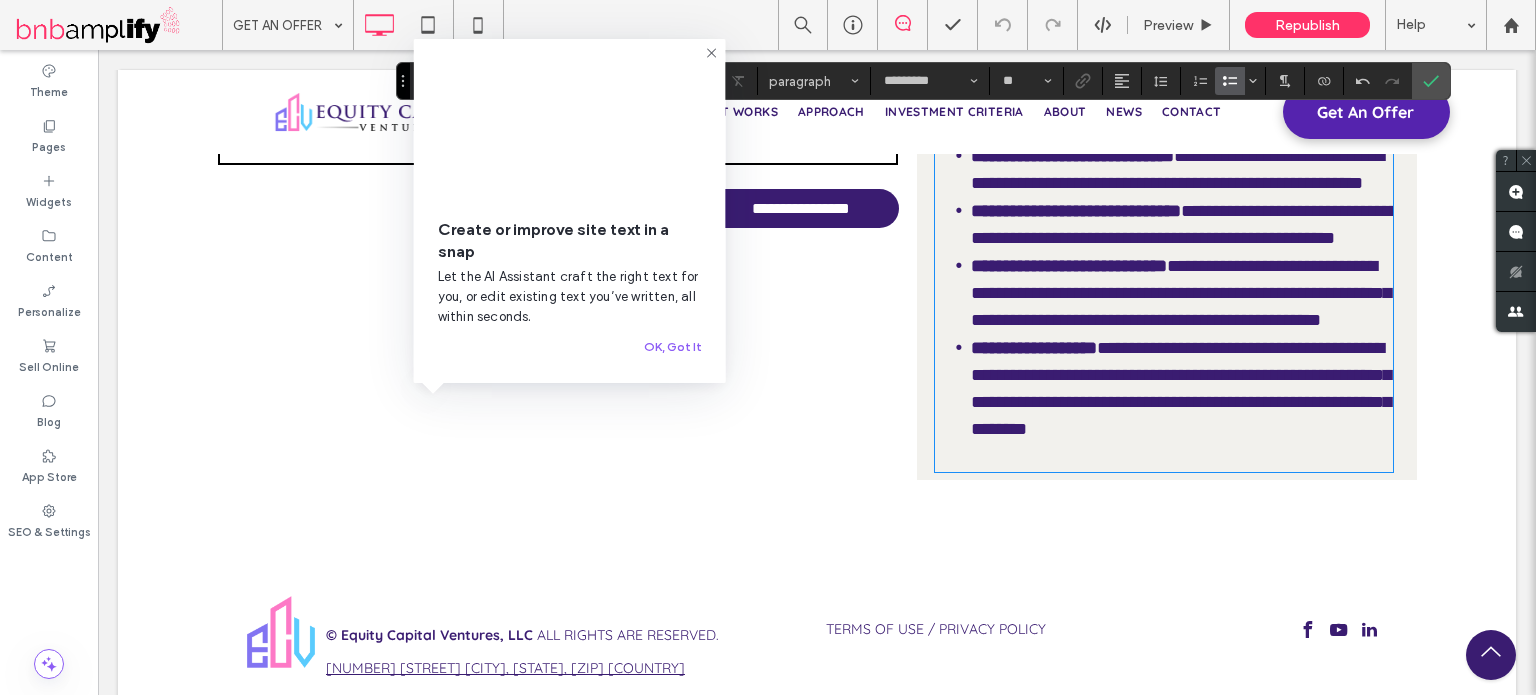 scroll, scrollTop: 840, scrollLeft: 0, axis: vertical 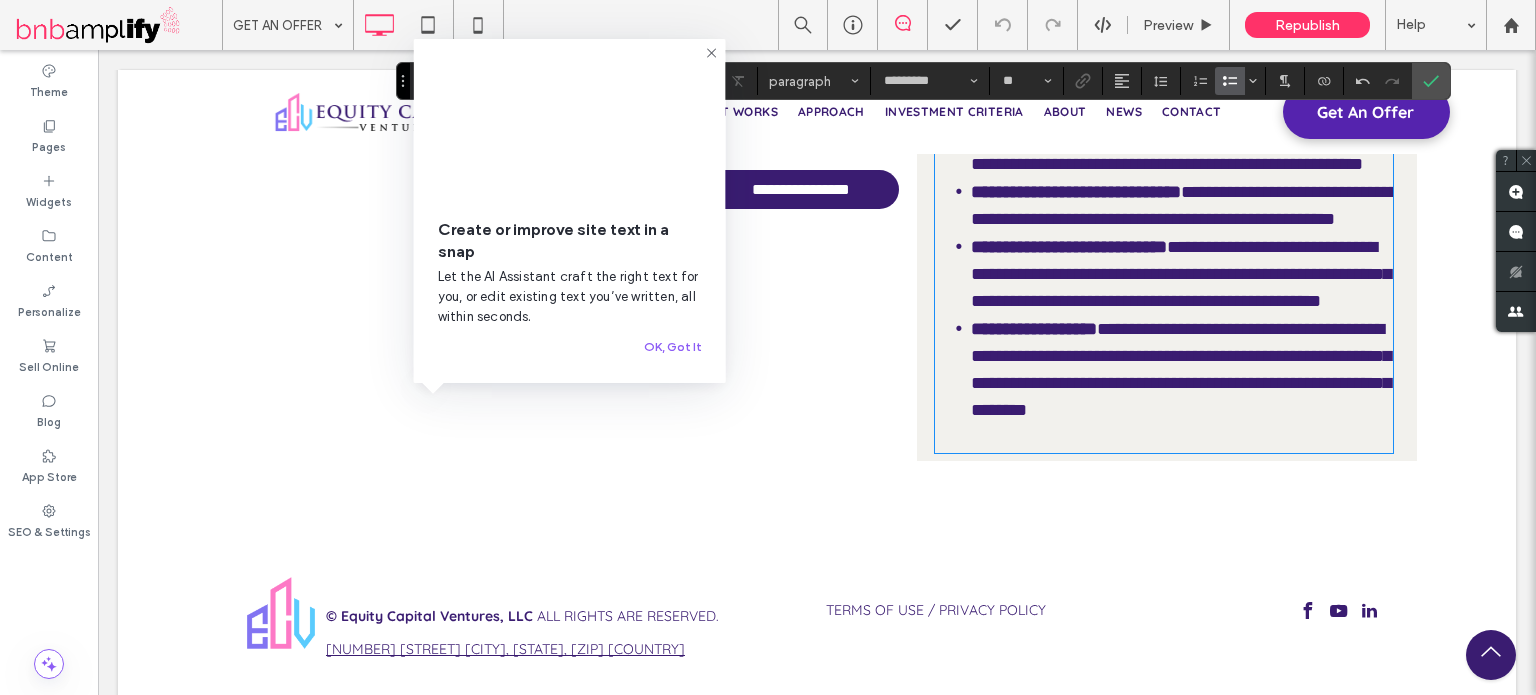 click on "**********" at bounding box center [1076, 192] 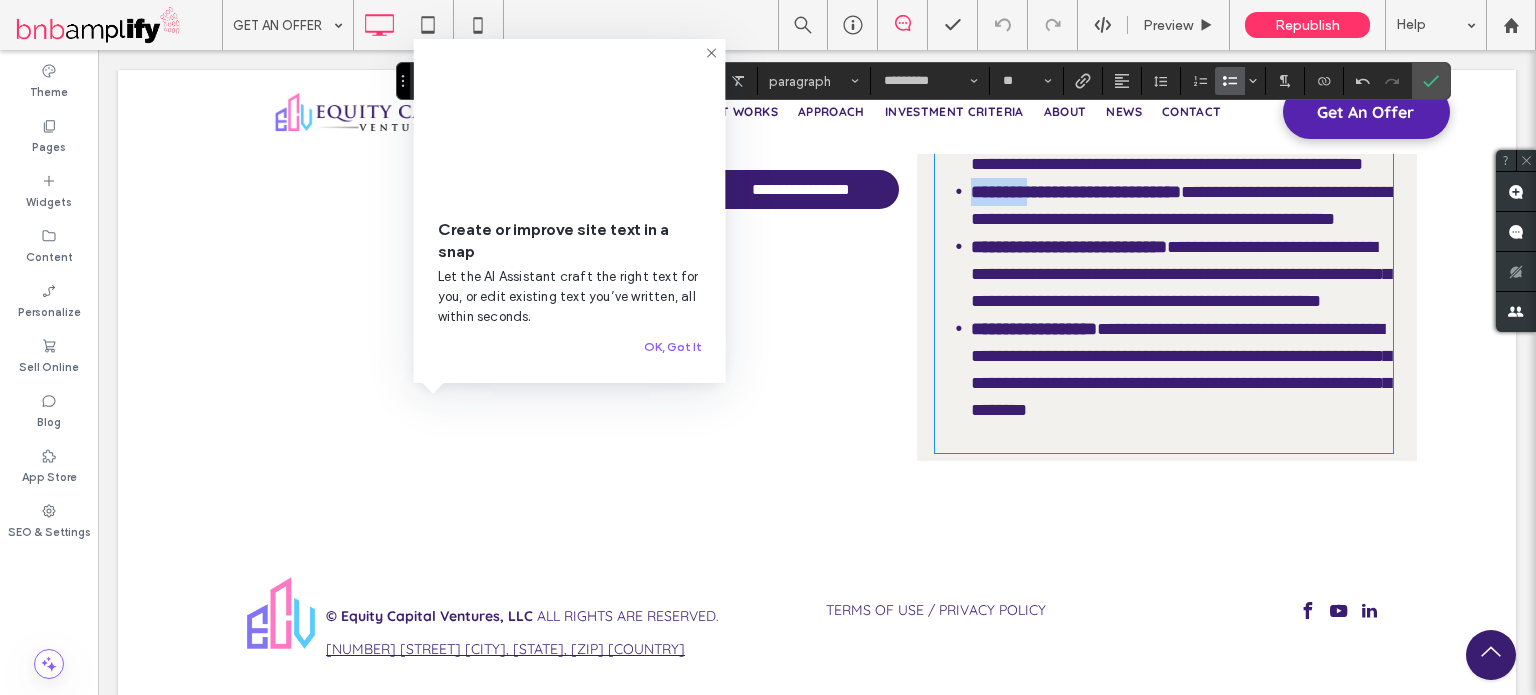 drag, startPoint x: 1015, startPoint y: 352, endPoint x: 995, endPoint y: 425, distance: 75.690155 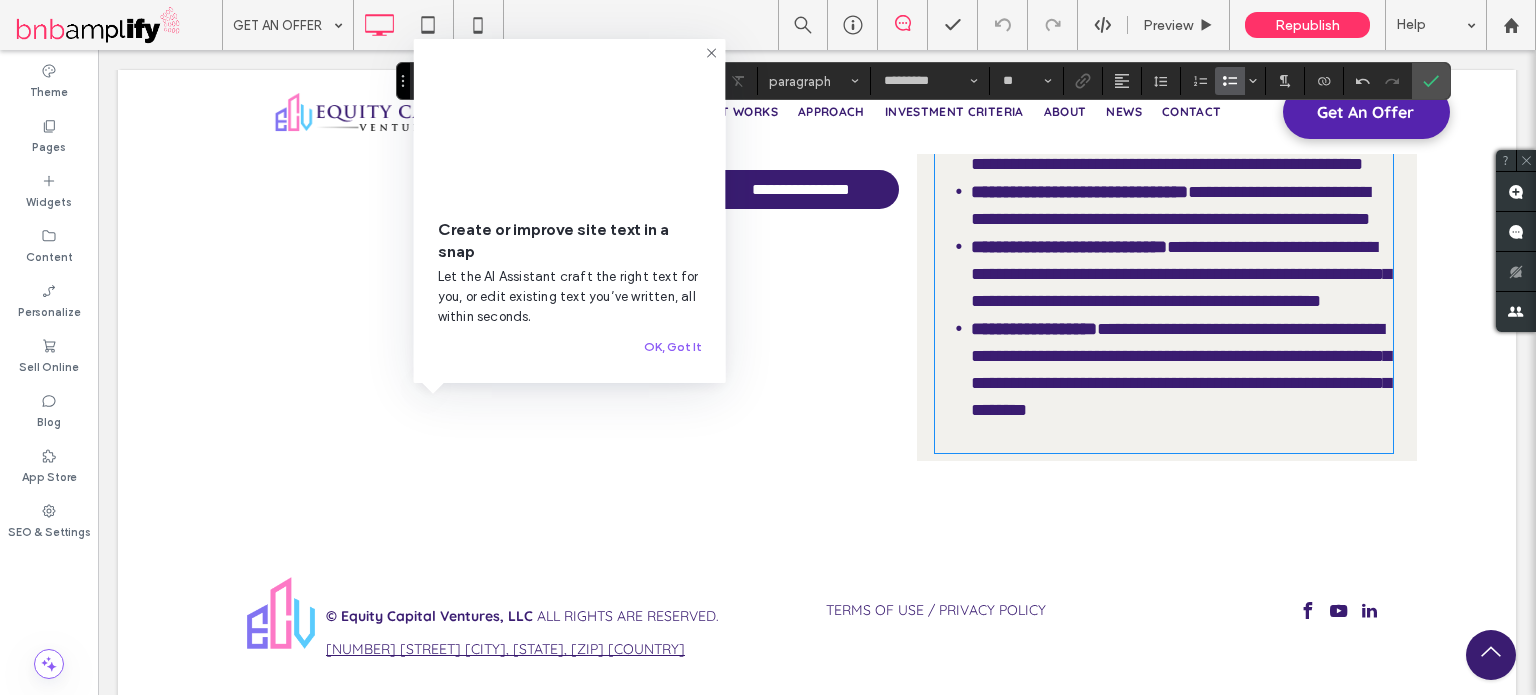 click on "**********" at bounding box center [1170, 205] 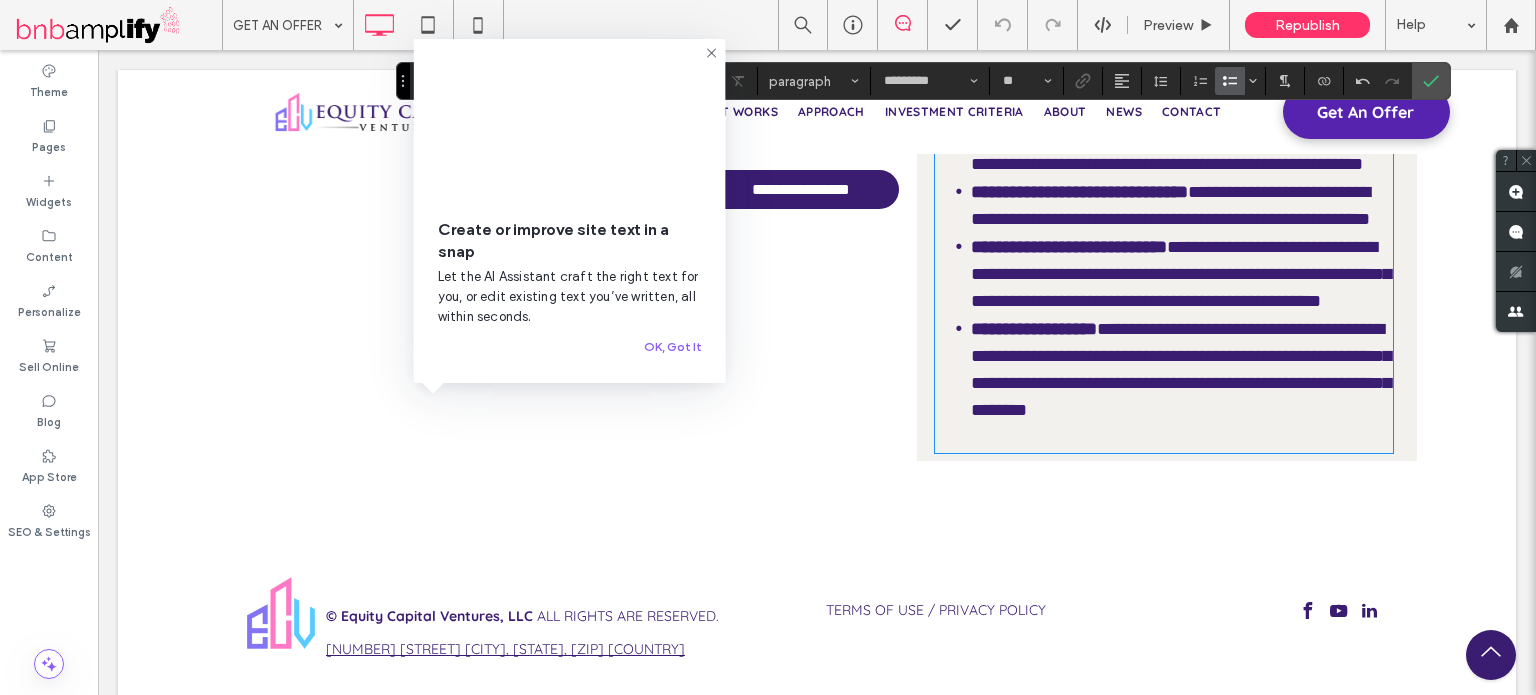 click on "**********" at bounding box center [1170, 205] 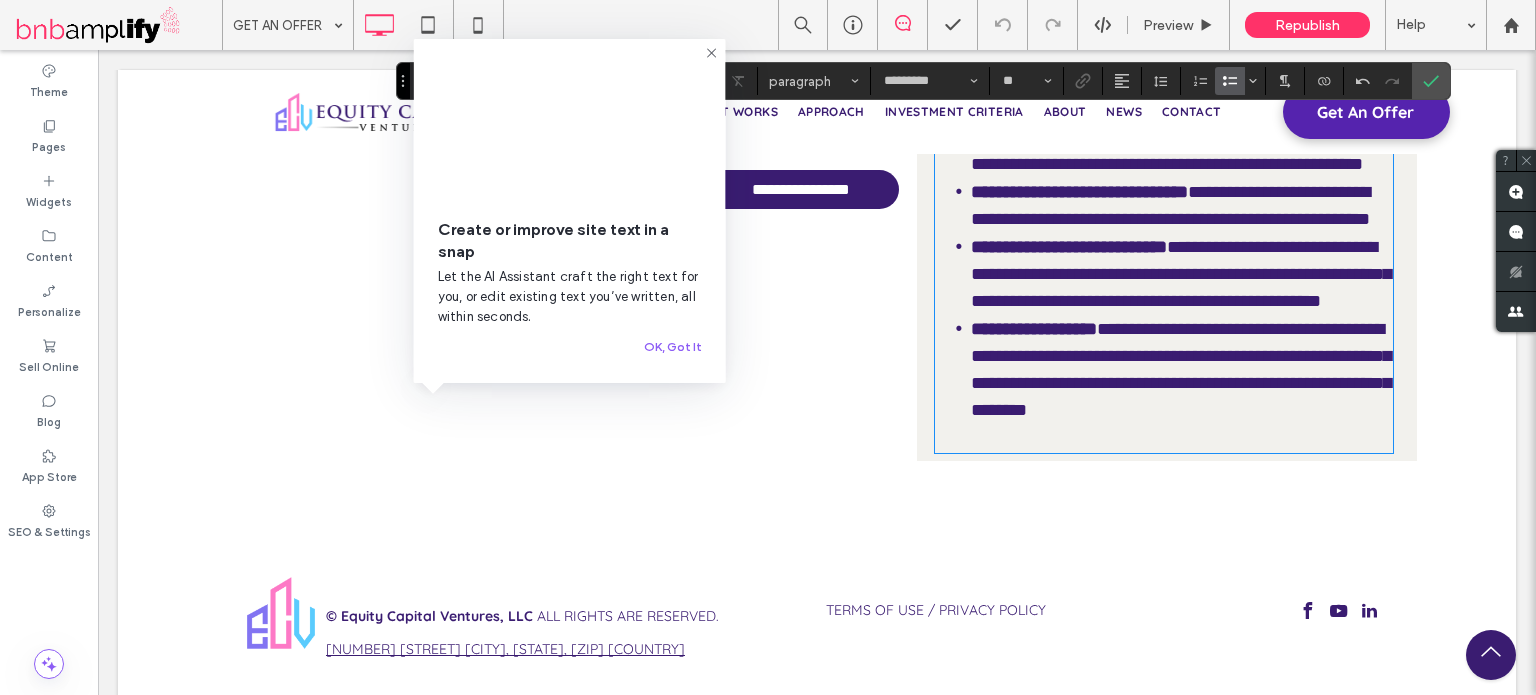 scroll, scrollTop: 860, scrollLeft: 0, axis: vertical 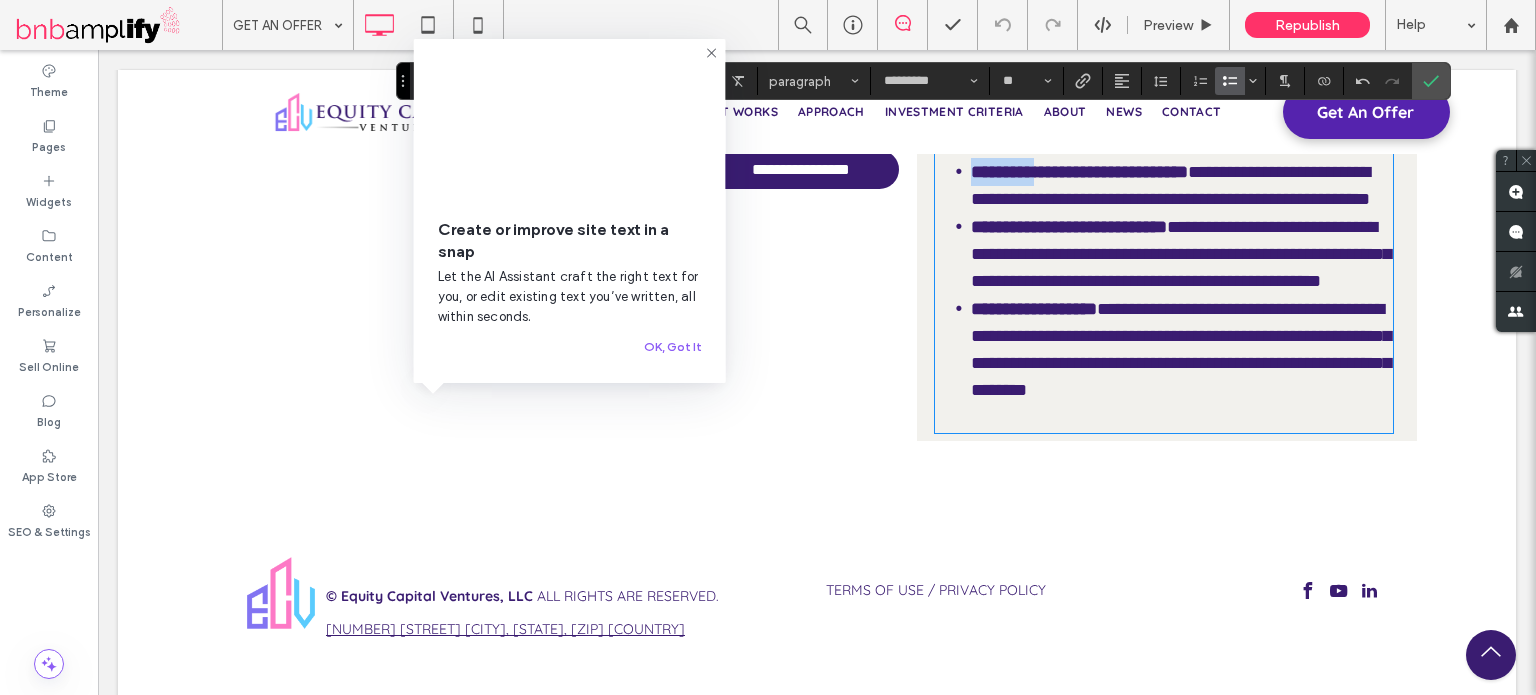 click on "**********" at bounding box center [1079, 172] 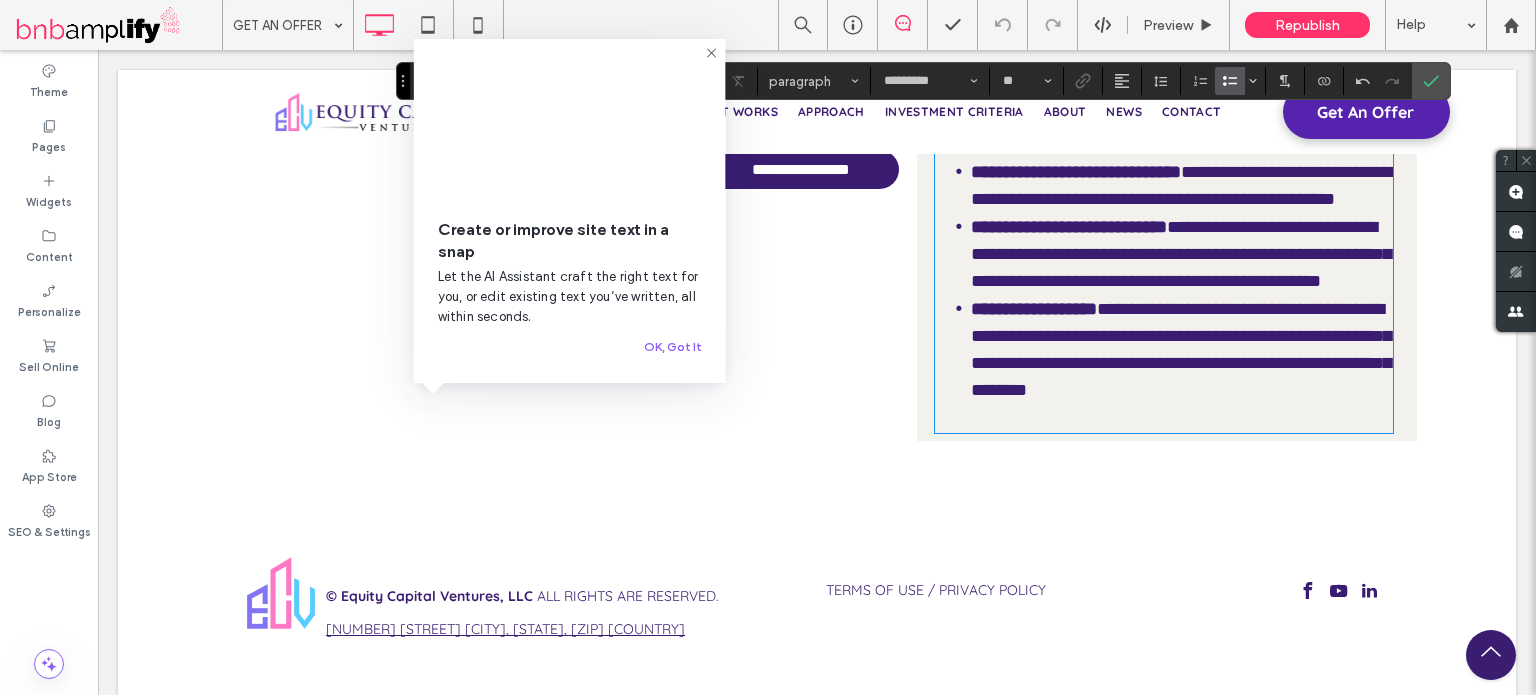 click on "**********" at bounding box center (1184, 185) 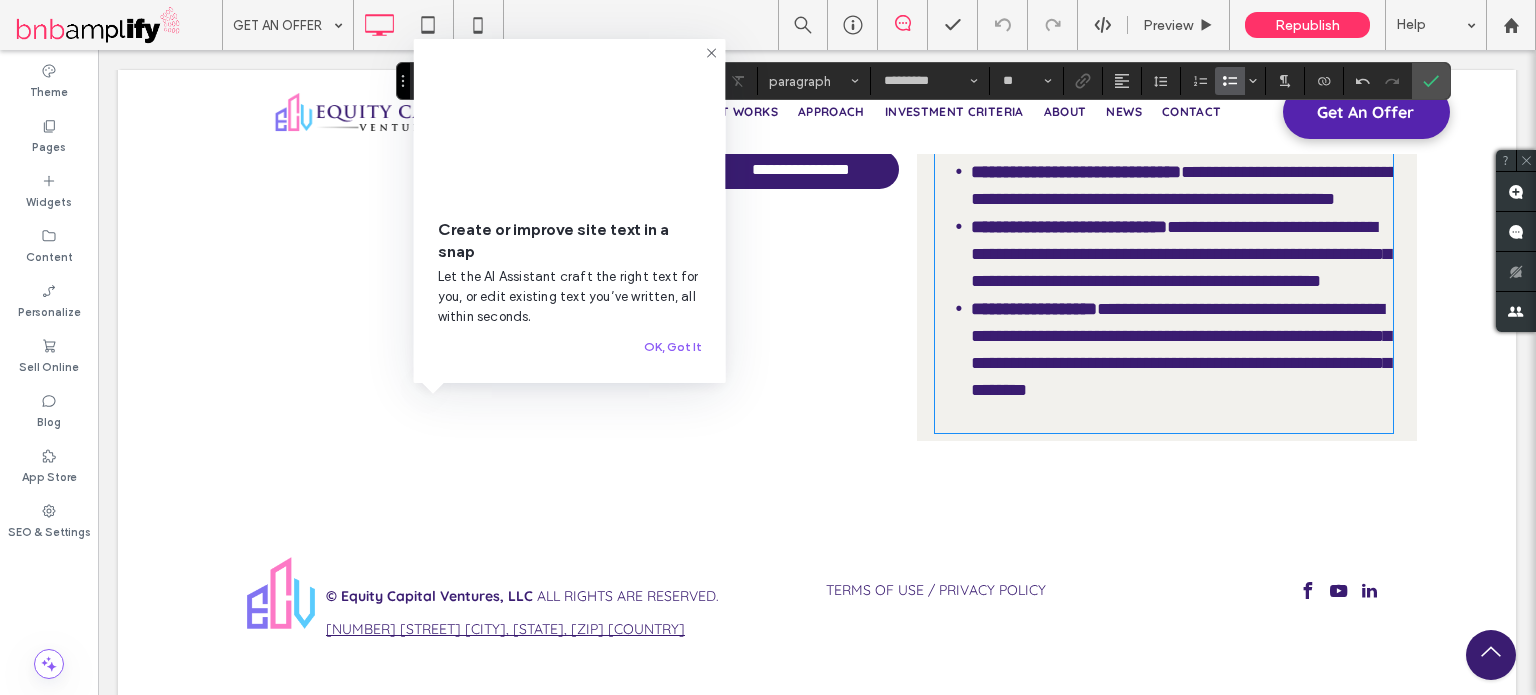 click on "**********" at bounding box center [1164, 48] 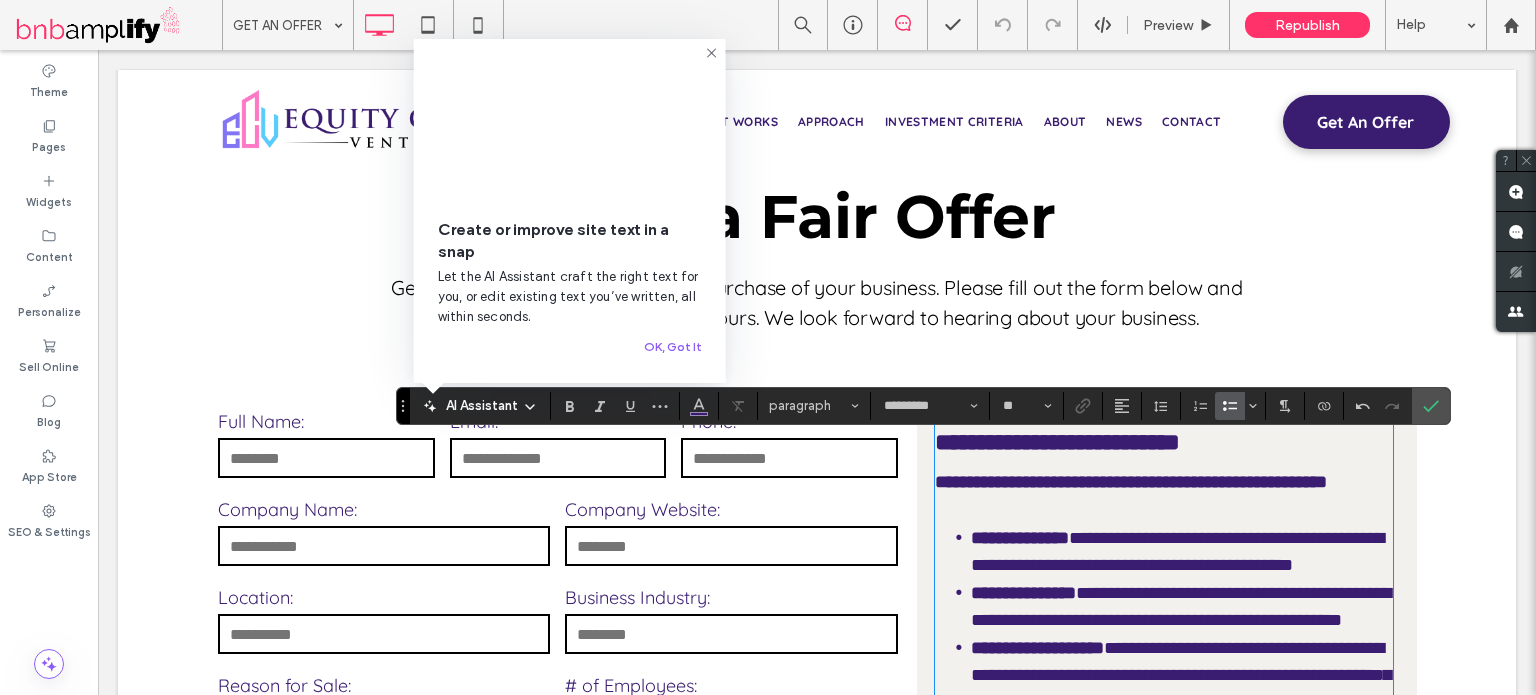 scroll, scrollTop: 30, scrollLeft: 0, axis: vertical 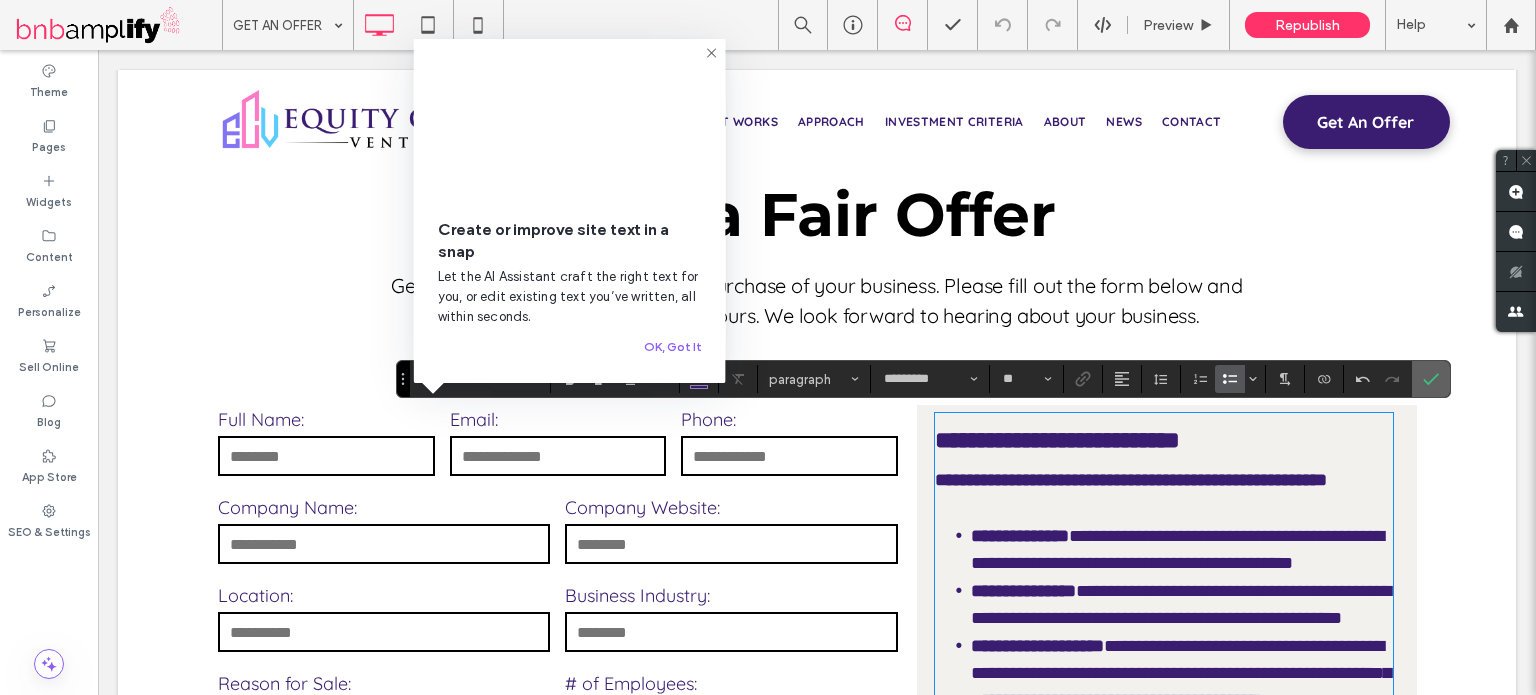 click 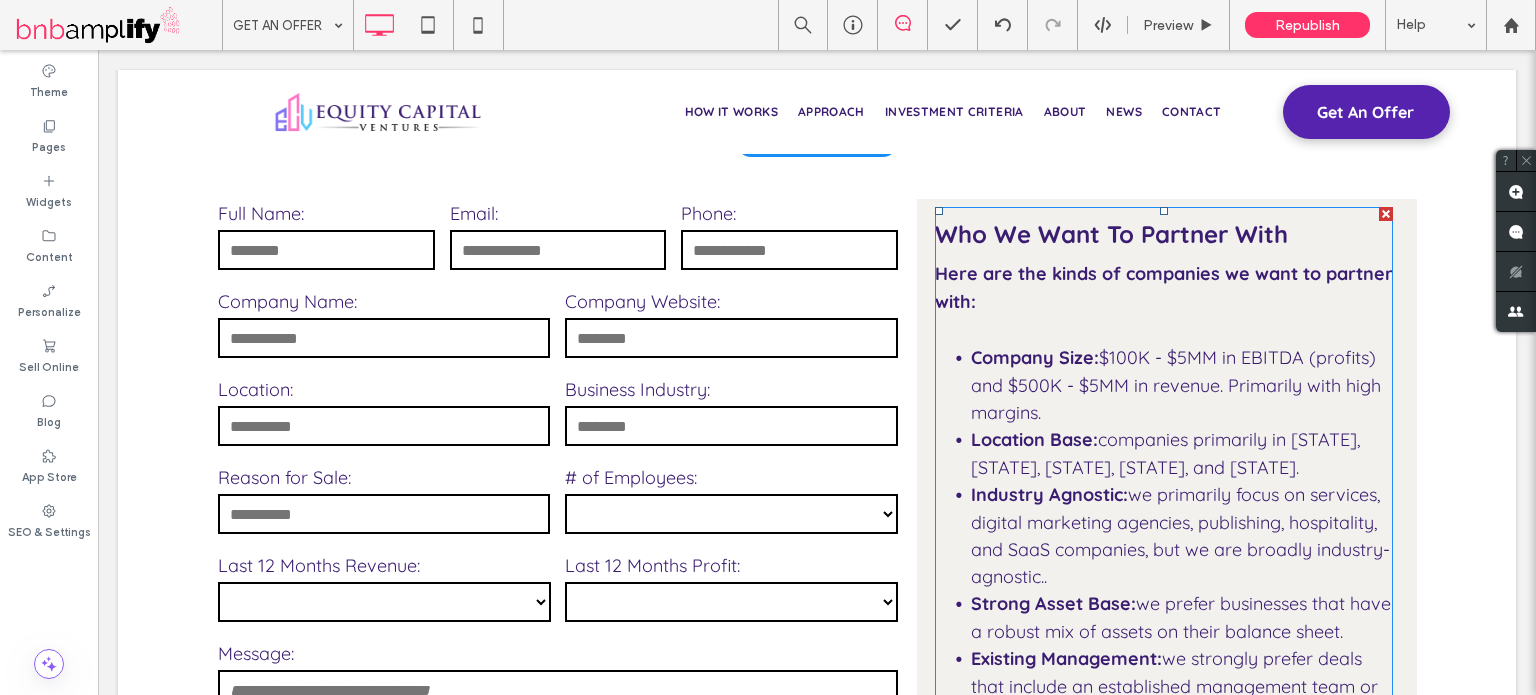 scroll, scrollTop: 239, scrollLeft: 0, axis: vertical 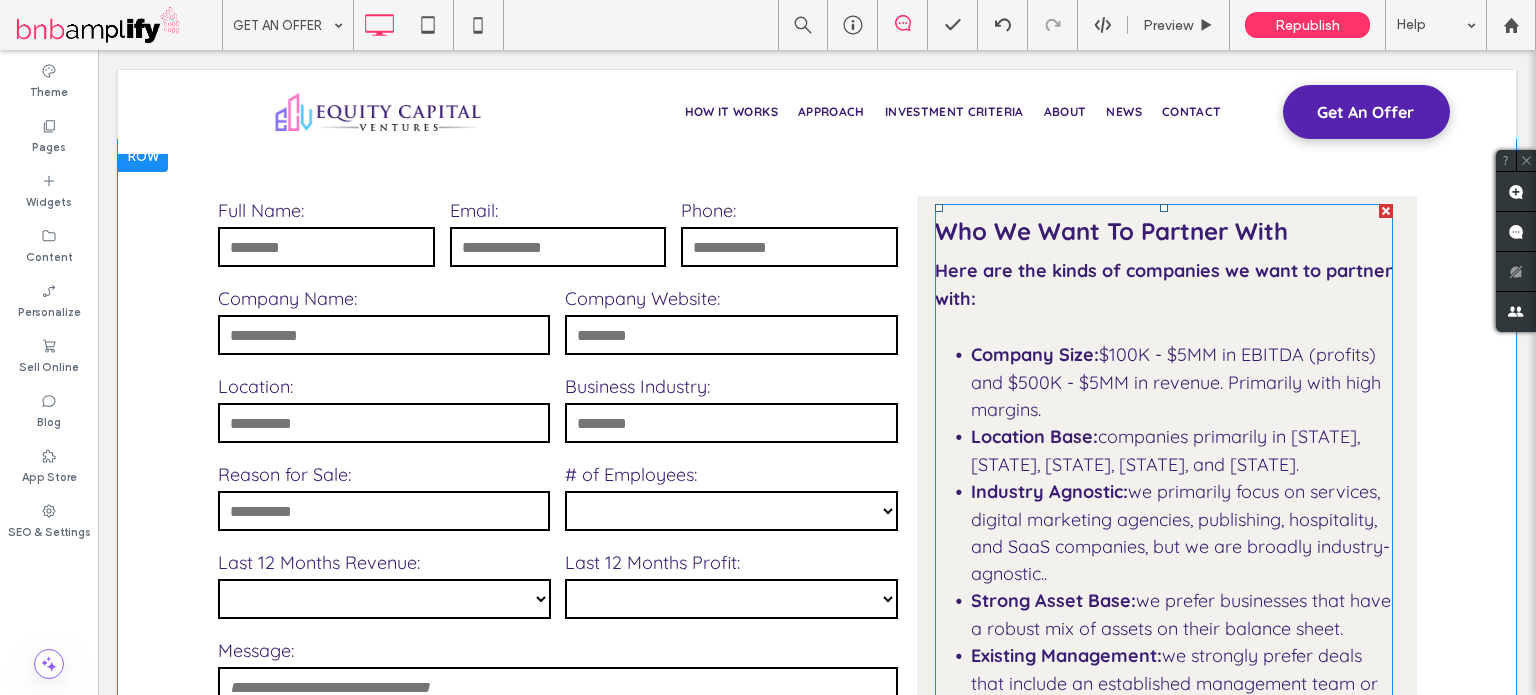 click on "companies primarily in Massachusetts, Rhode Island, North Carolina, South Carolina, and Tennessee." at bounding box center [1165, 450] 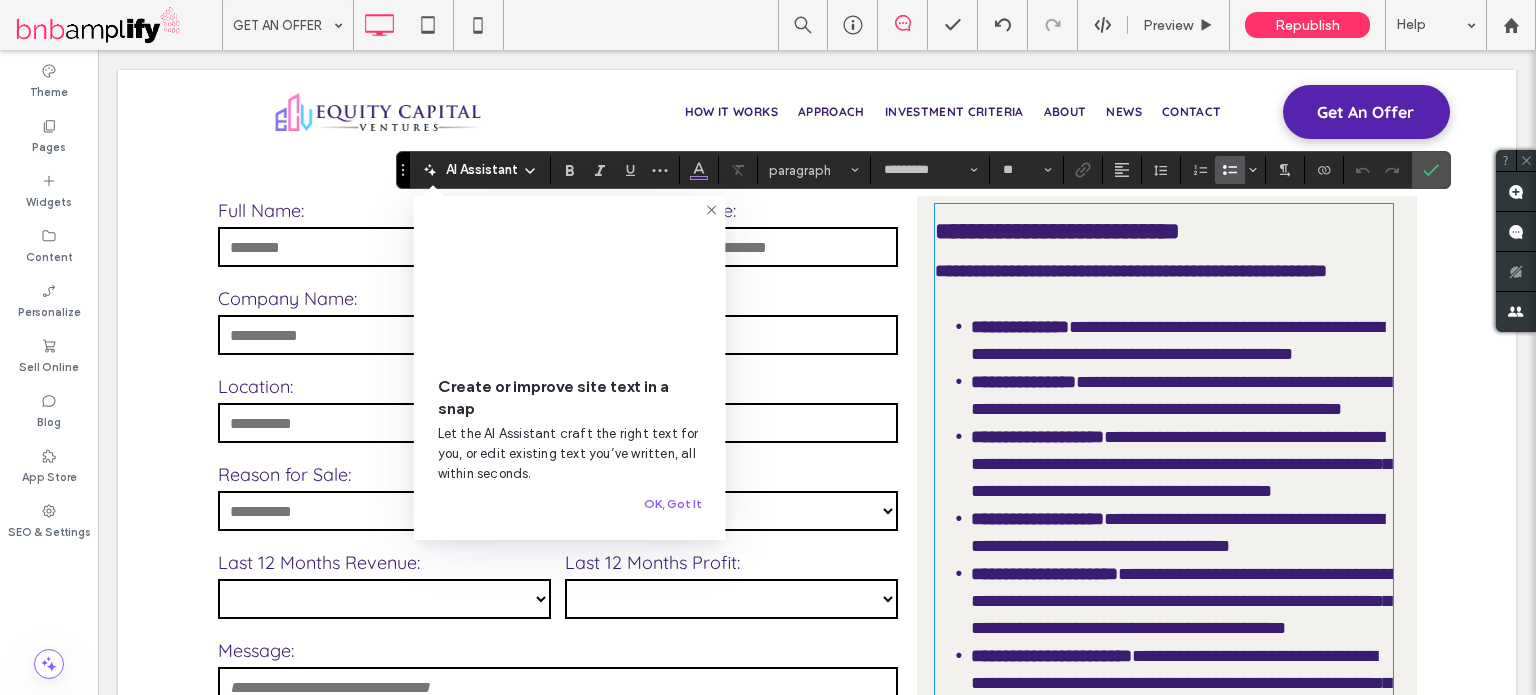 click on "**********" at bounding box center (1181, 395) 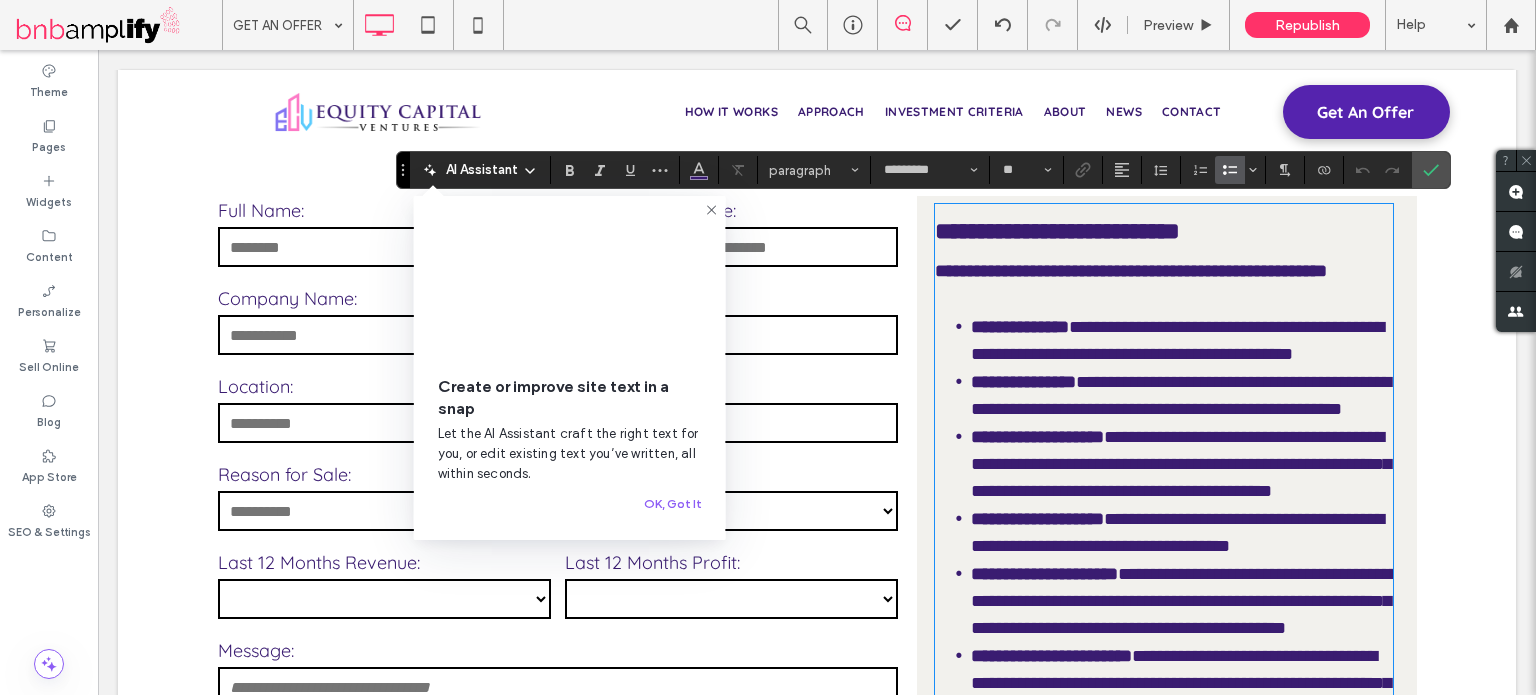 type 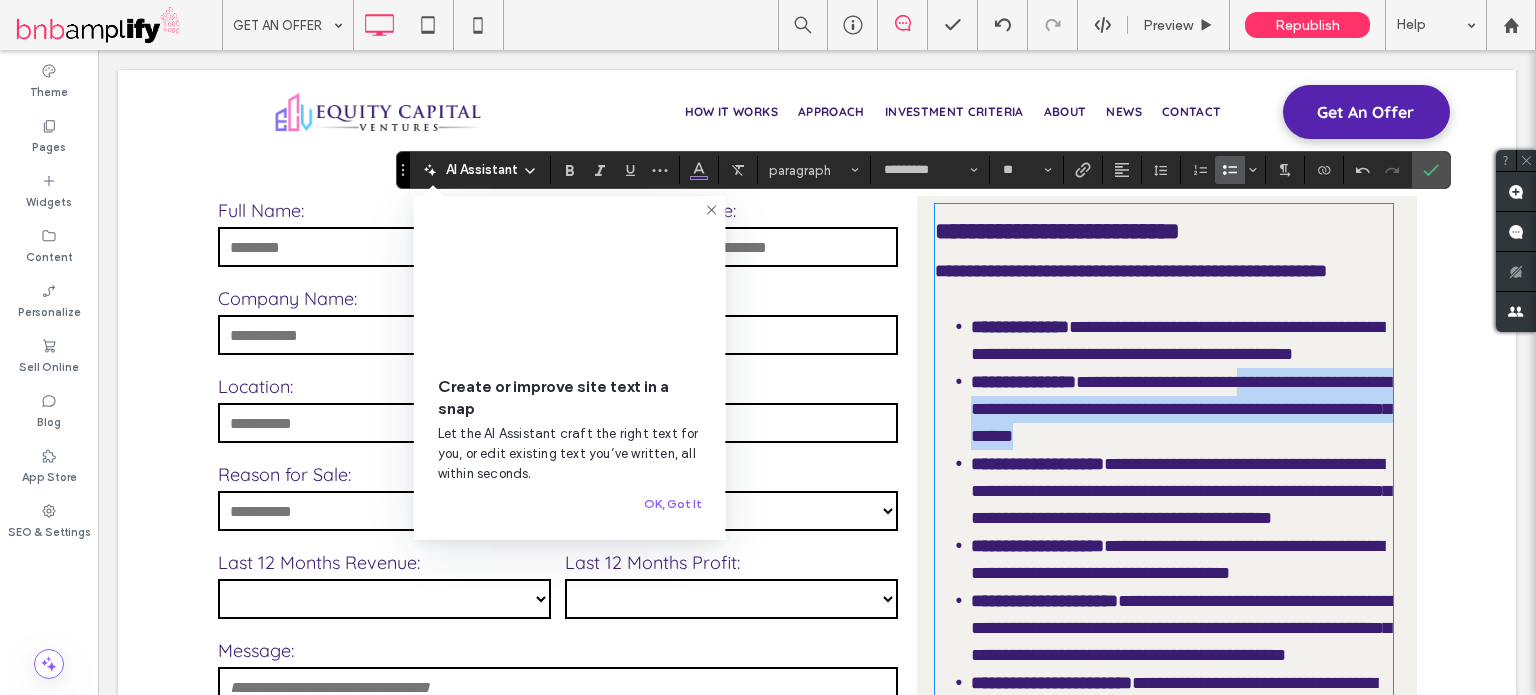 drag, startPoint x: 1304, startPoint y: 496, endPoint x: 976, endPoint y: 468, distance: 329.19296 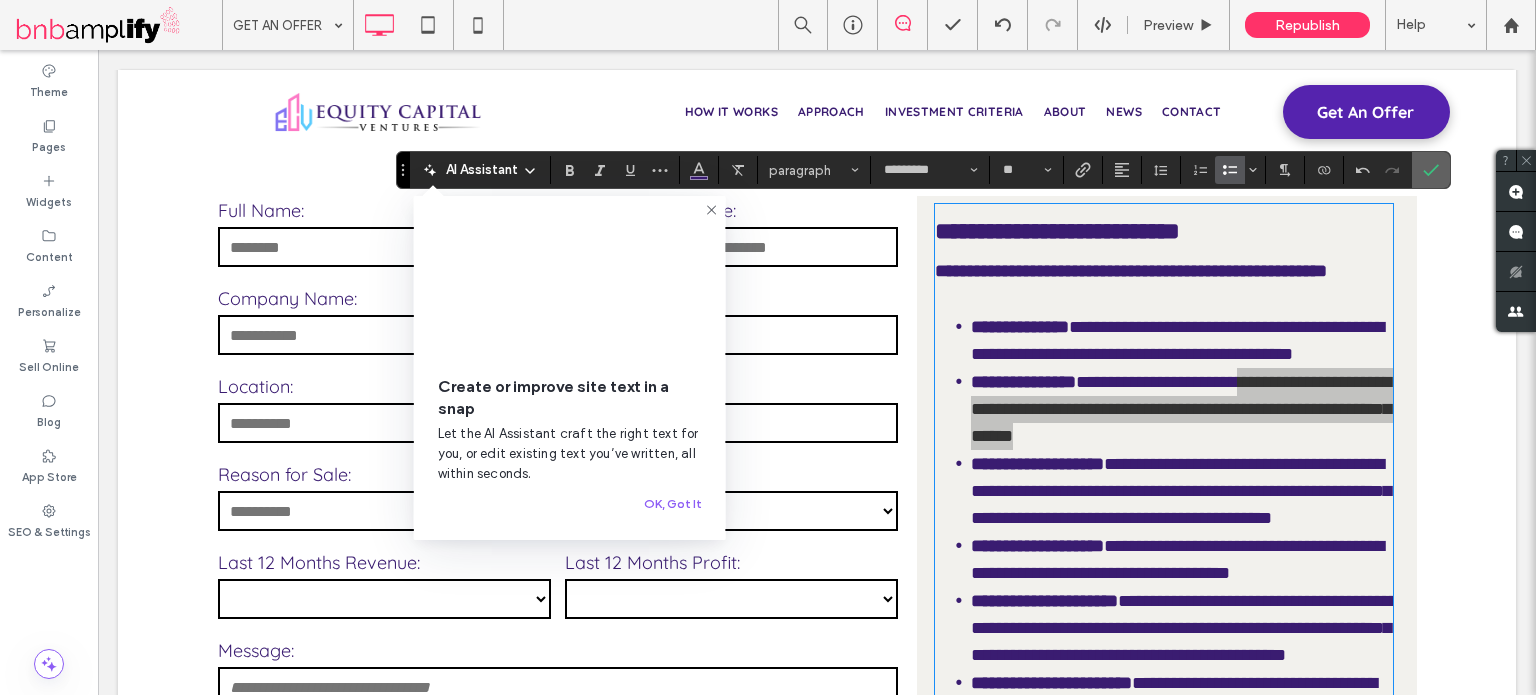 click 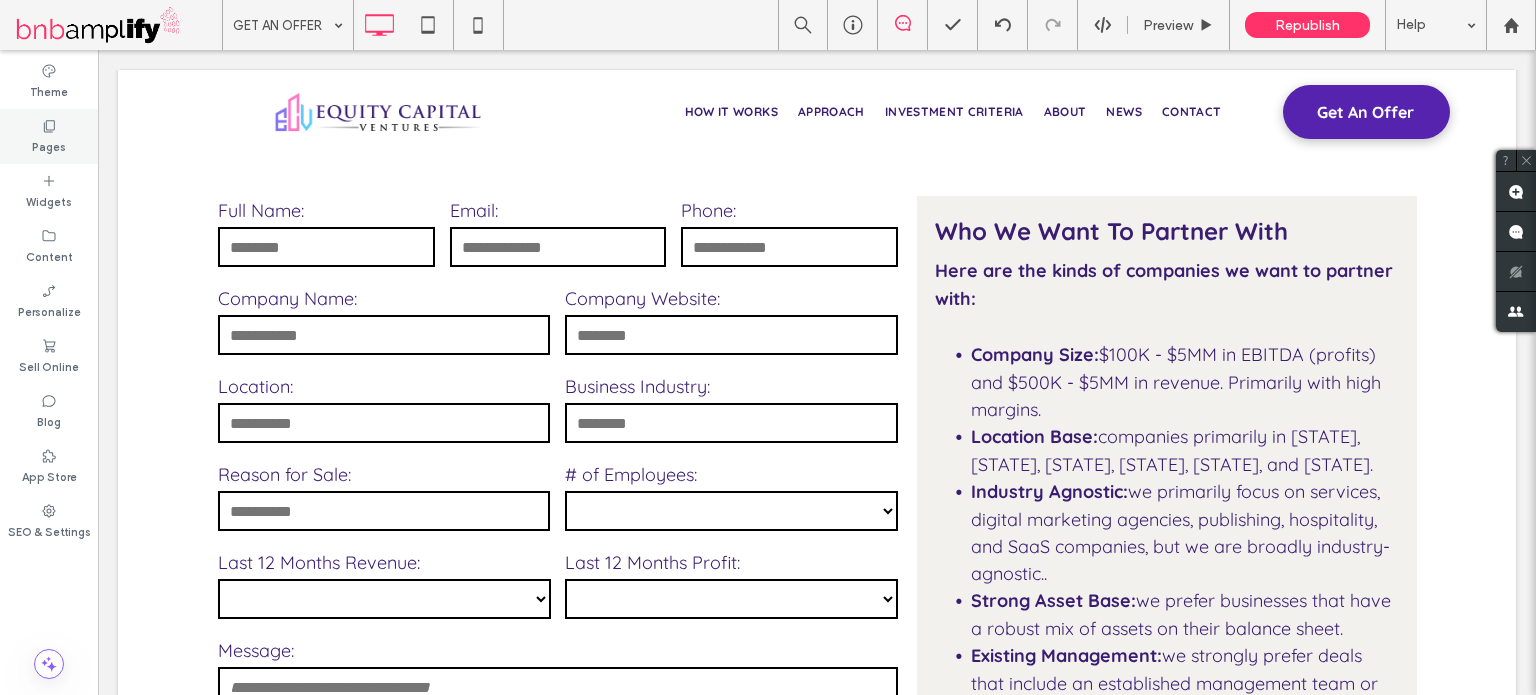 click on "Pages" at bounding box center [49, 145] 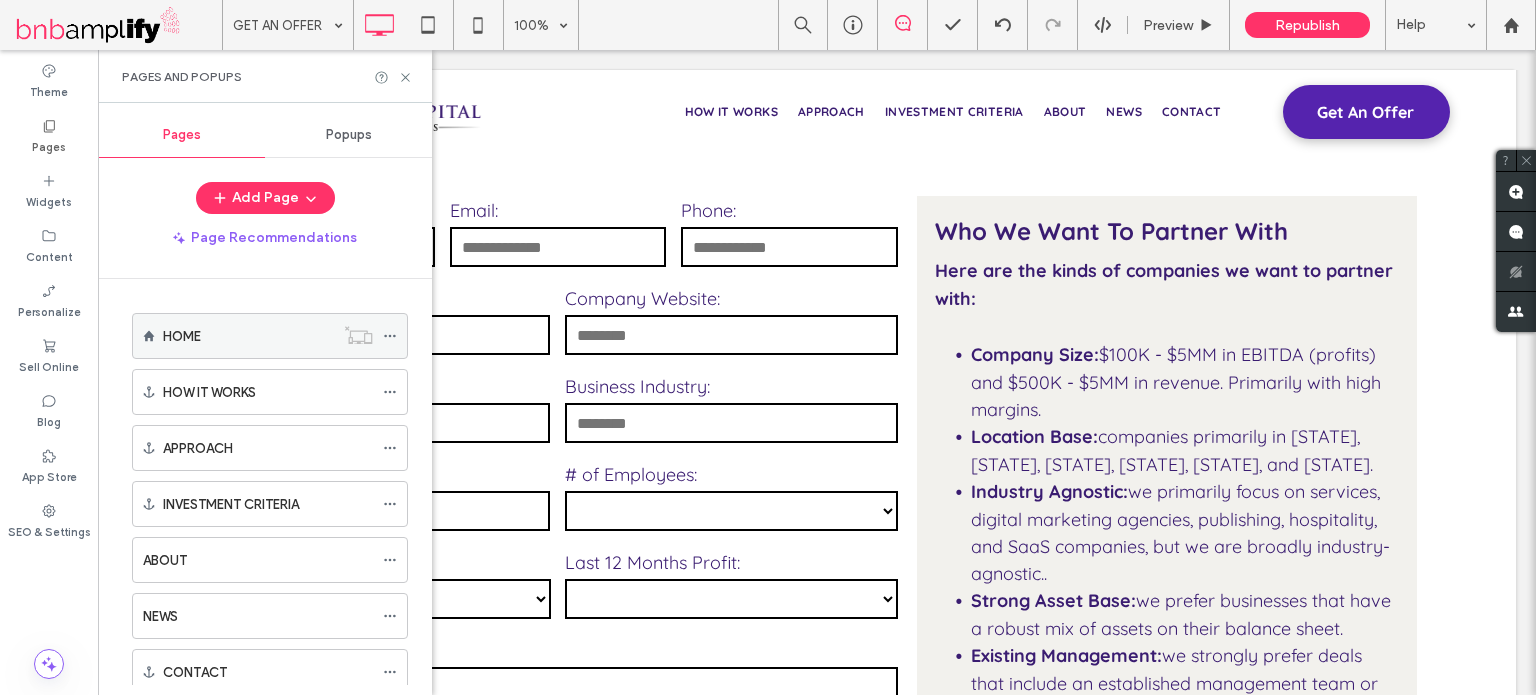 click on "HOME" at bounding box center [182, 336] 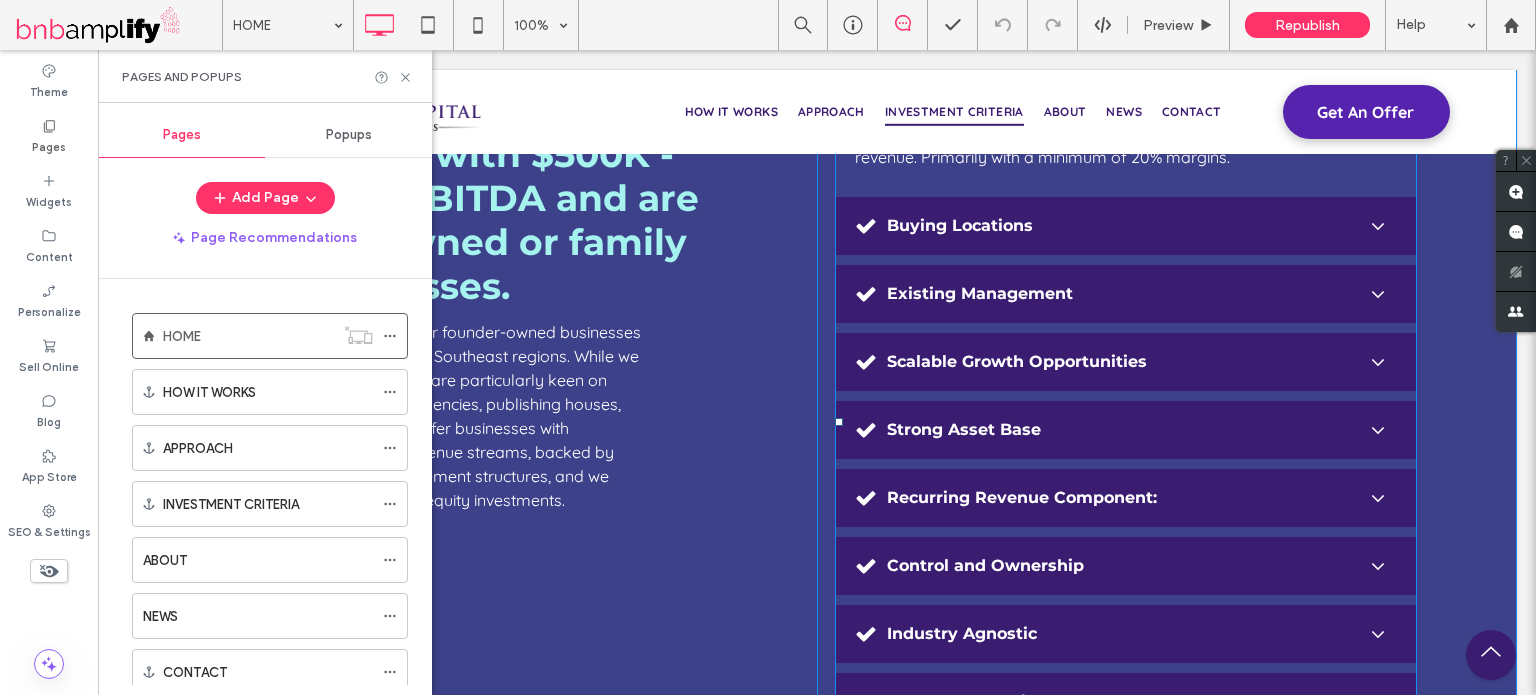 scroll, scrollTop: 4478, scrollLeft: 0, axis: vertical 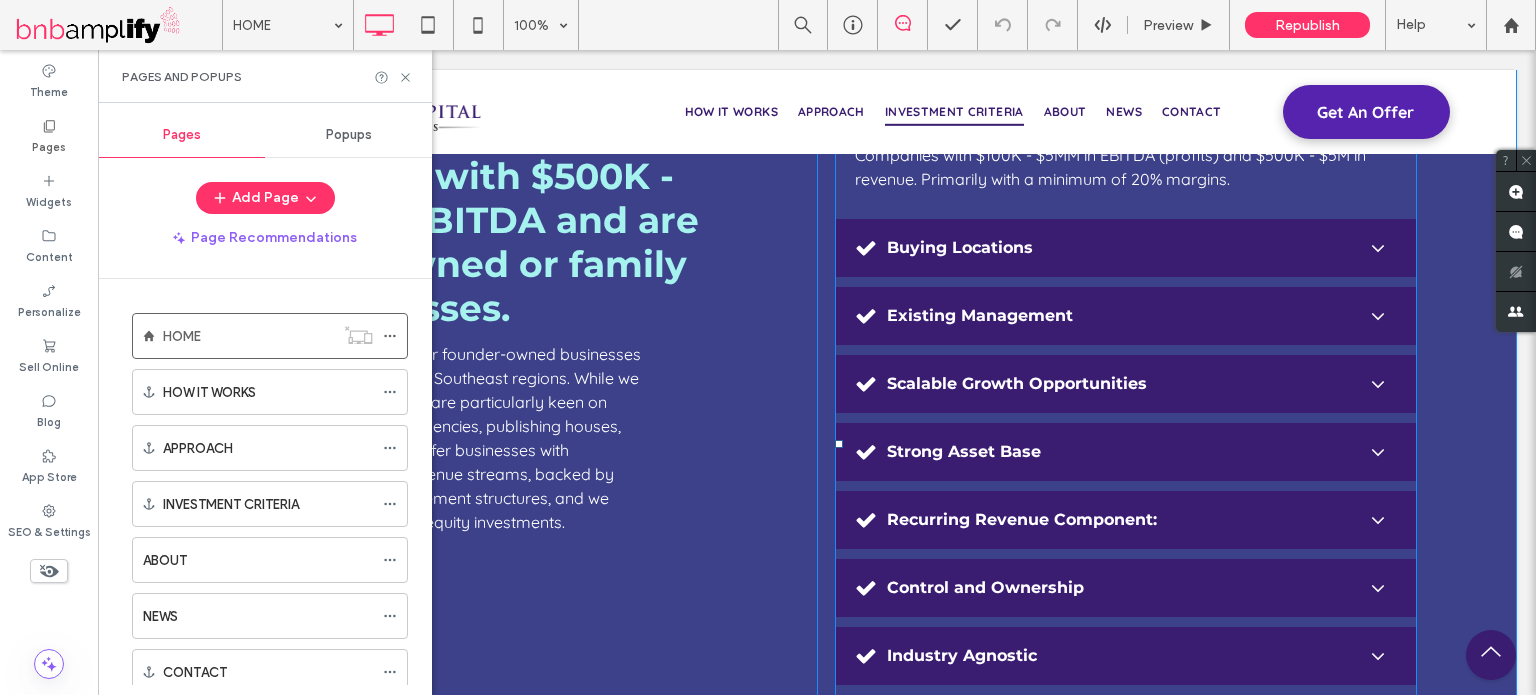 click at bounding box center (1126, 444) 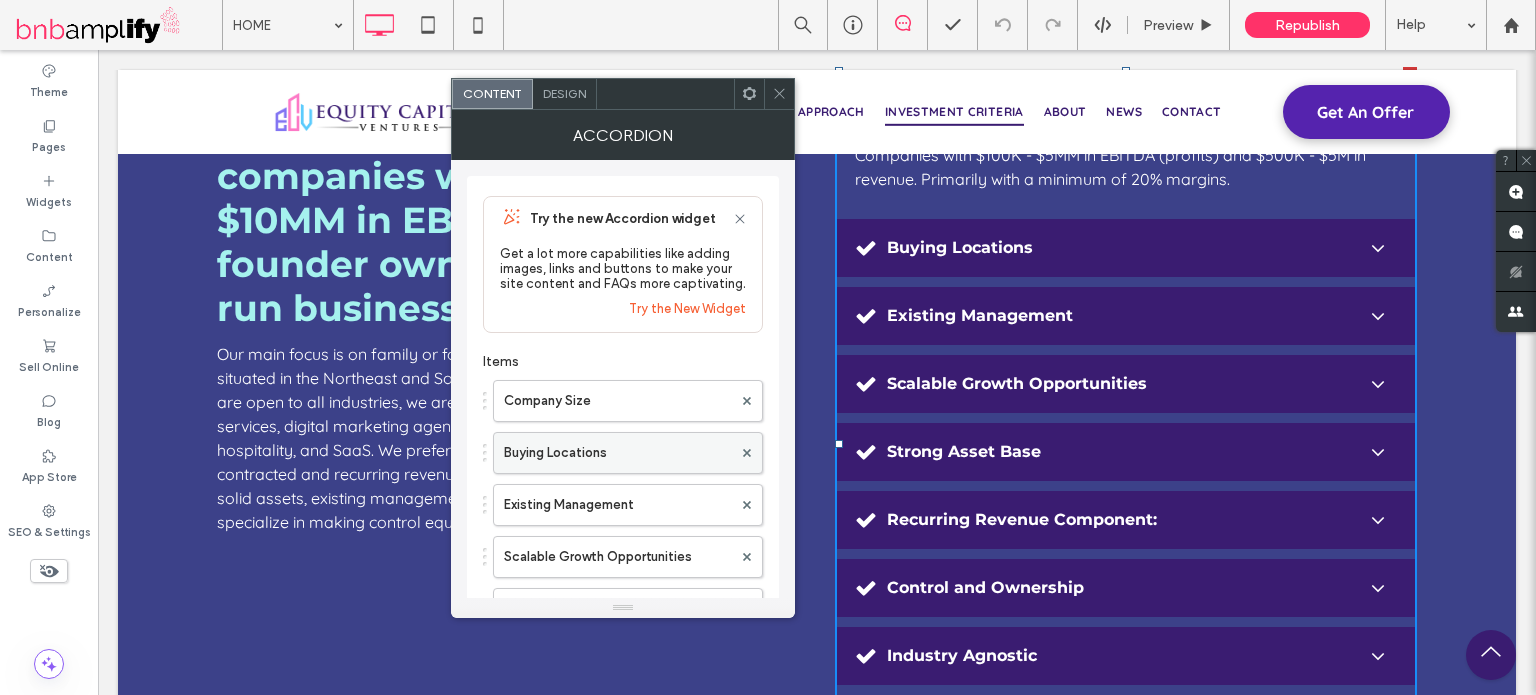 click on "Buying Locations" at bounding box center (618, 453) 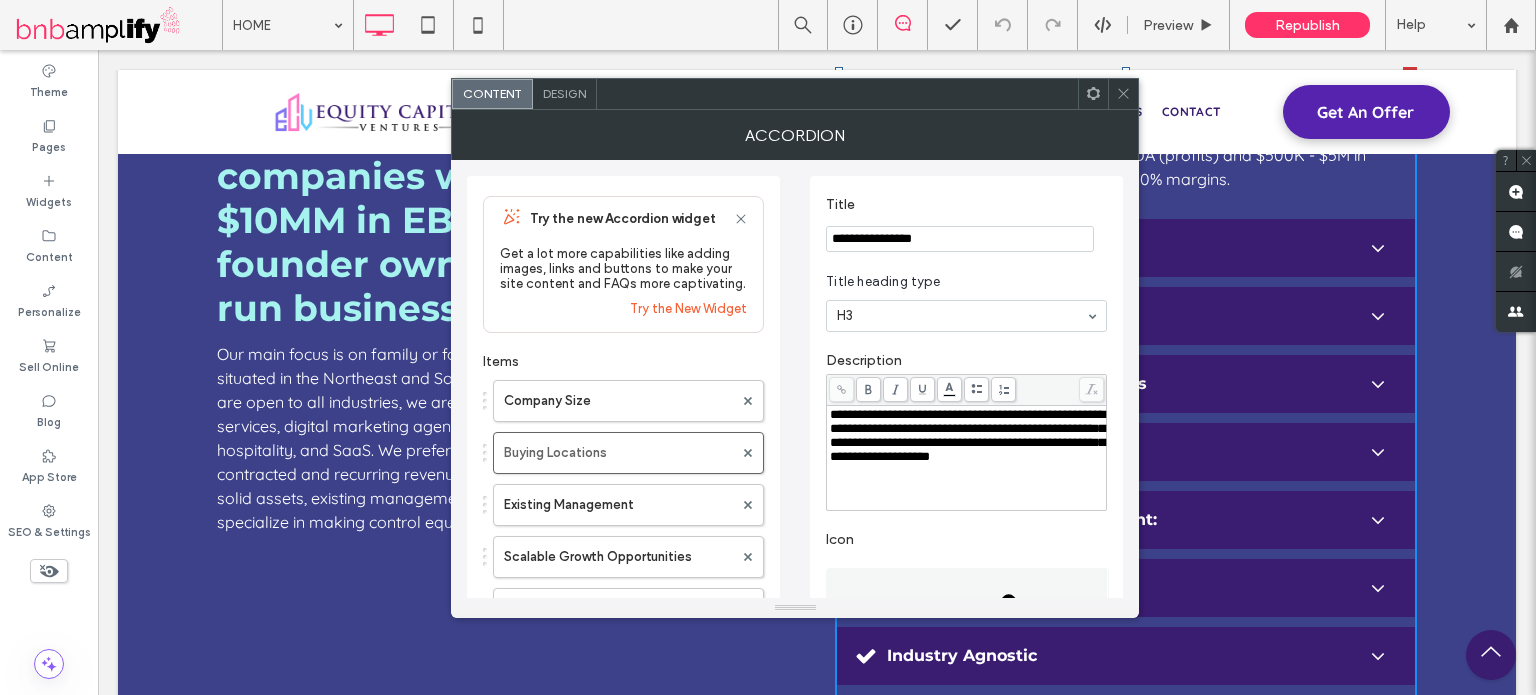 click on "**********" at bounding box center [967, 435] 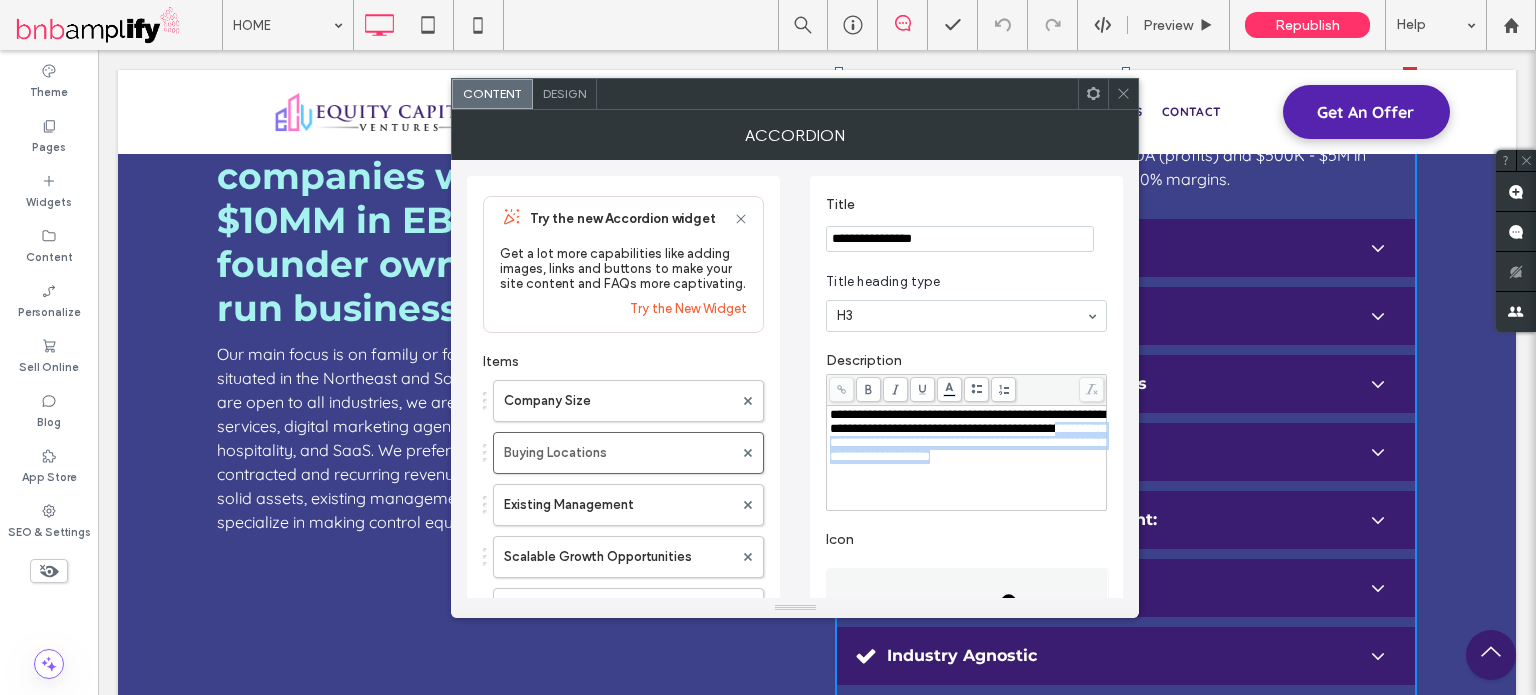 drag, startPoint x: 900, startPoint y: 447, endPoint x: 937, endPoint y: 480, distance: 49.57822 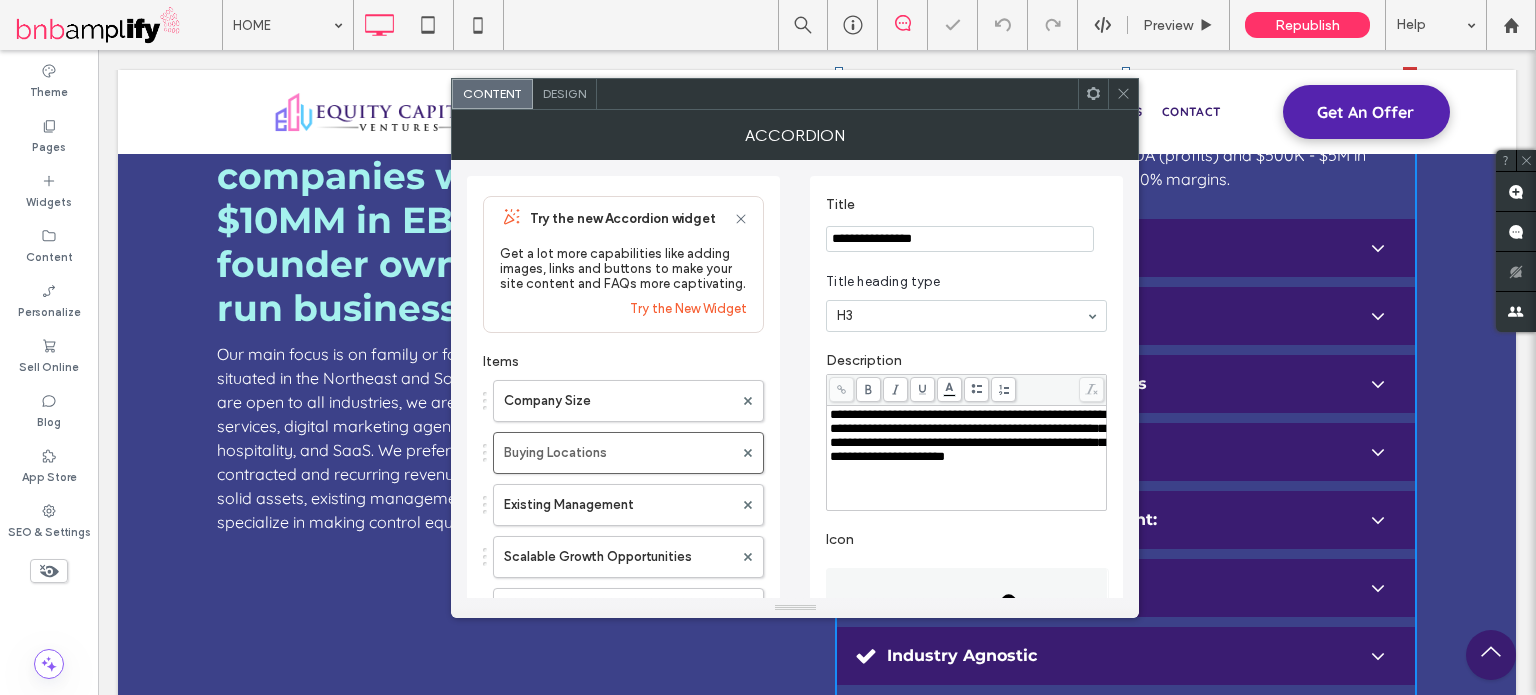 click on "**********" at bounding box center [795, 653] 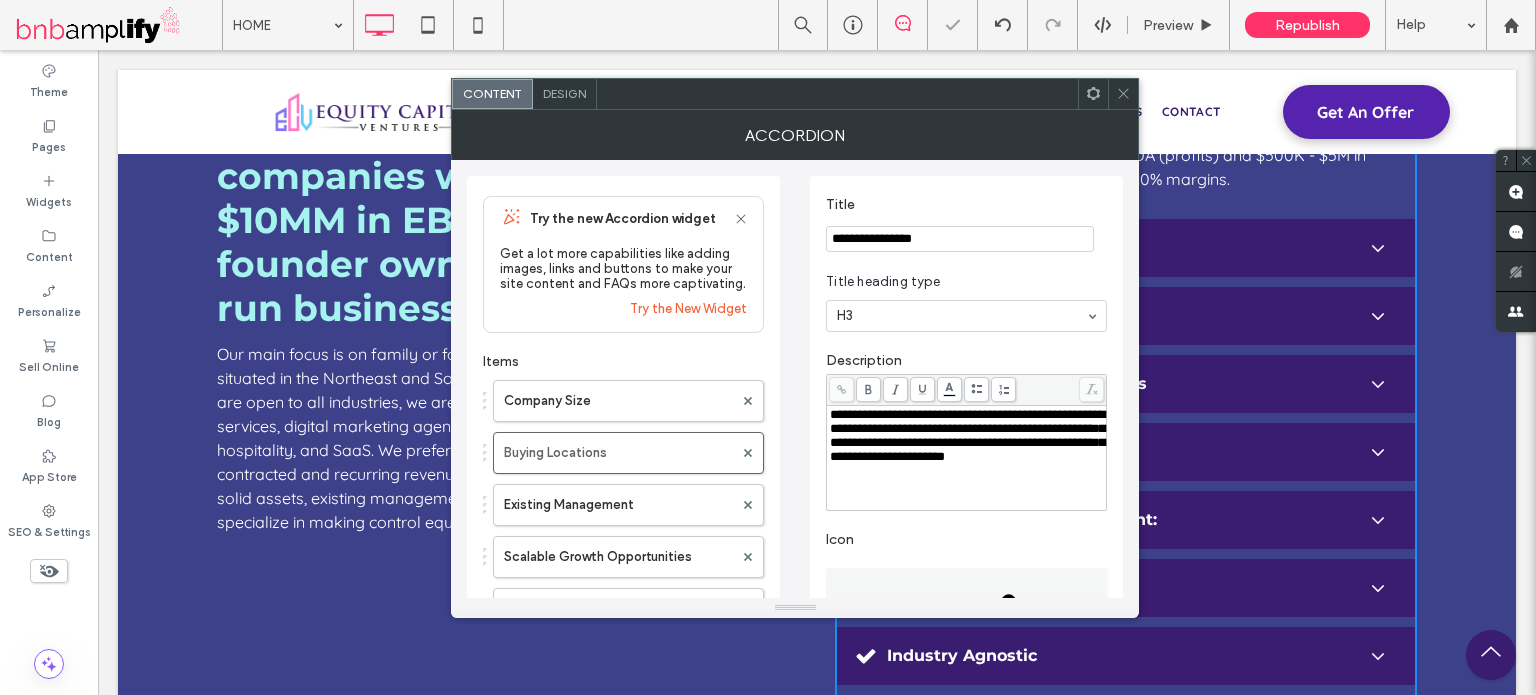 click on "**********" at bounding box center (967, 435) 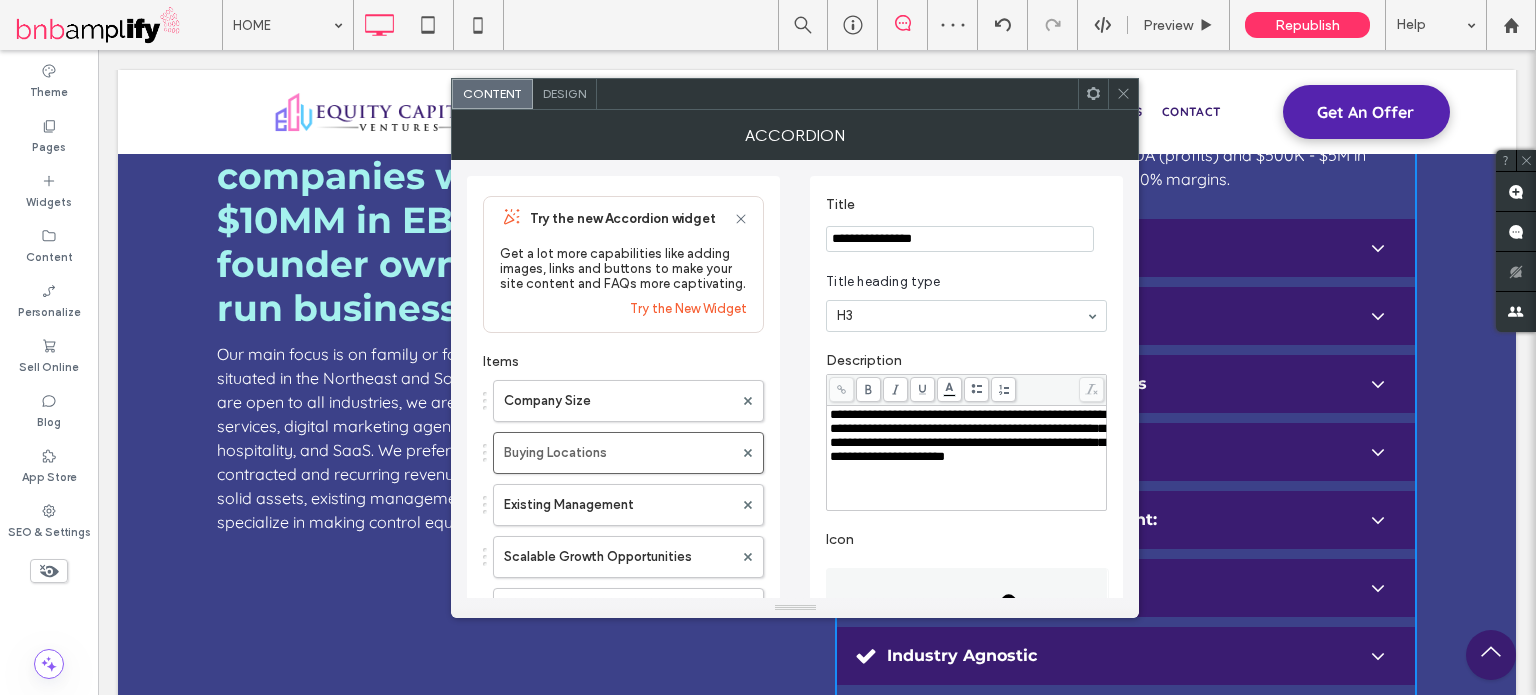 click 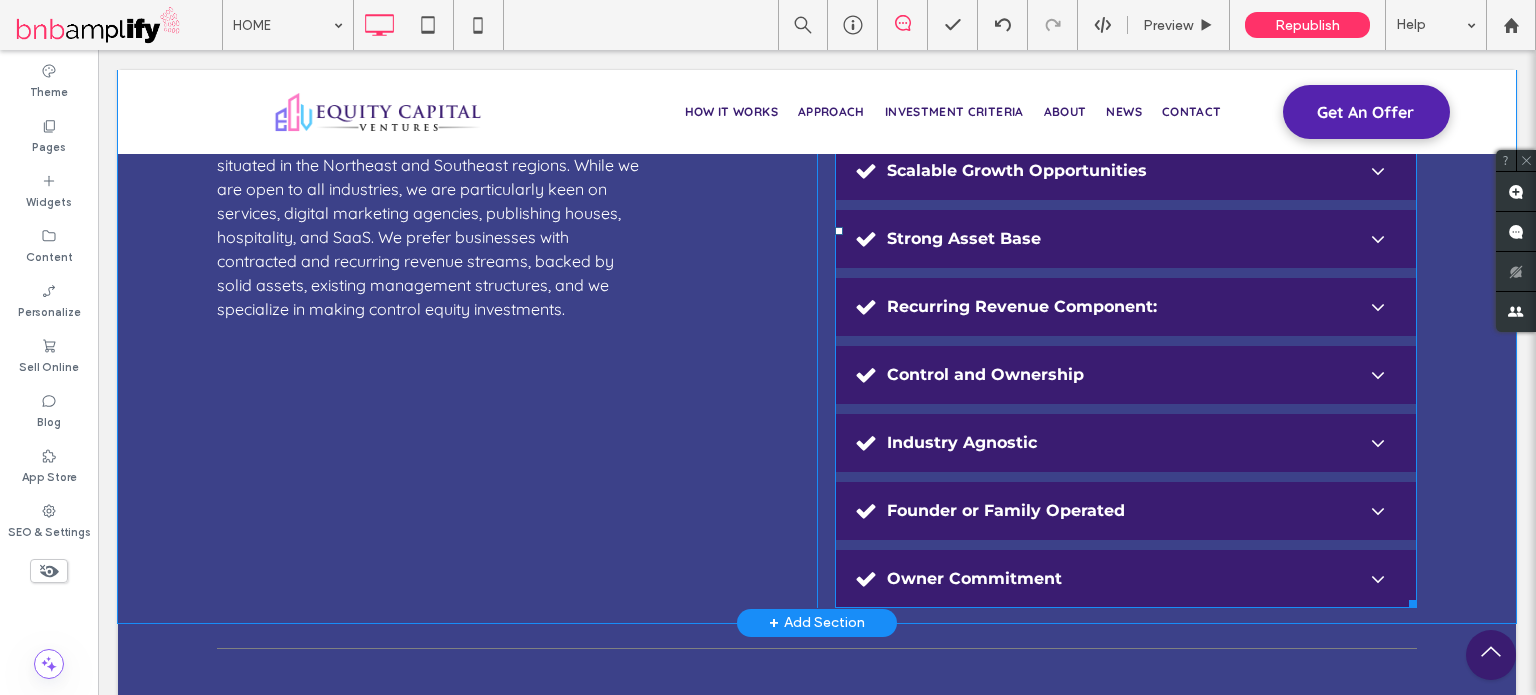 scroll, scrollTop: 4696, scrollLeft: 0, axis: vertical 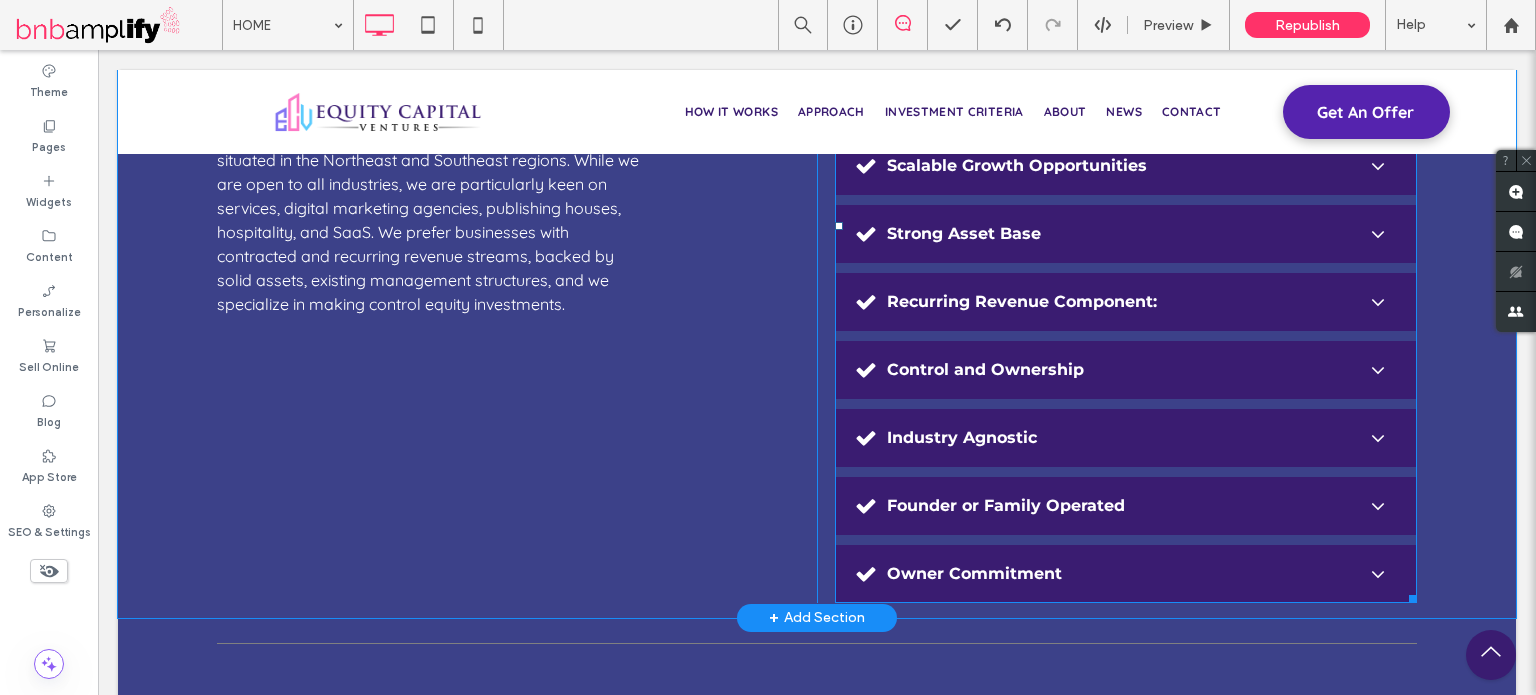click at bounding box center [1126, 226] 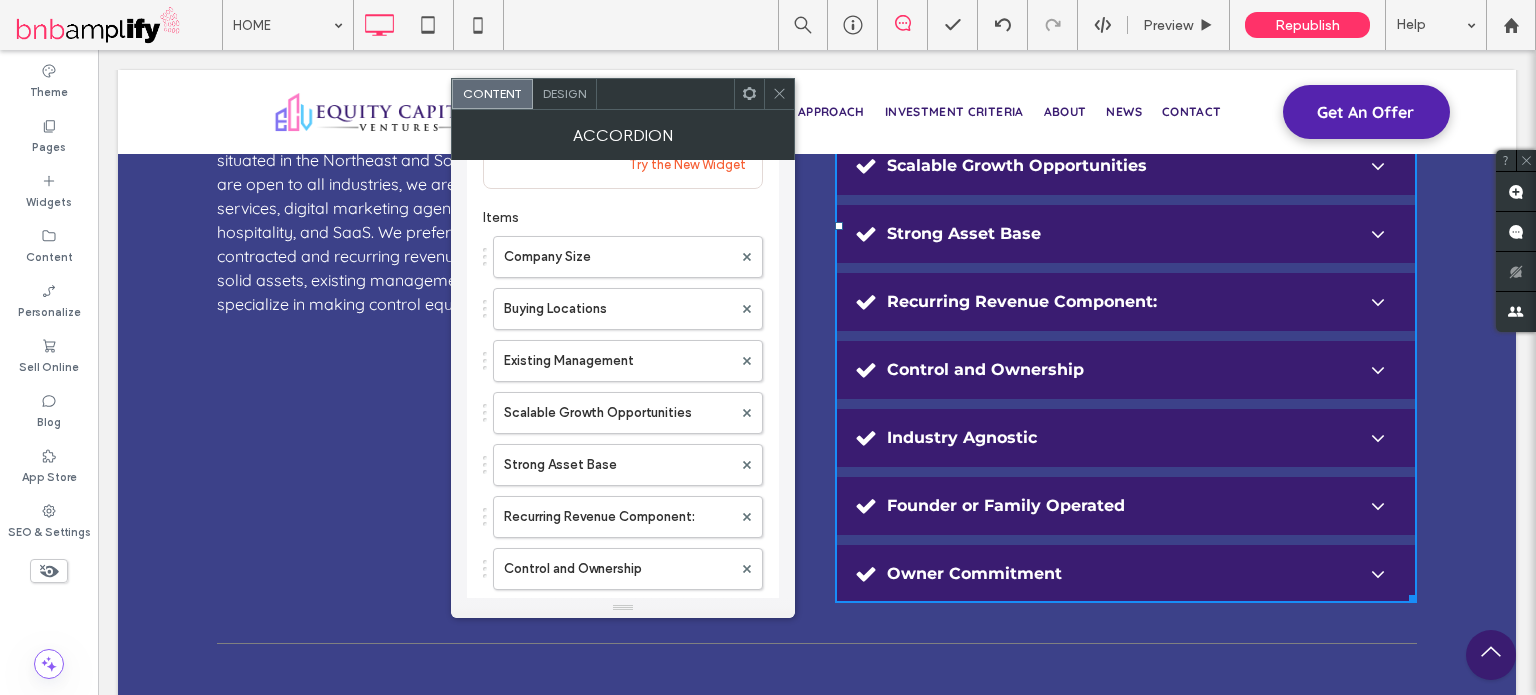 scroll, scrollTop: 338, scrollLeft: 0, axis: vertical 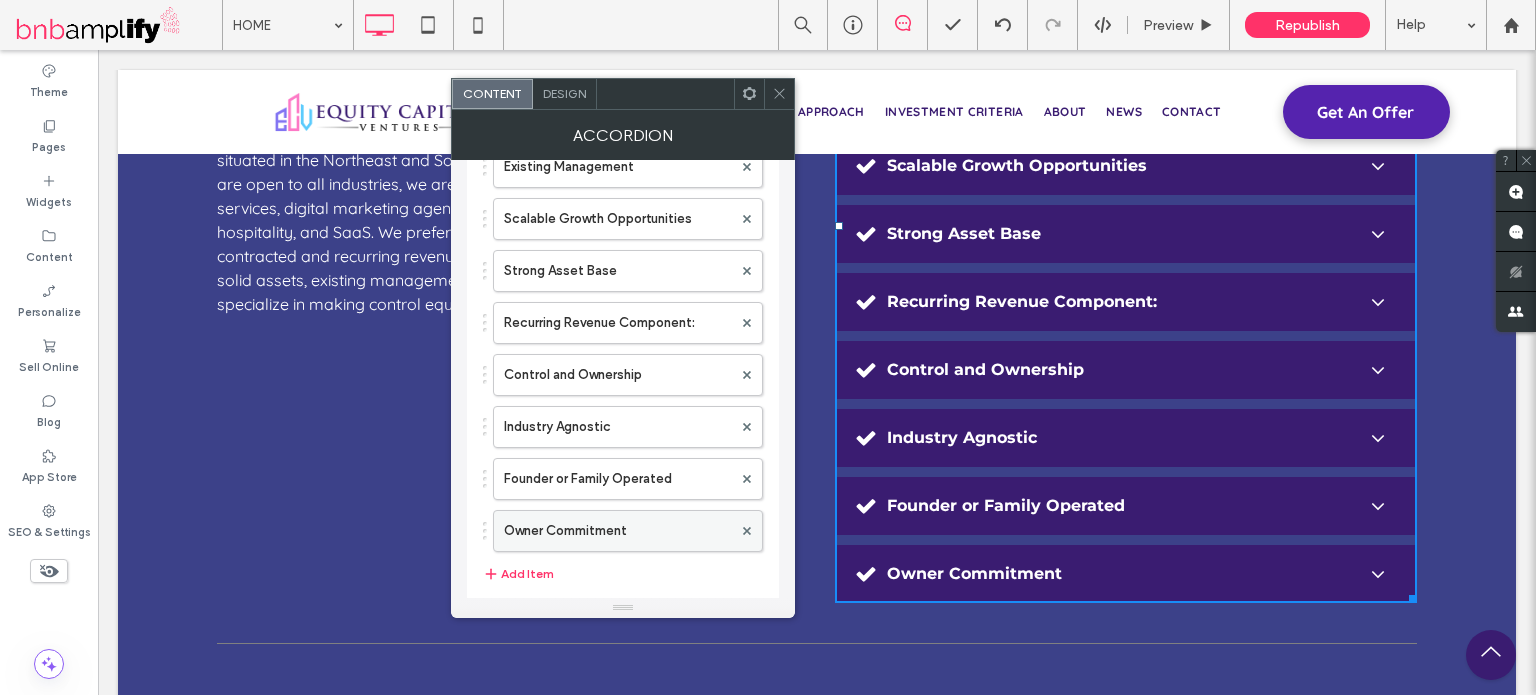 click on "Owner Commitment" at bounding box center (618, 531) 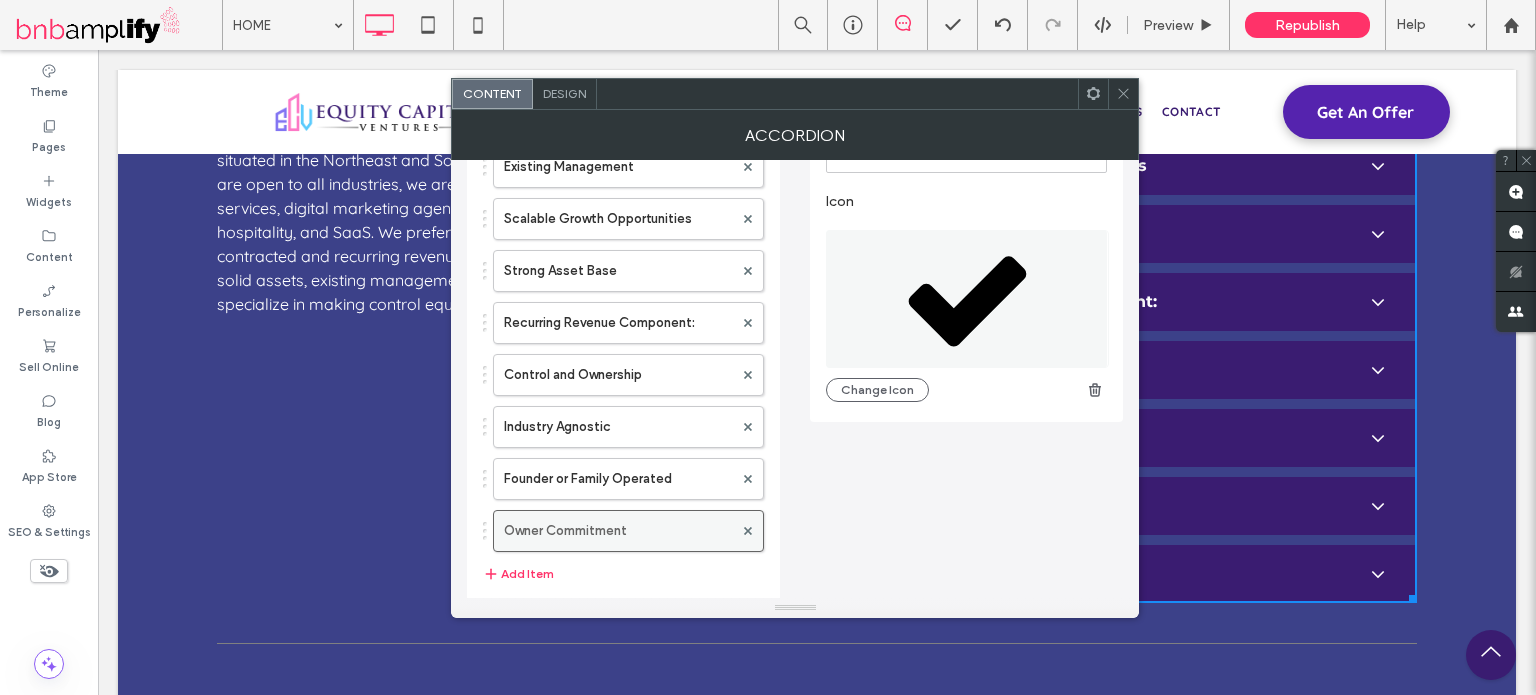 click on "Owner Commitment" at bounding box center (618, 531) 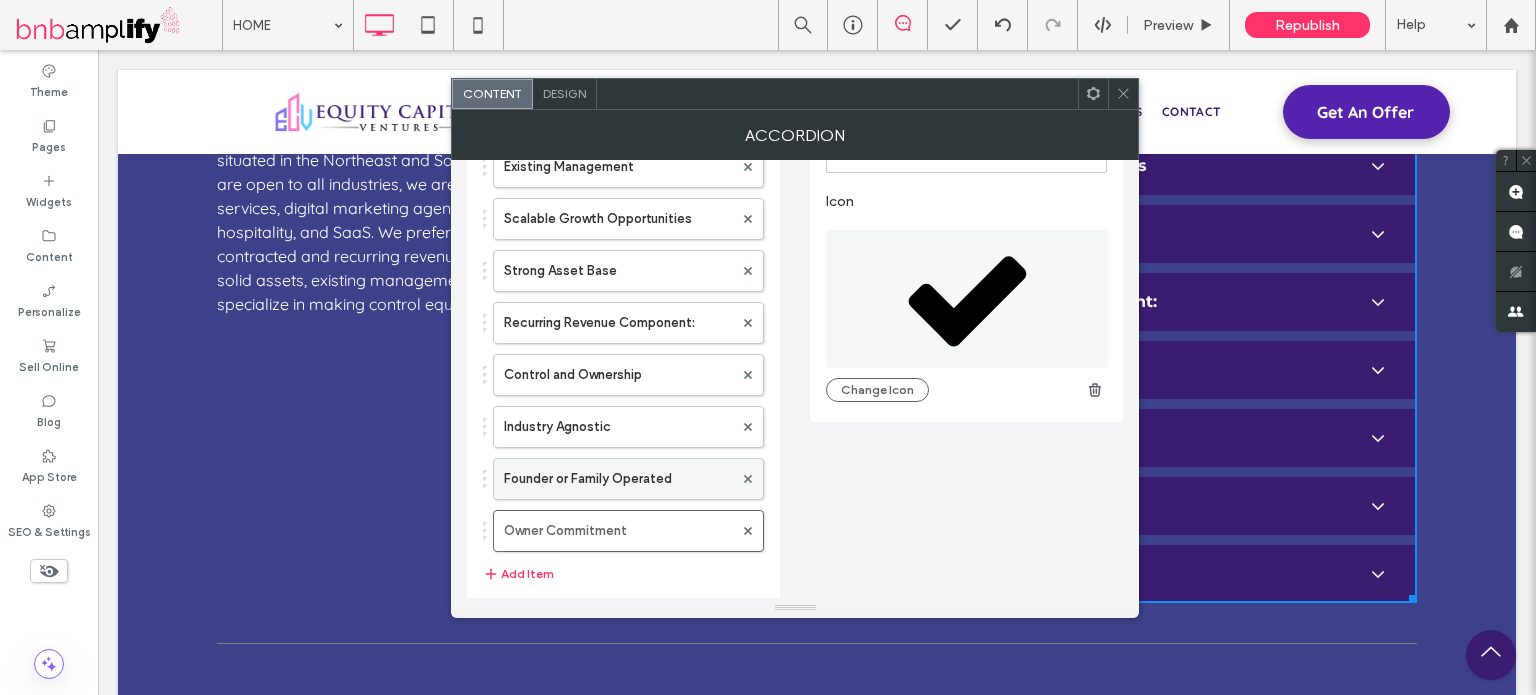 click on "Founder or Family Operated" at bounding box center [618, 479] 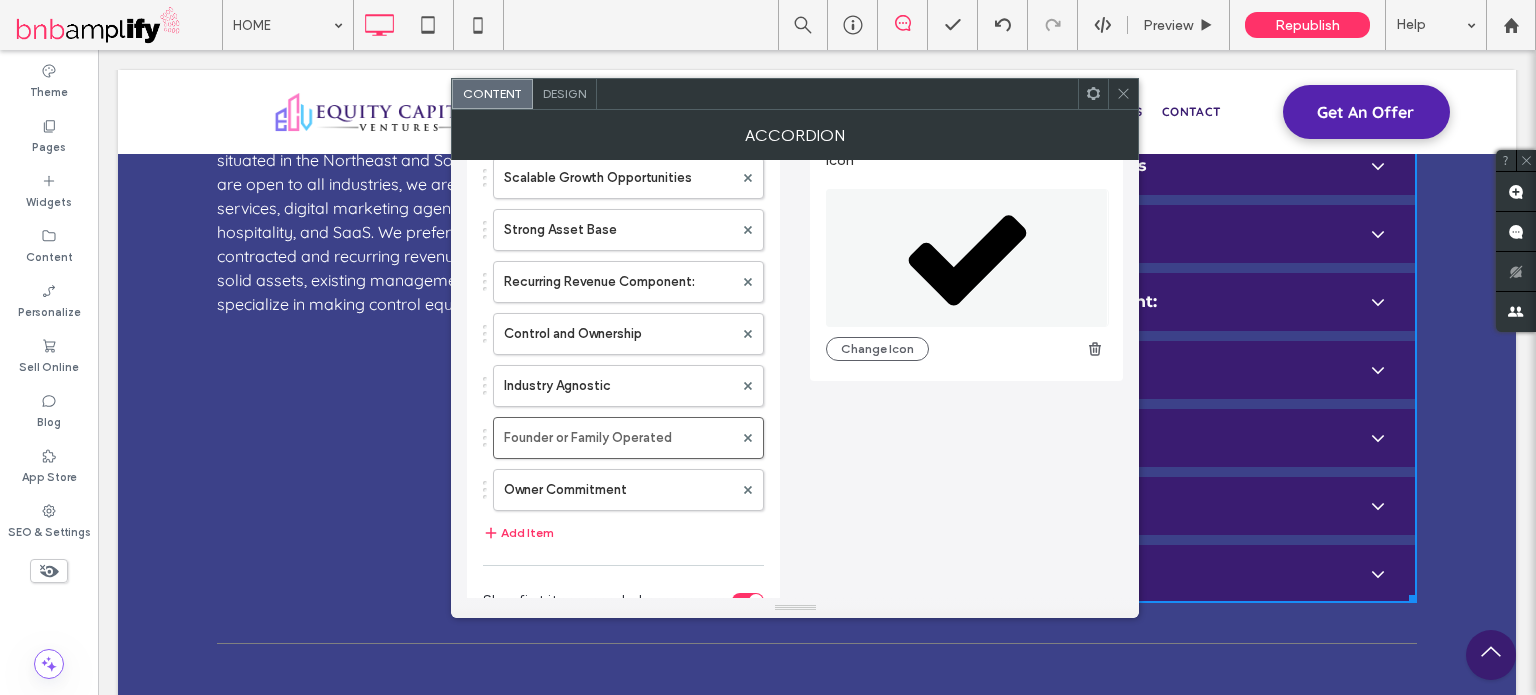 scroll, scrollTop: 399, scrollLeft: 0, axis: vertical 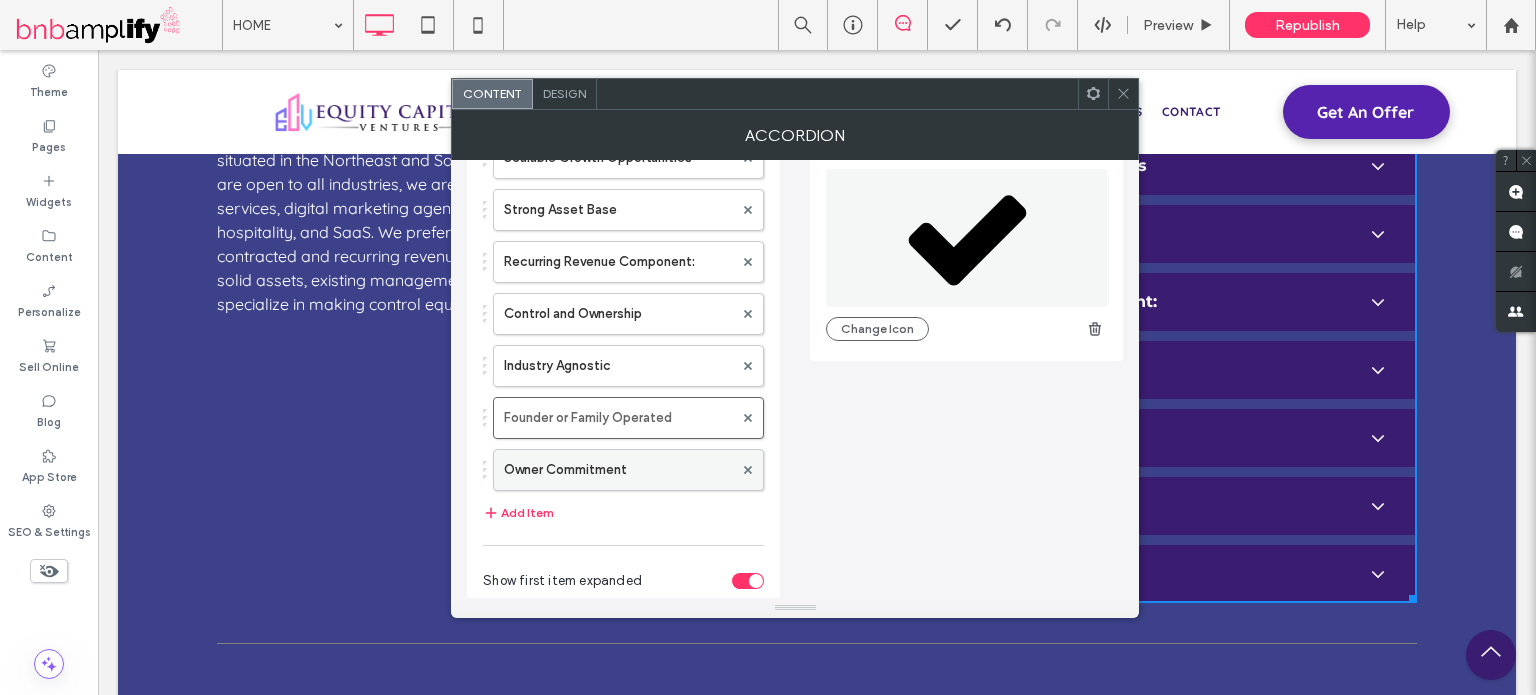 click on "Owner Commitment" at bounding box center (618, 470) 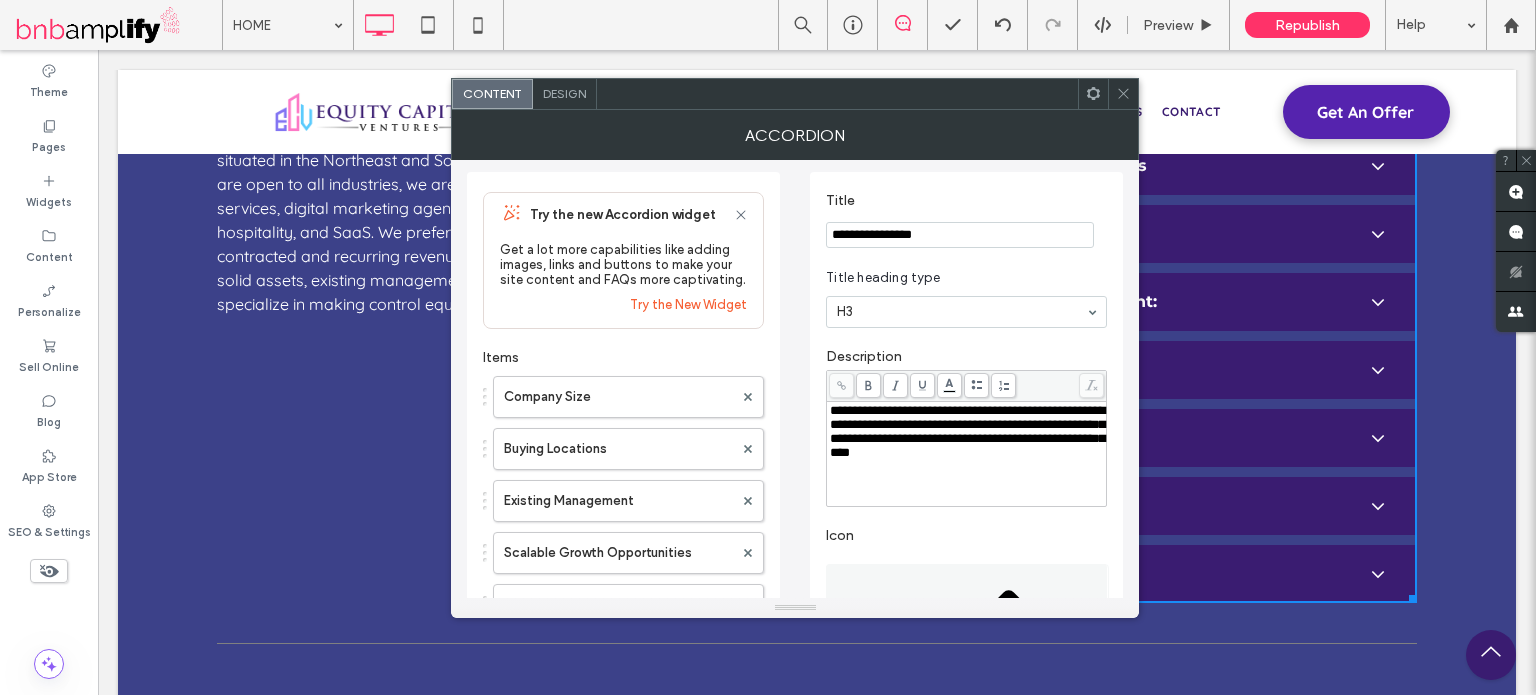 scroll, scrollTop: 0, scrollLeft: 0, axis: both 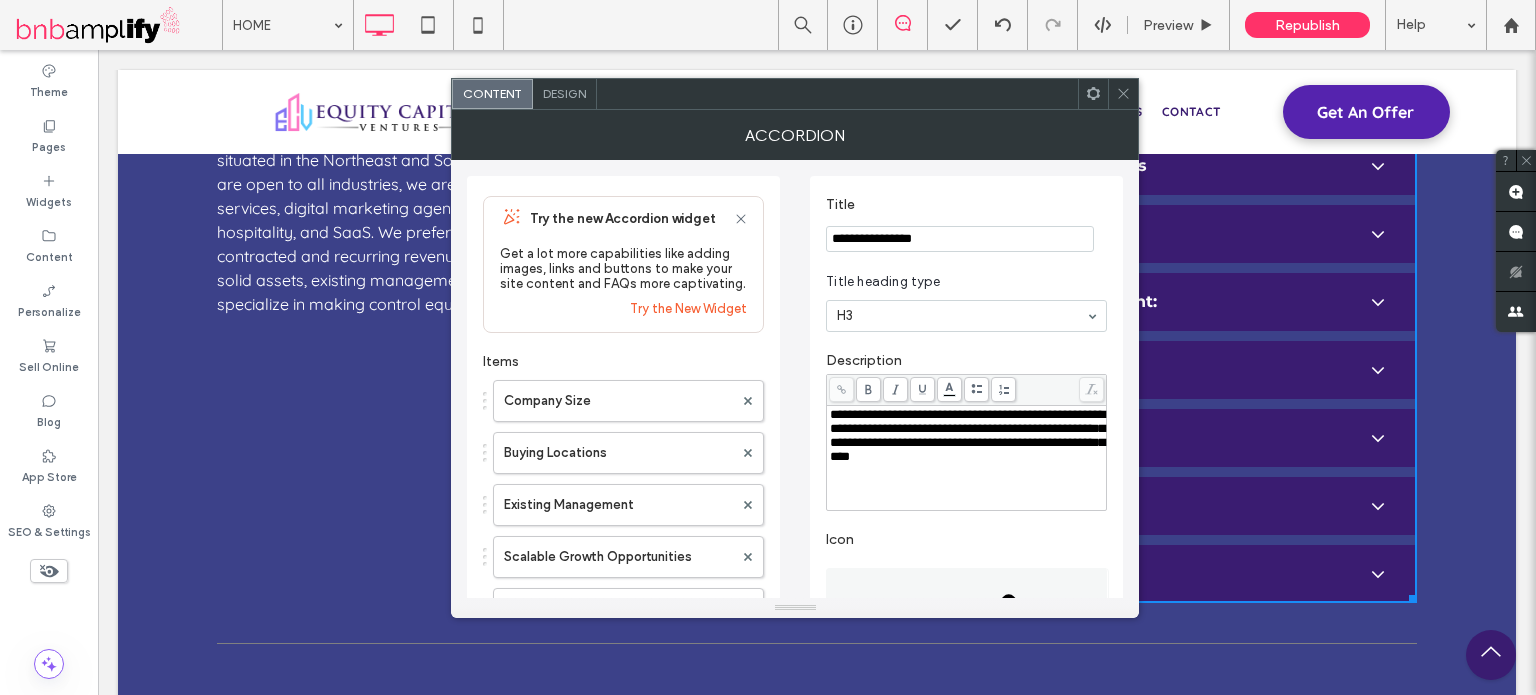 click 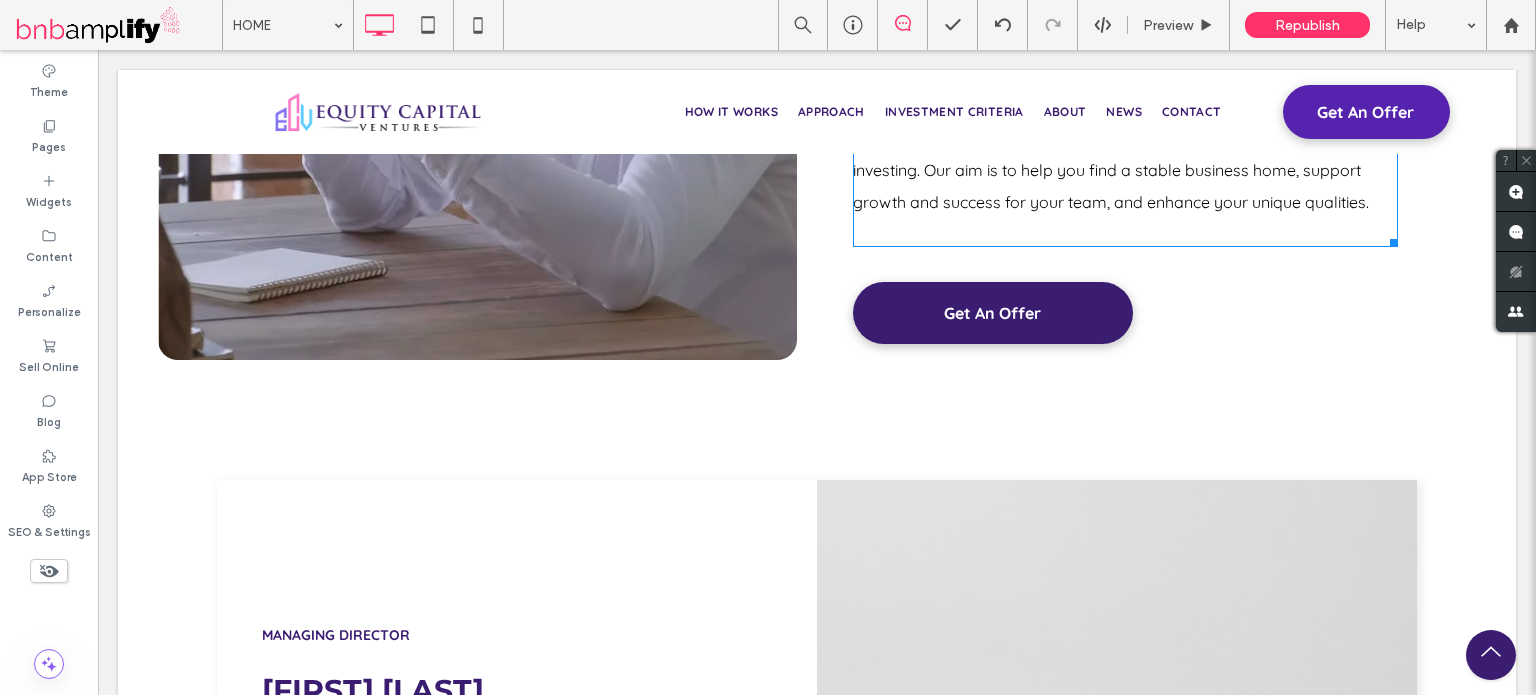 scroll, scrollTop: 3299, scrollLeft: 0, axis: vertical 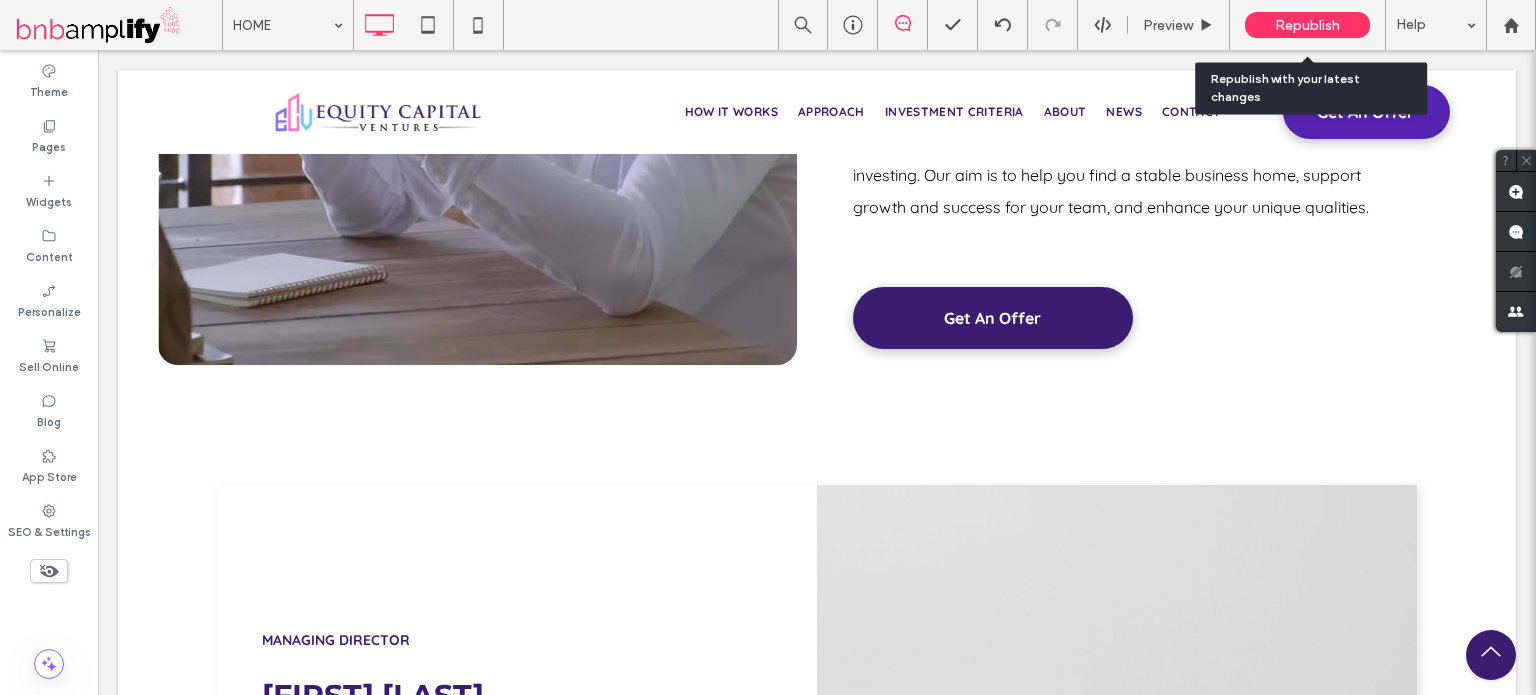 click on "Republish" at bounding box center (1307, 25) 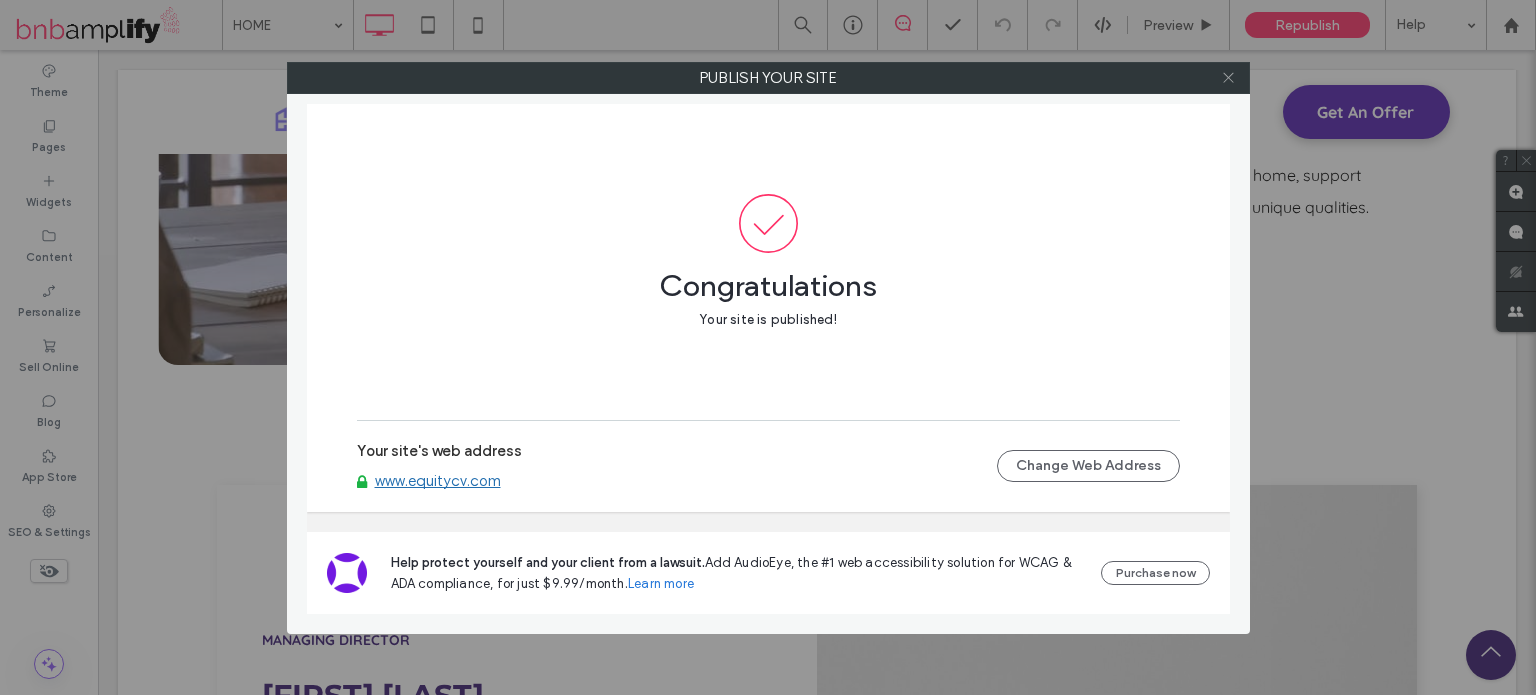 click 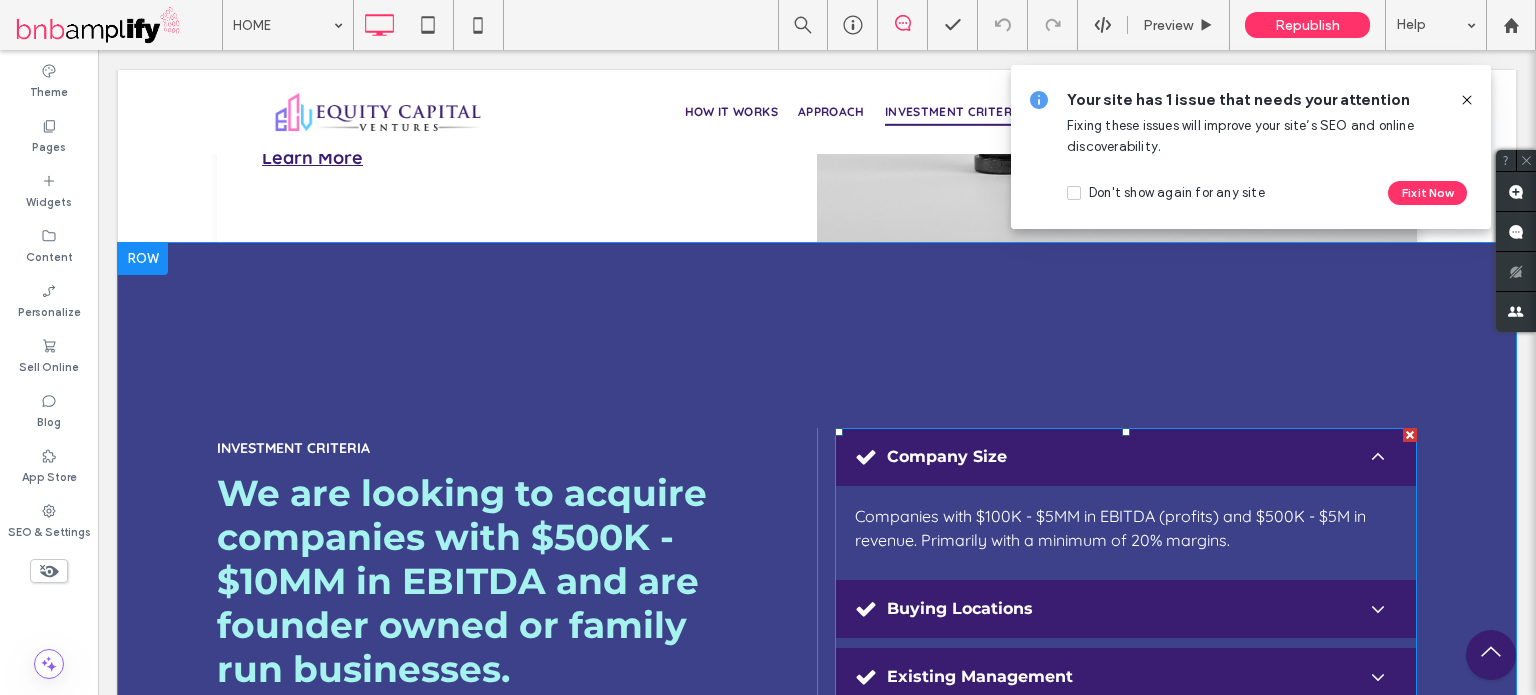 scroll, scrollTop: 4118, scrollLeft: 0, axis: vertical 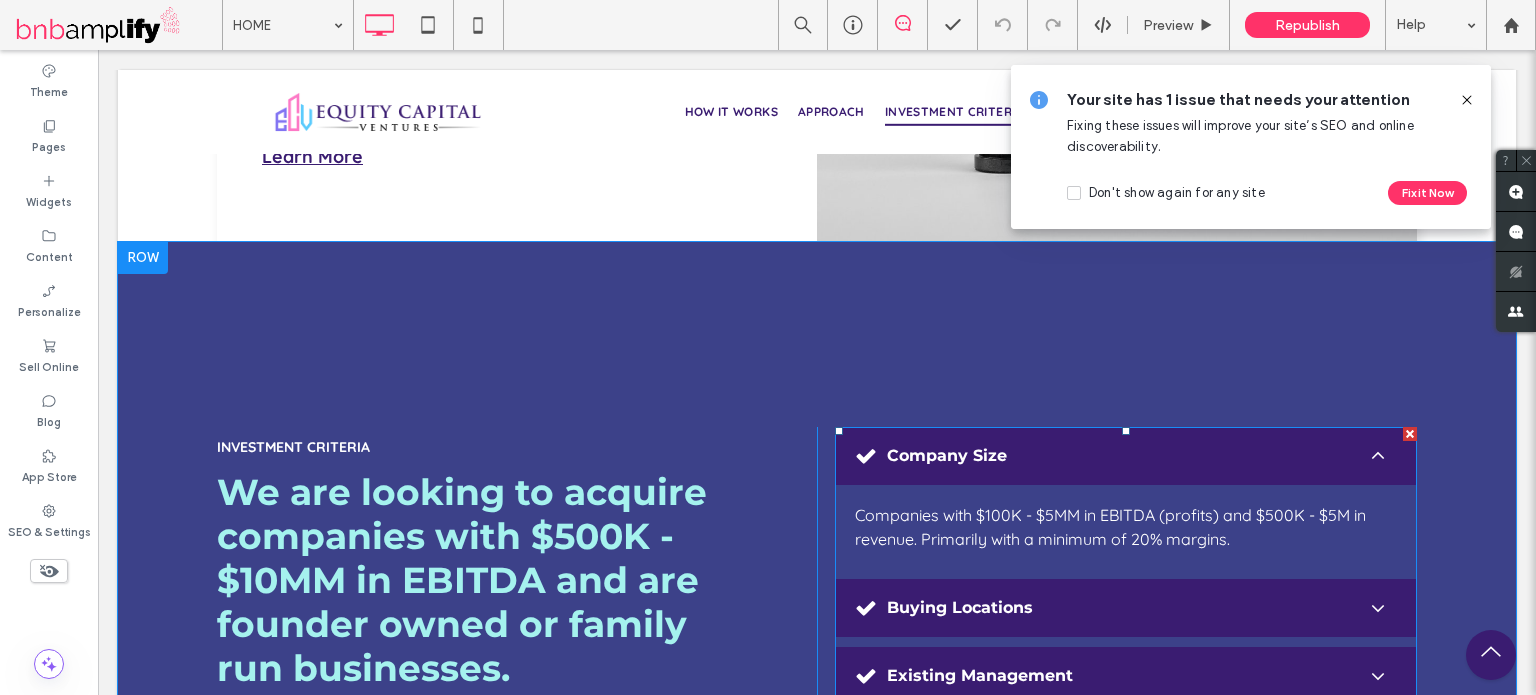 click at bounding box center [1126, 804] 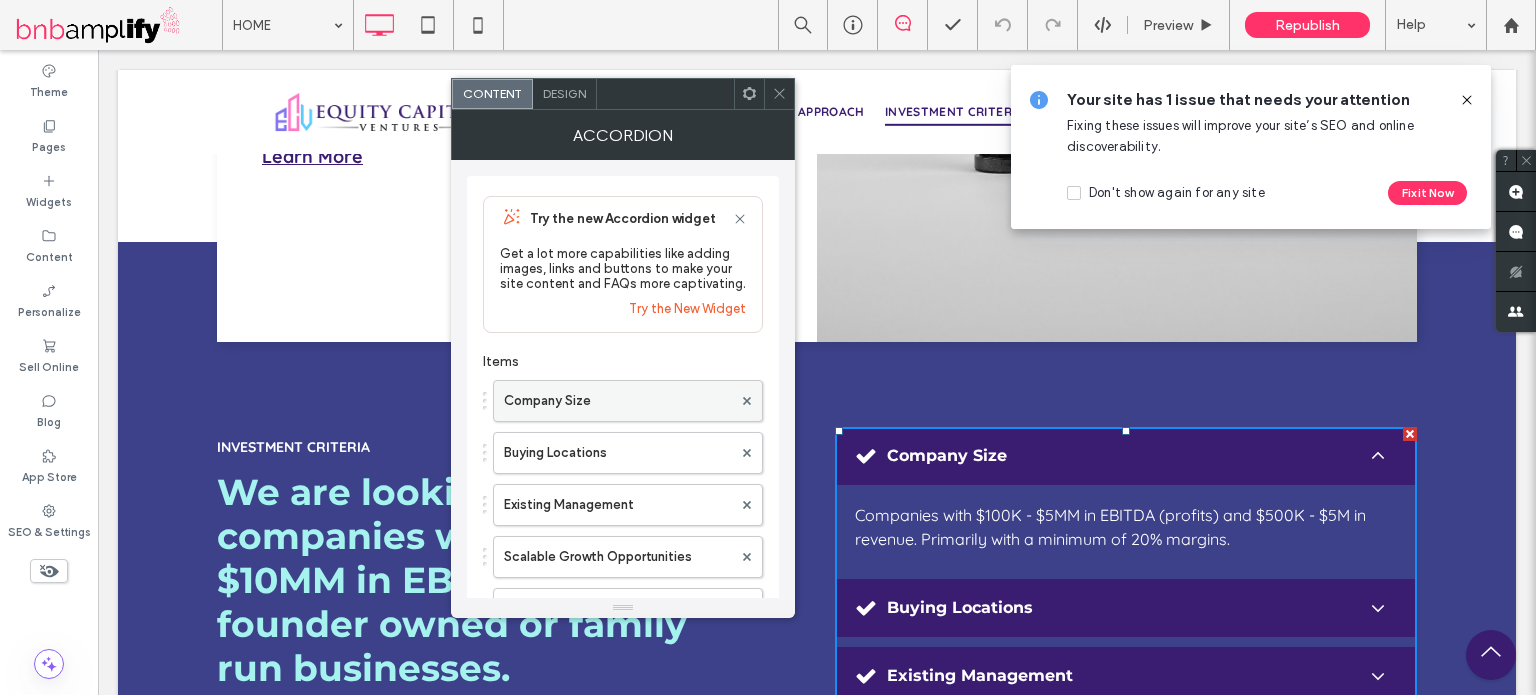 click on "Company Size" at bounding box center (618, 401) 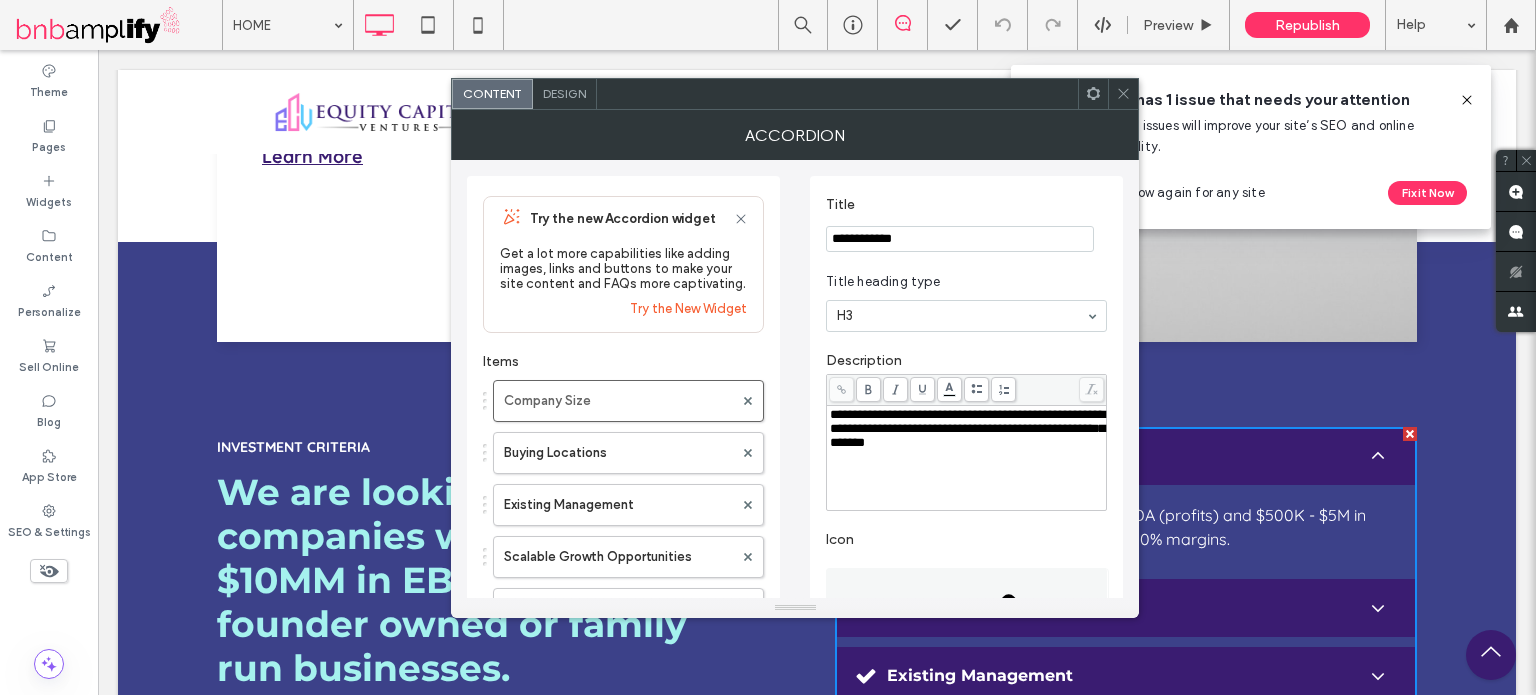 click on "**********" at bounding box center [967, 428] 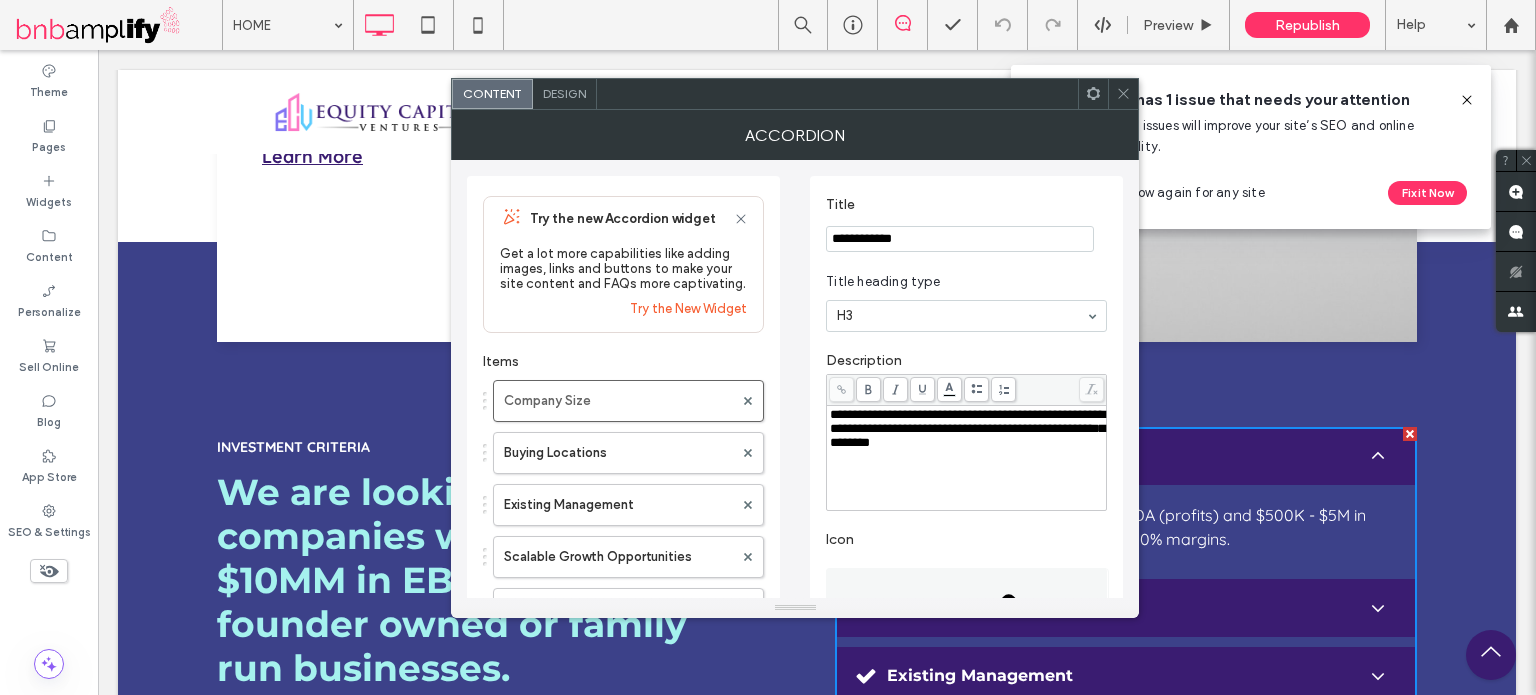 click 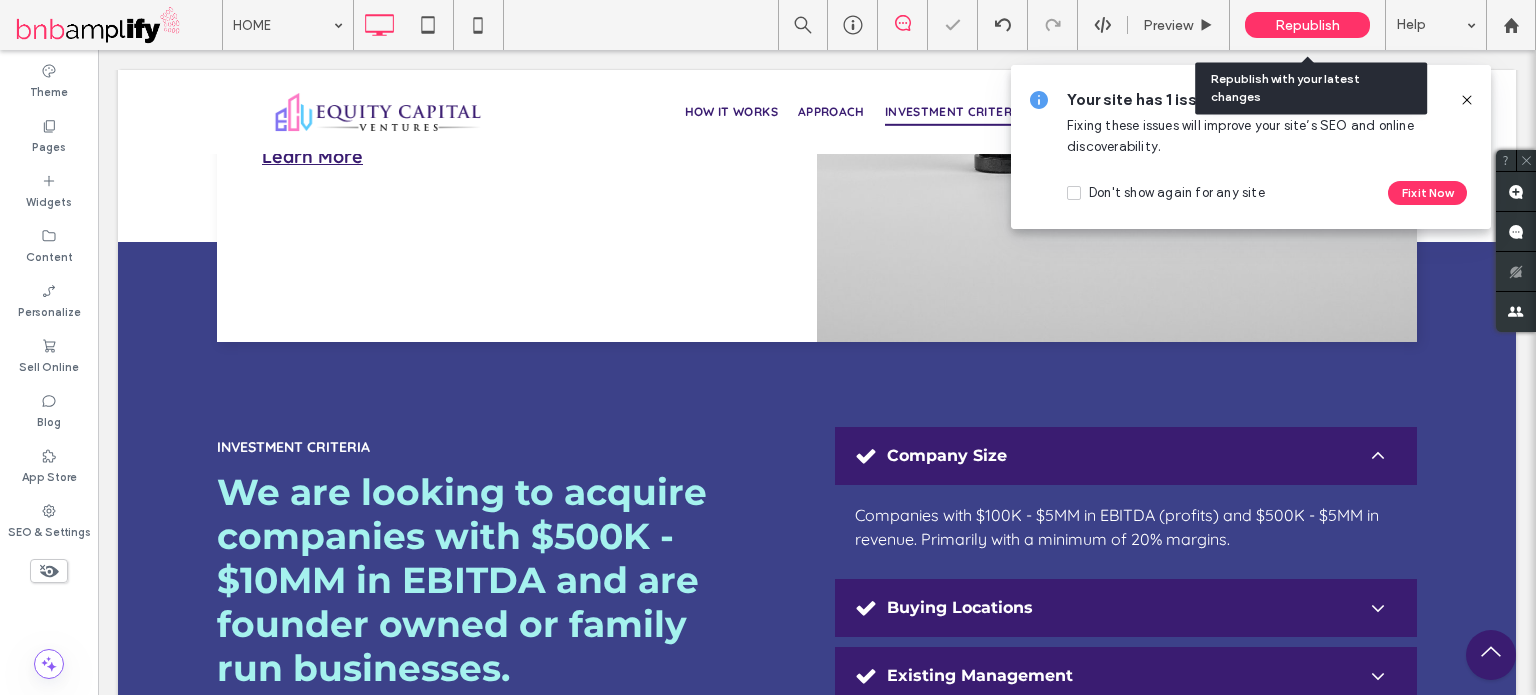 click on "Republish" at bounding box center (1307, 25) 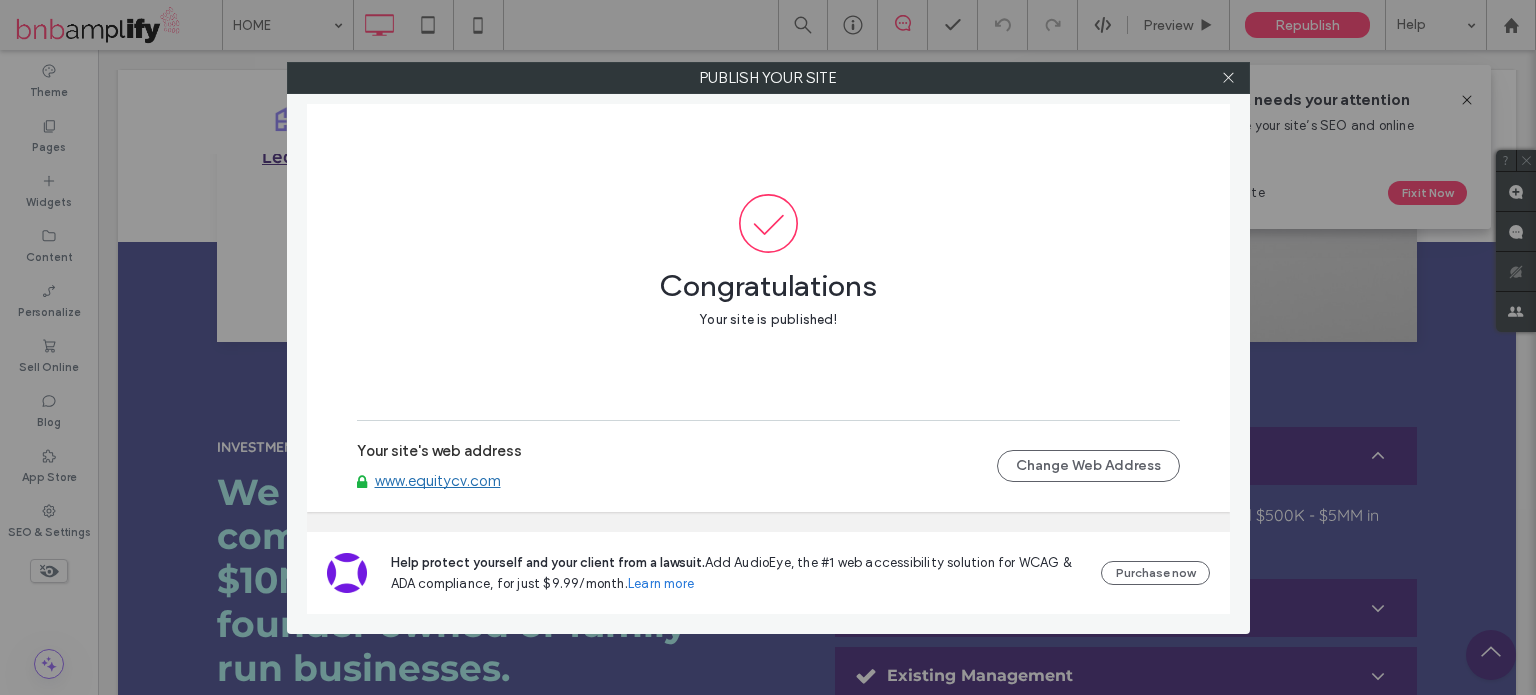 drag, startPoint x: 1011, startPoint y: 139, endPoint x: 1013, endPoint y: 93, distance: 46.043457 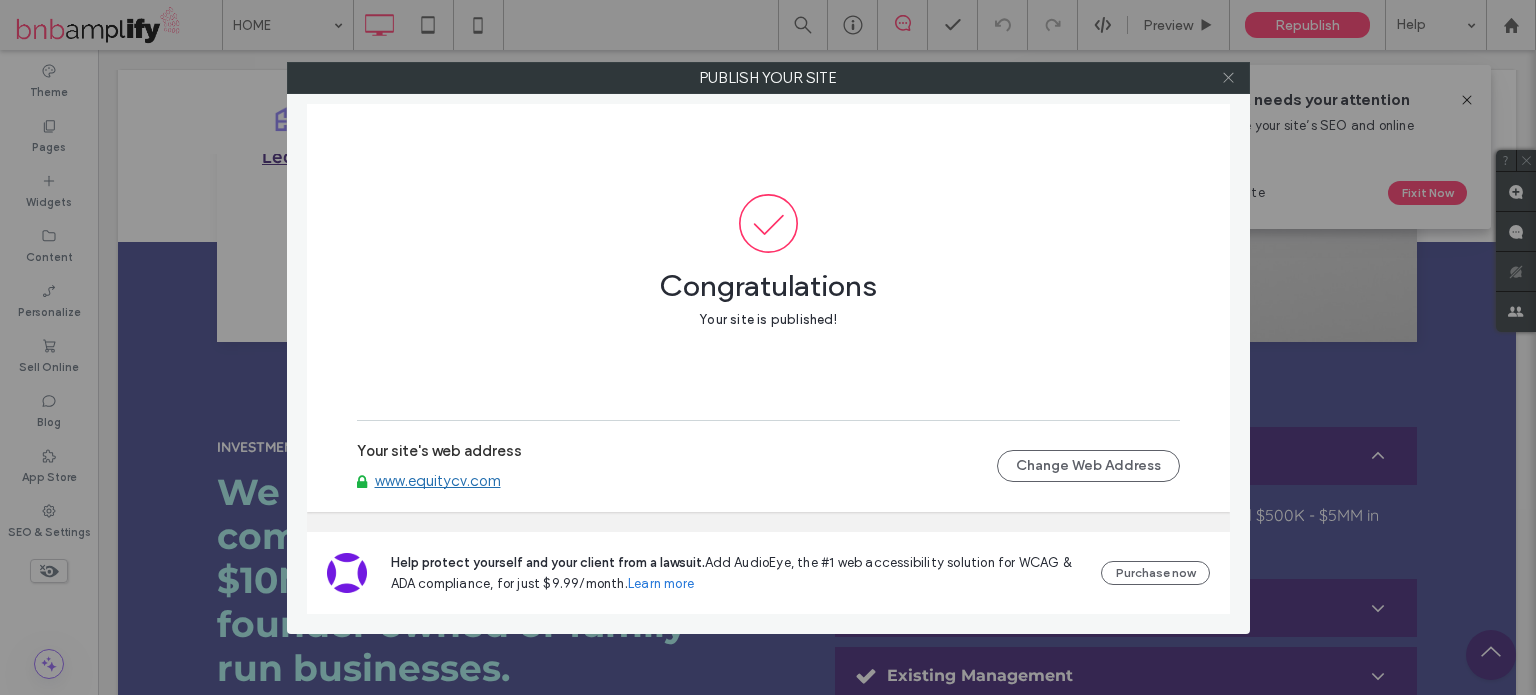 click 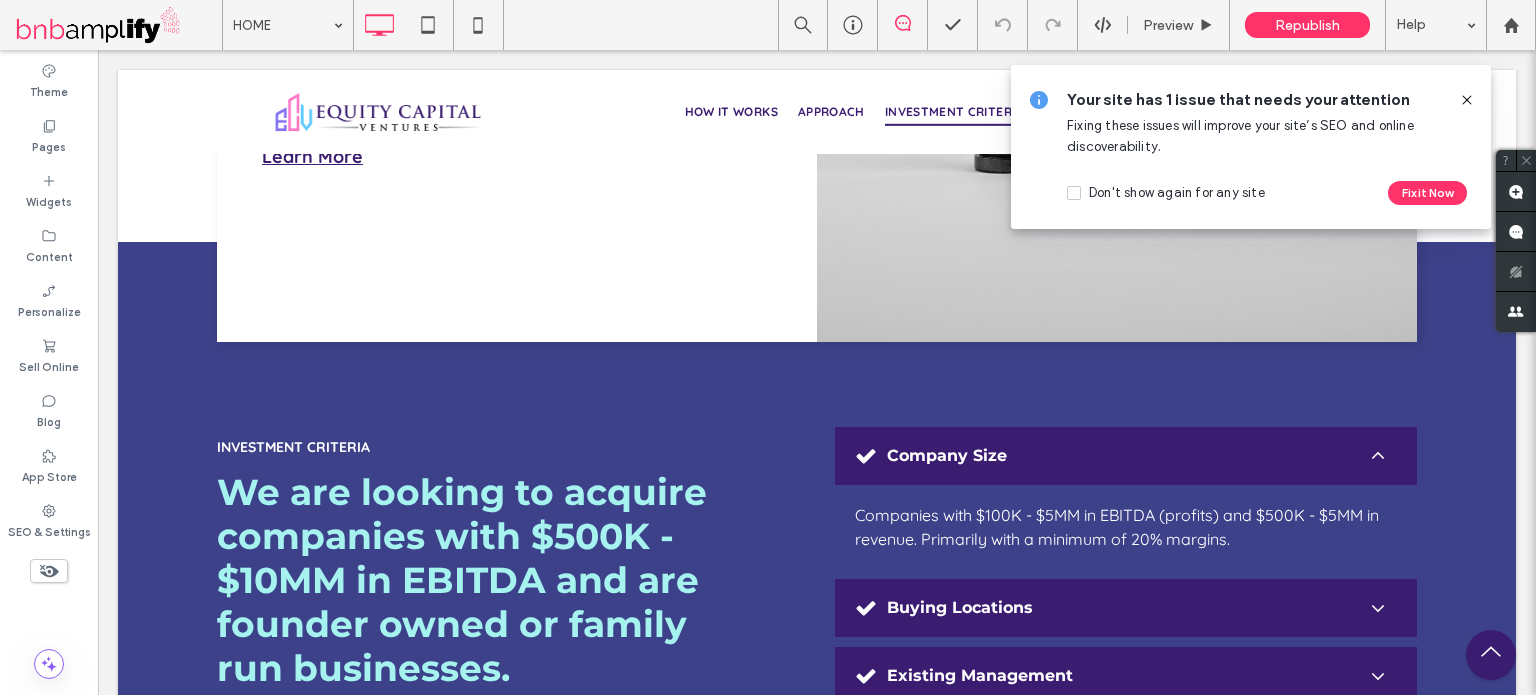 click 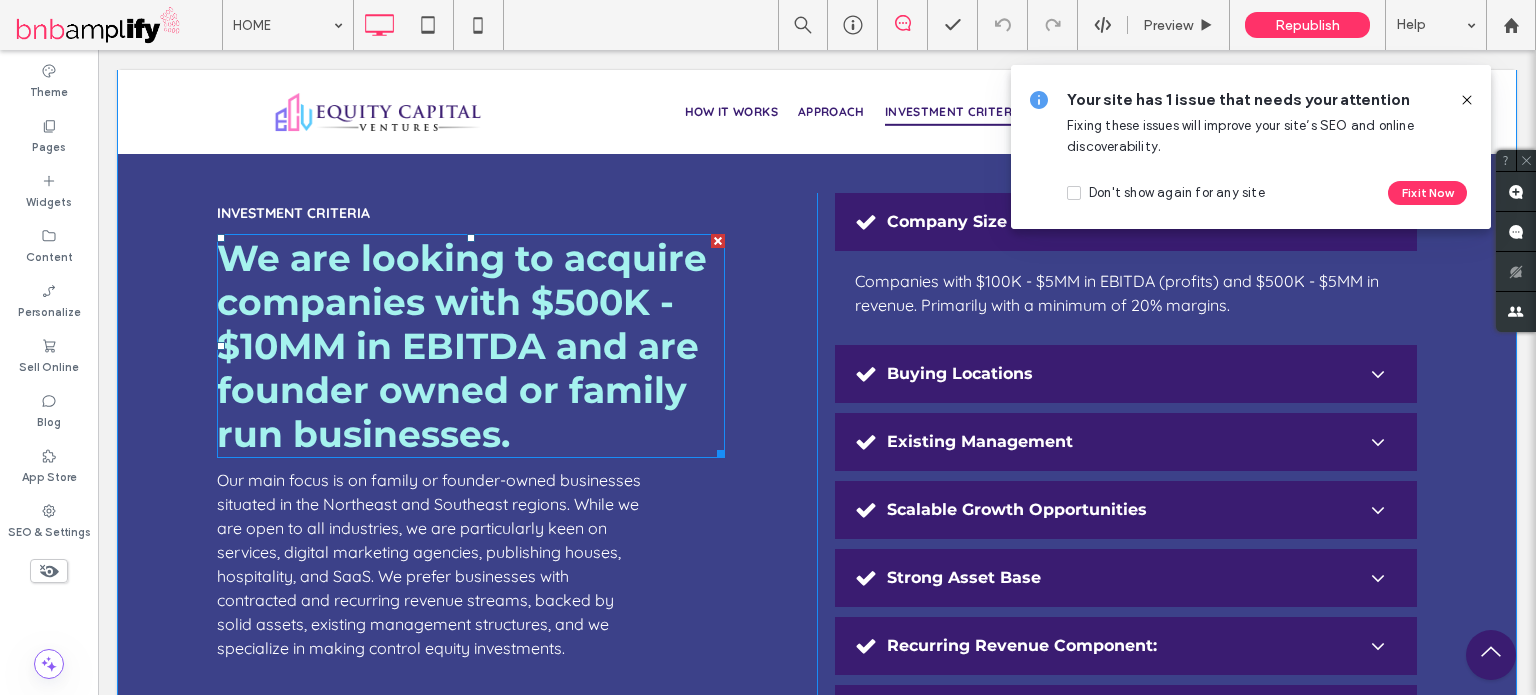scroll, scrollTop: 4342, scrollLeft: 0, axis: vertical 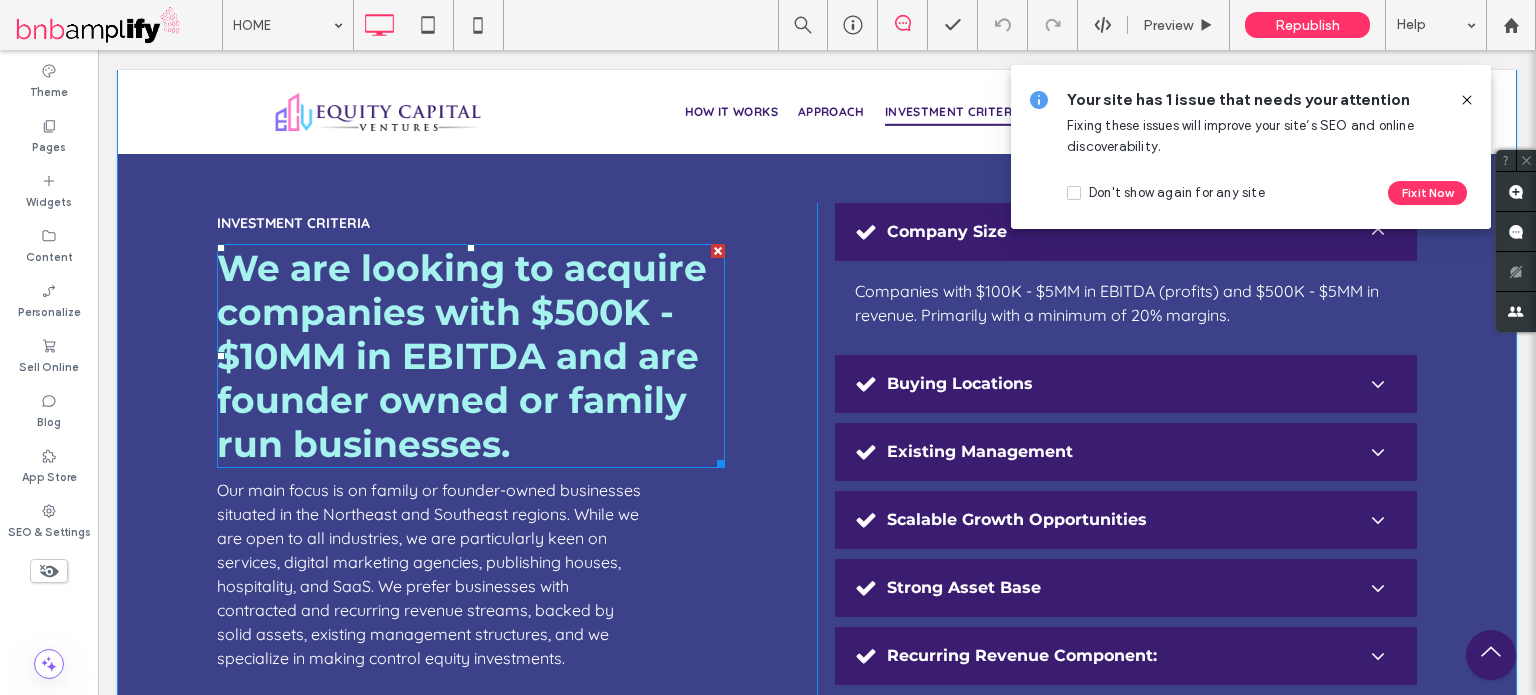 click on "We are looking to acquire companies with $500K - $10MM in EBITDA and are founder owned or family run businesses." at bounding box center (462, 356) 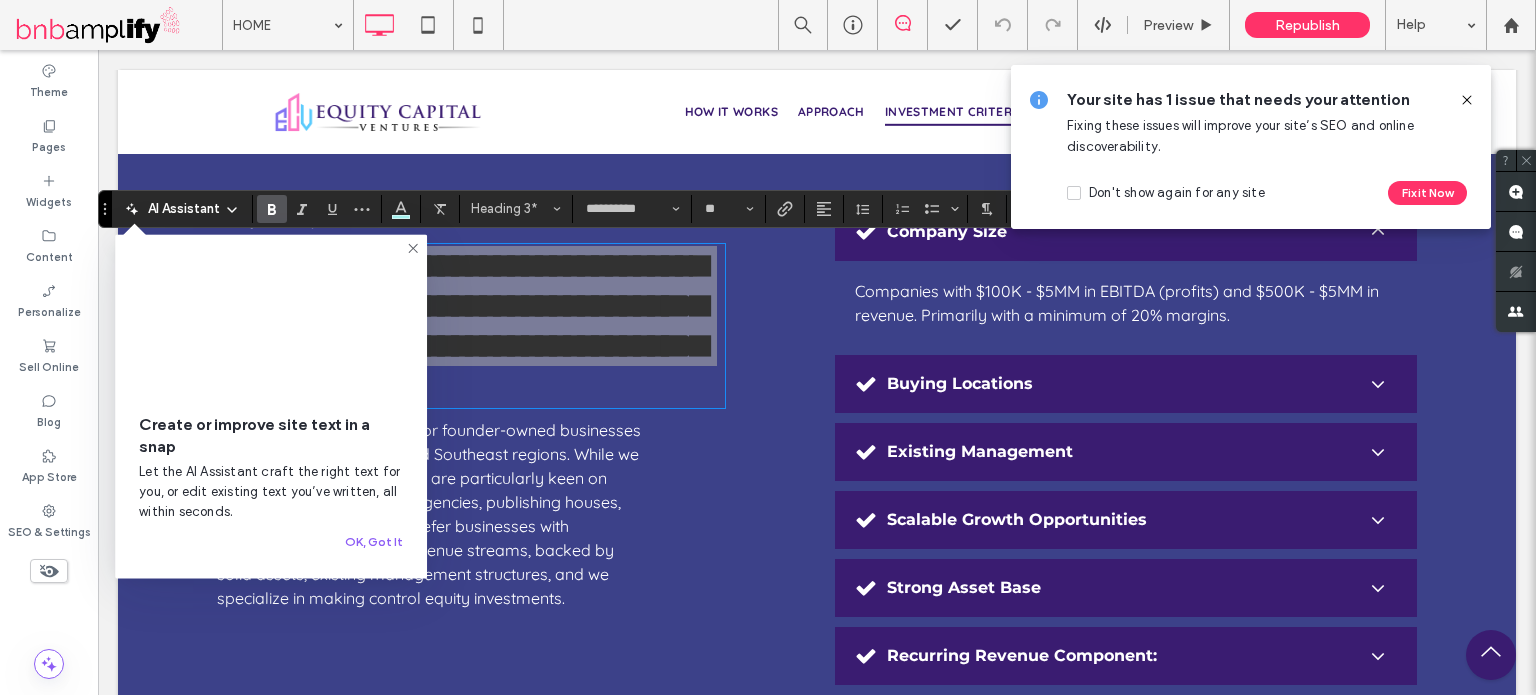 click 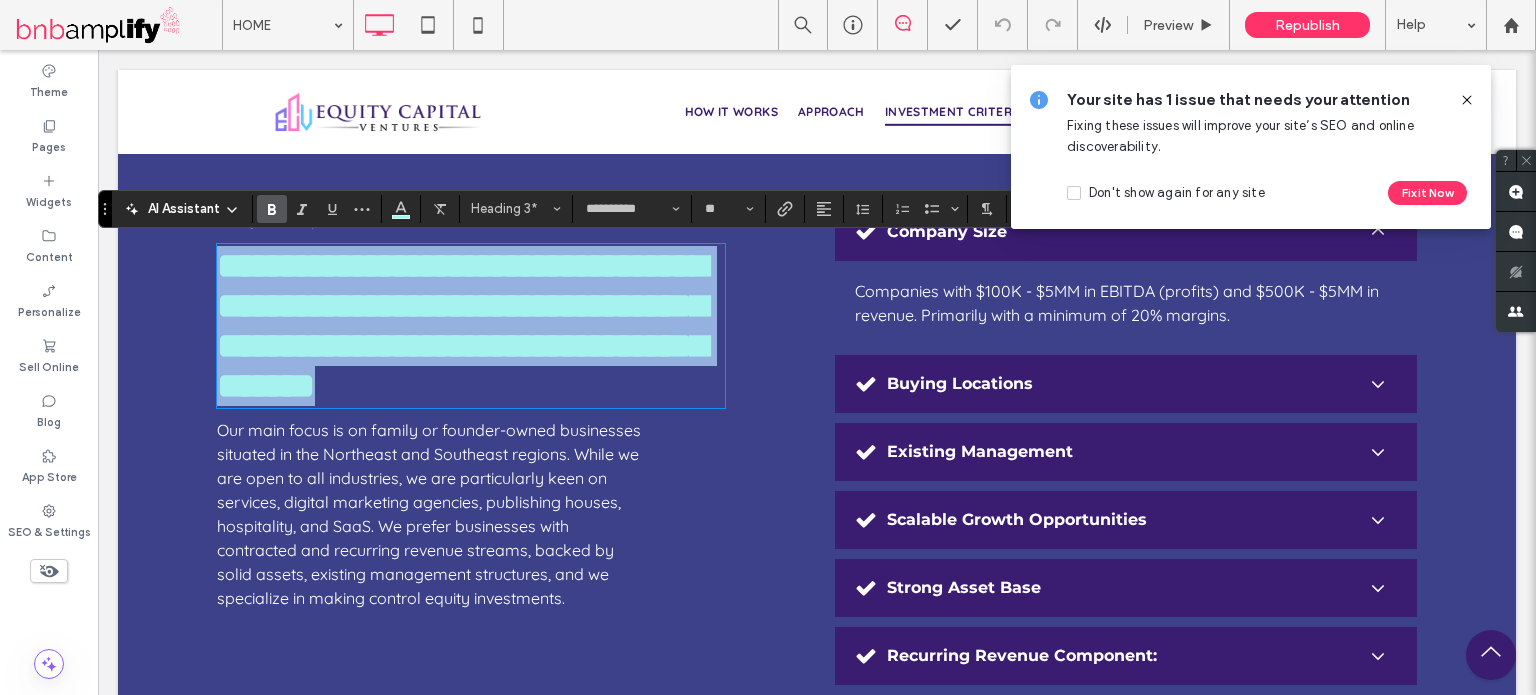 click on "**********" at bounding box center (462, 326) 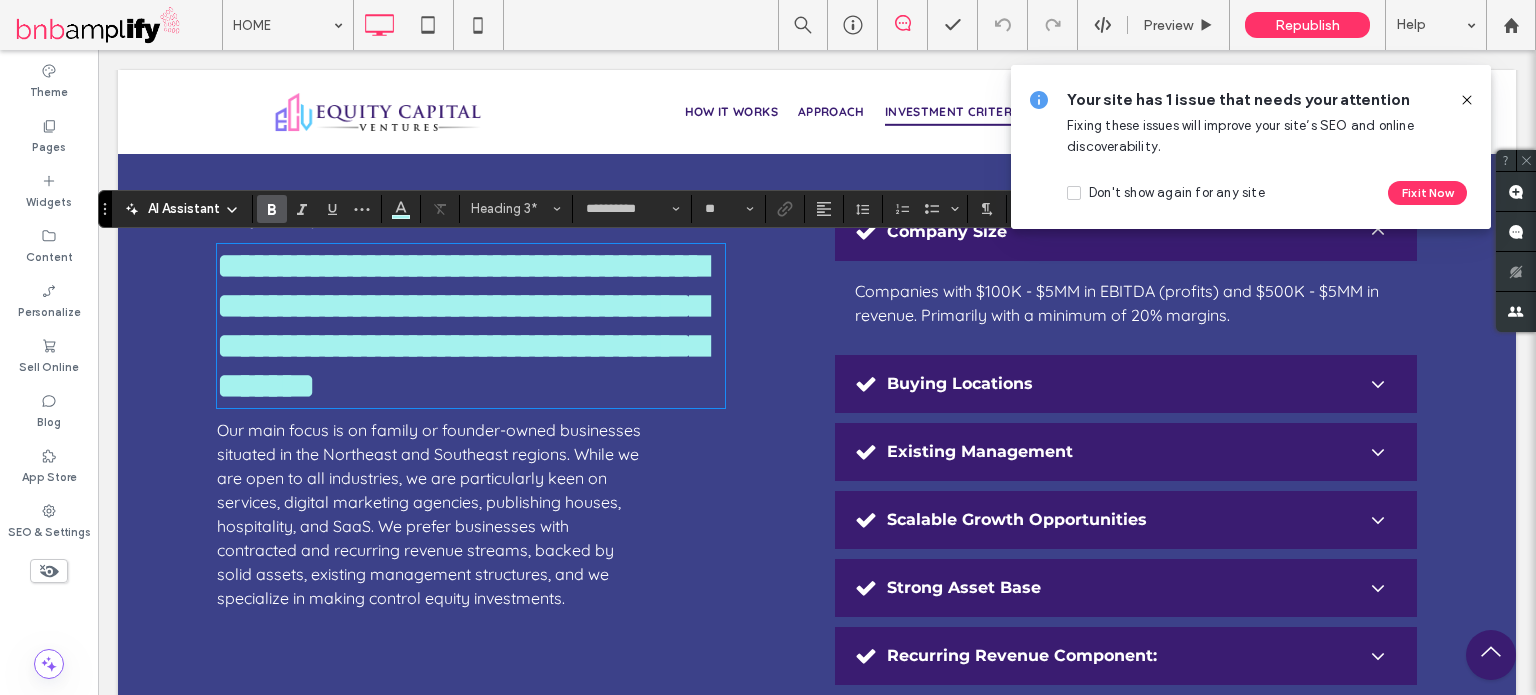 click on "**********" at bounding box center (462, 326) 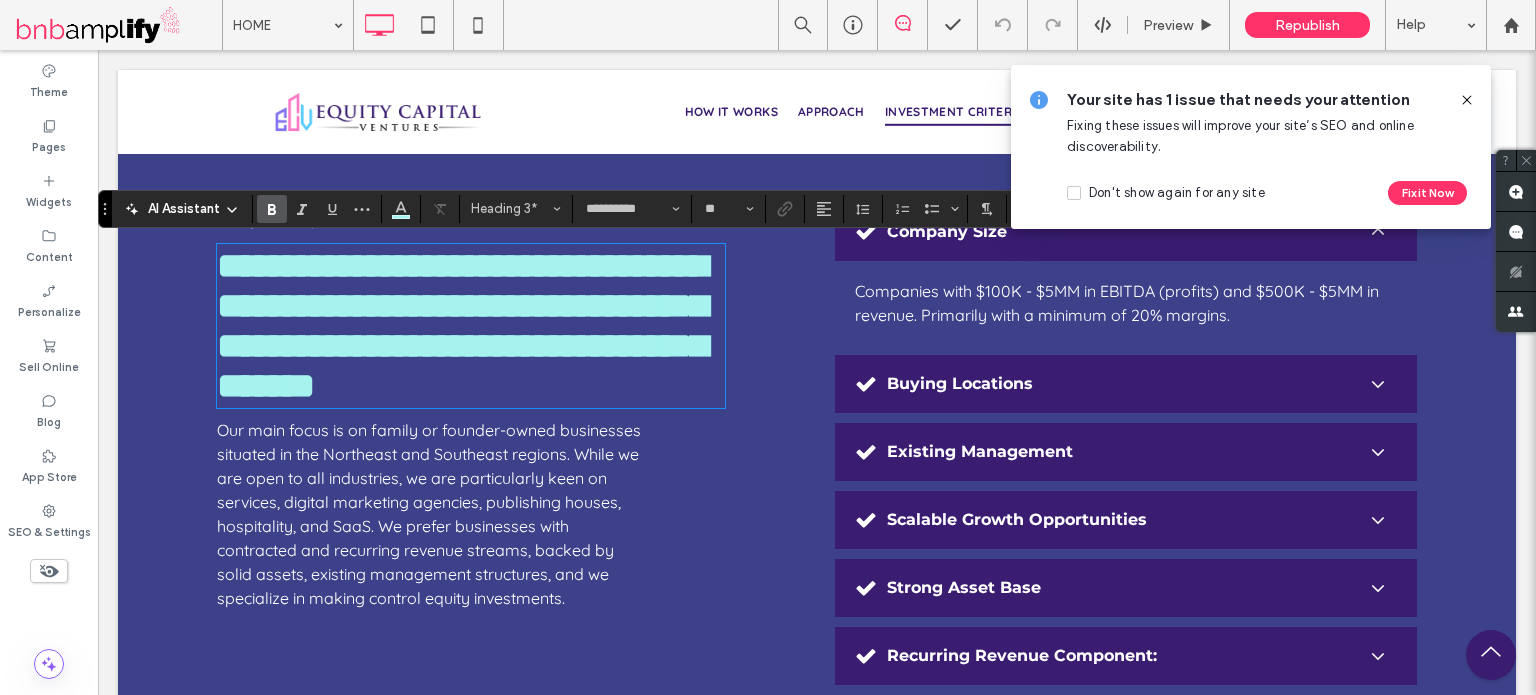 type 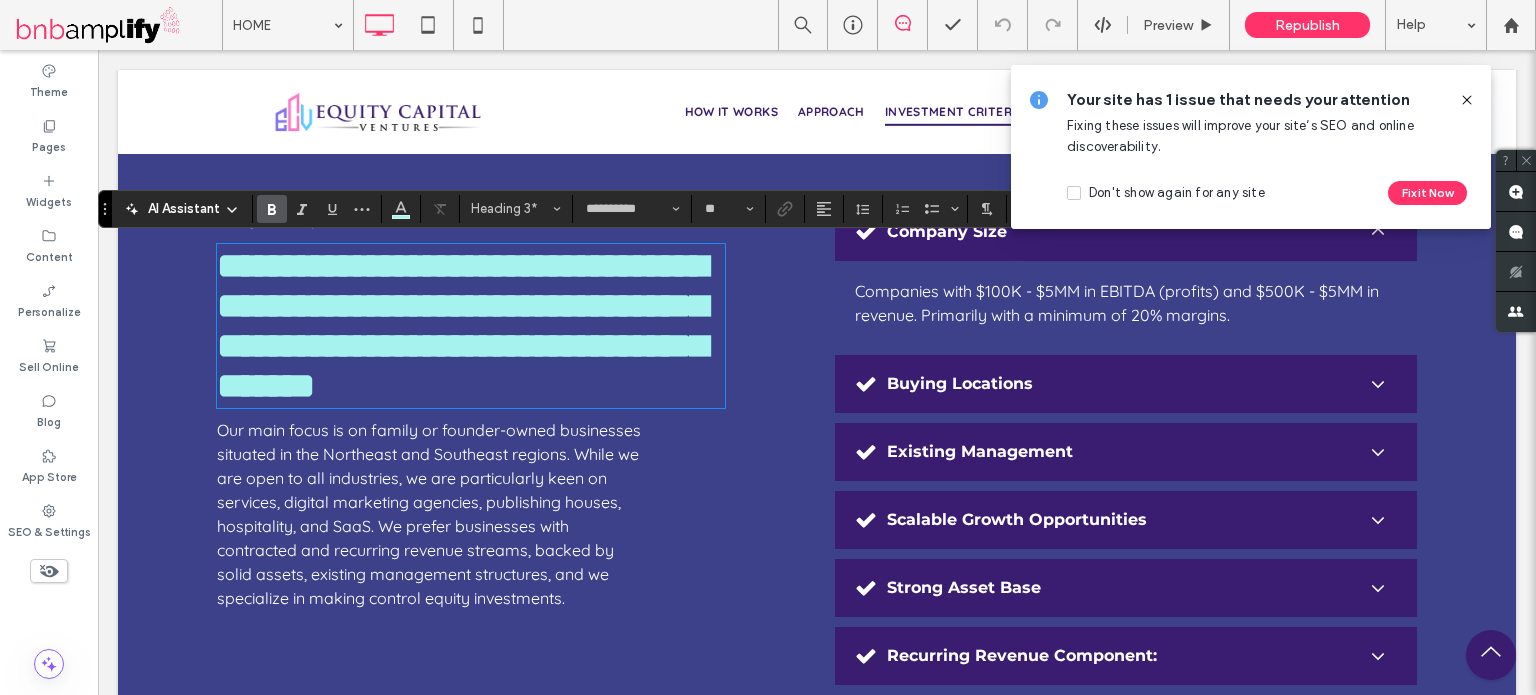 click on "**********" at bounding box center (462, 326) 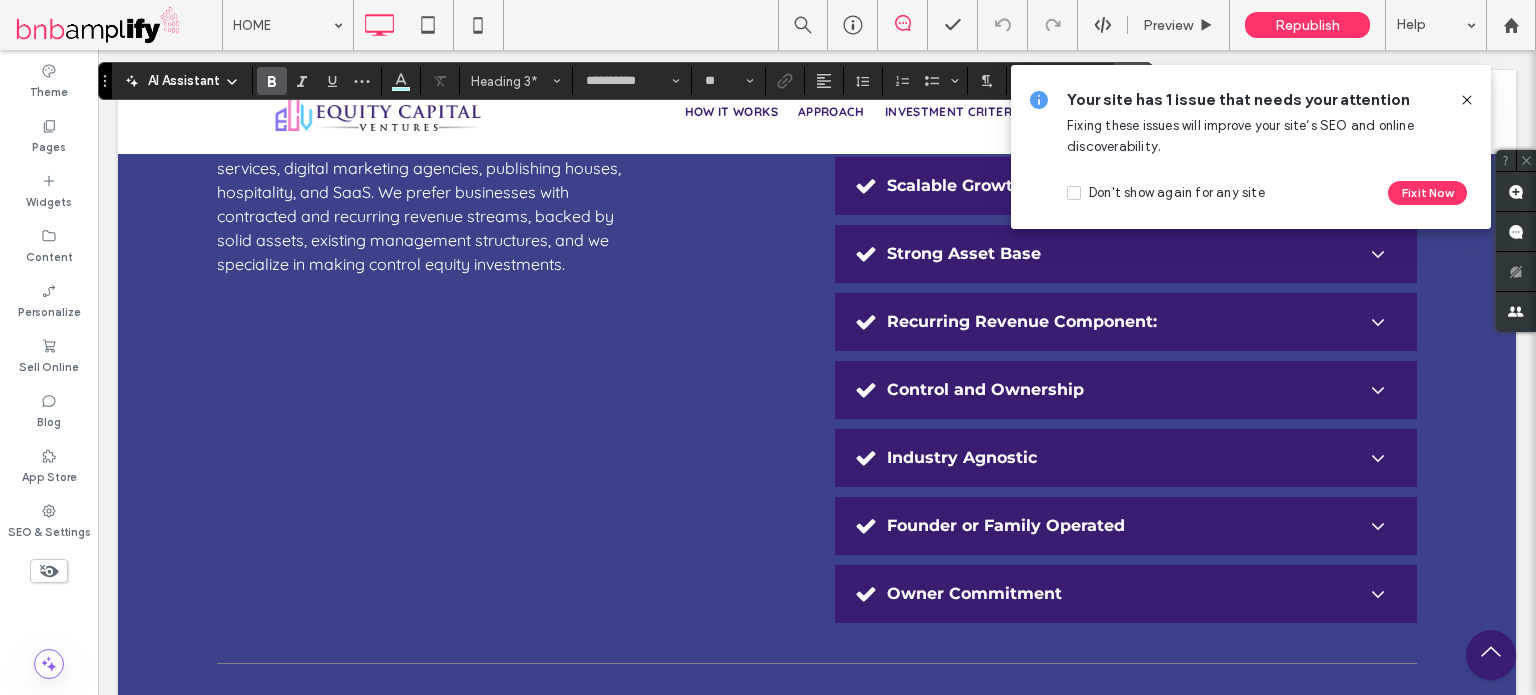 scroll, scrollTop: 3946, scrollLeft: 0, axis: vertical 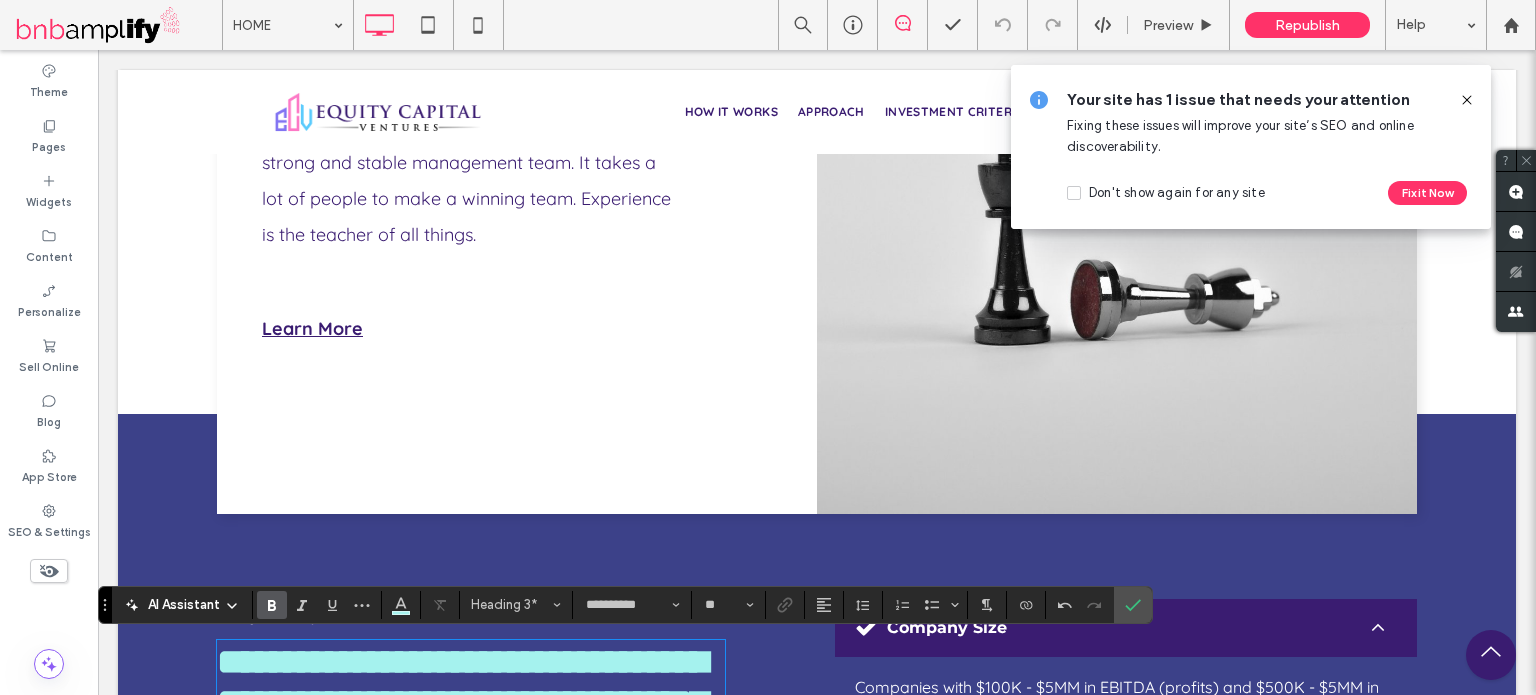 click 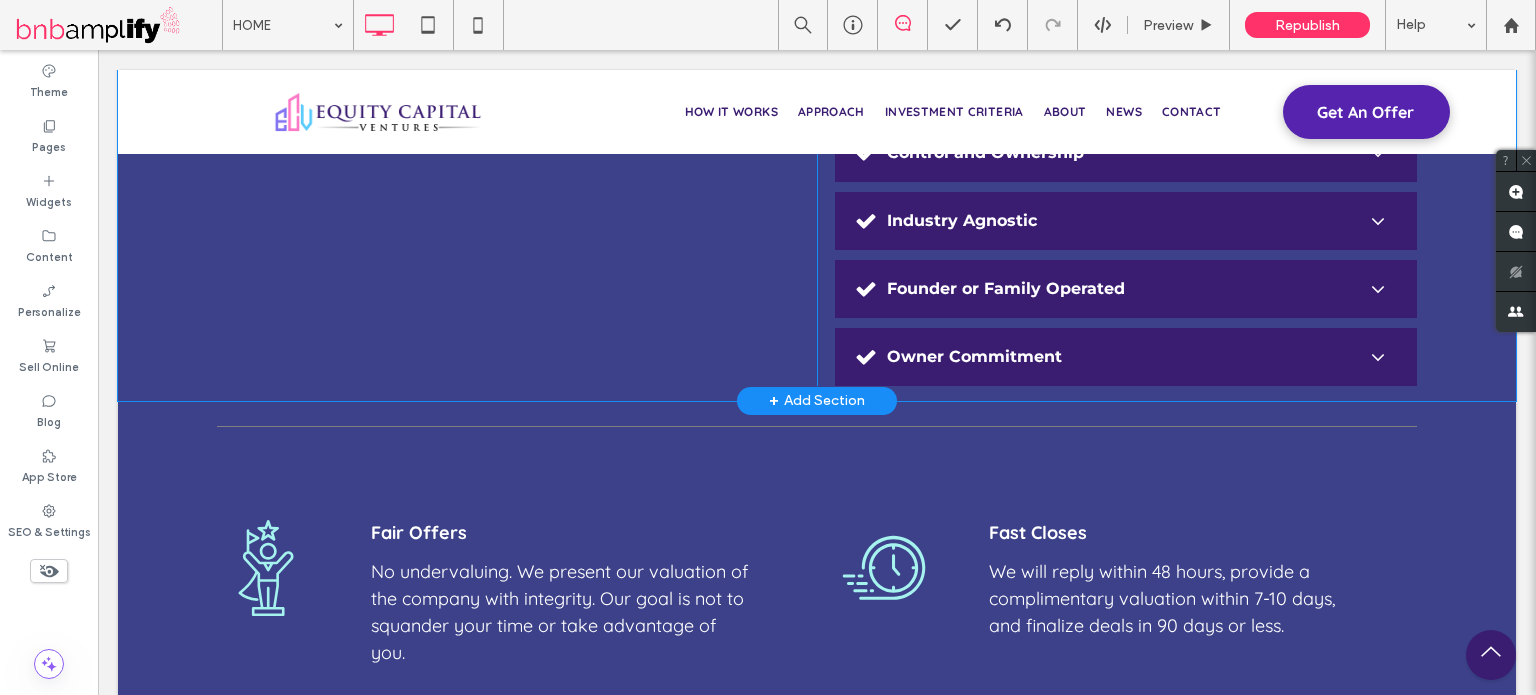 scroll, scrollTop: 4908, scrollLeft: 0, axis: vertical 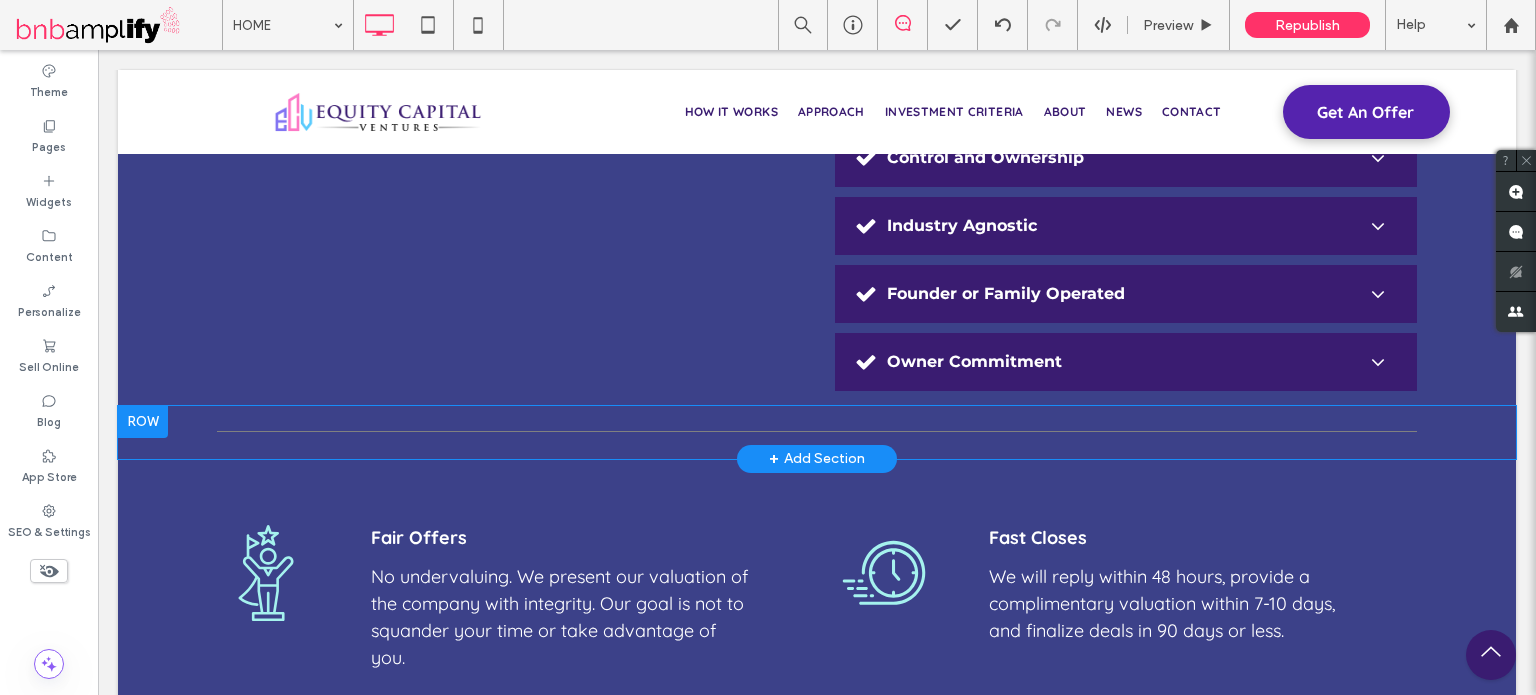 click at bounding box center (143, 422) 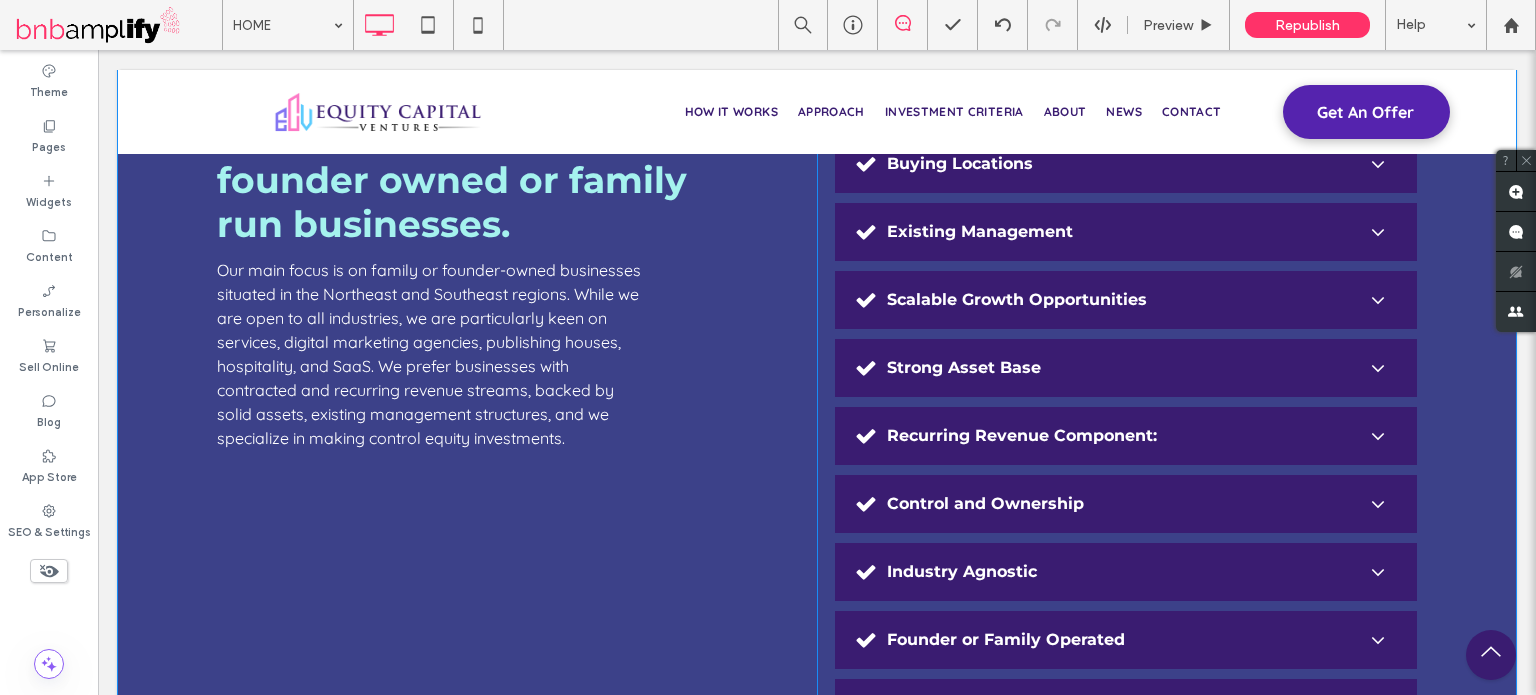 scroll, scrollTop: 4550, scrollLeft: 0, axis: vertical 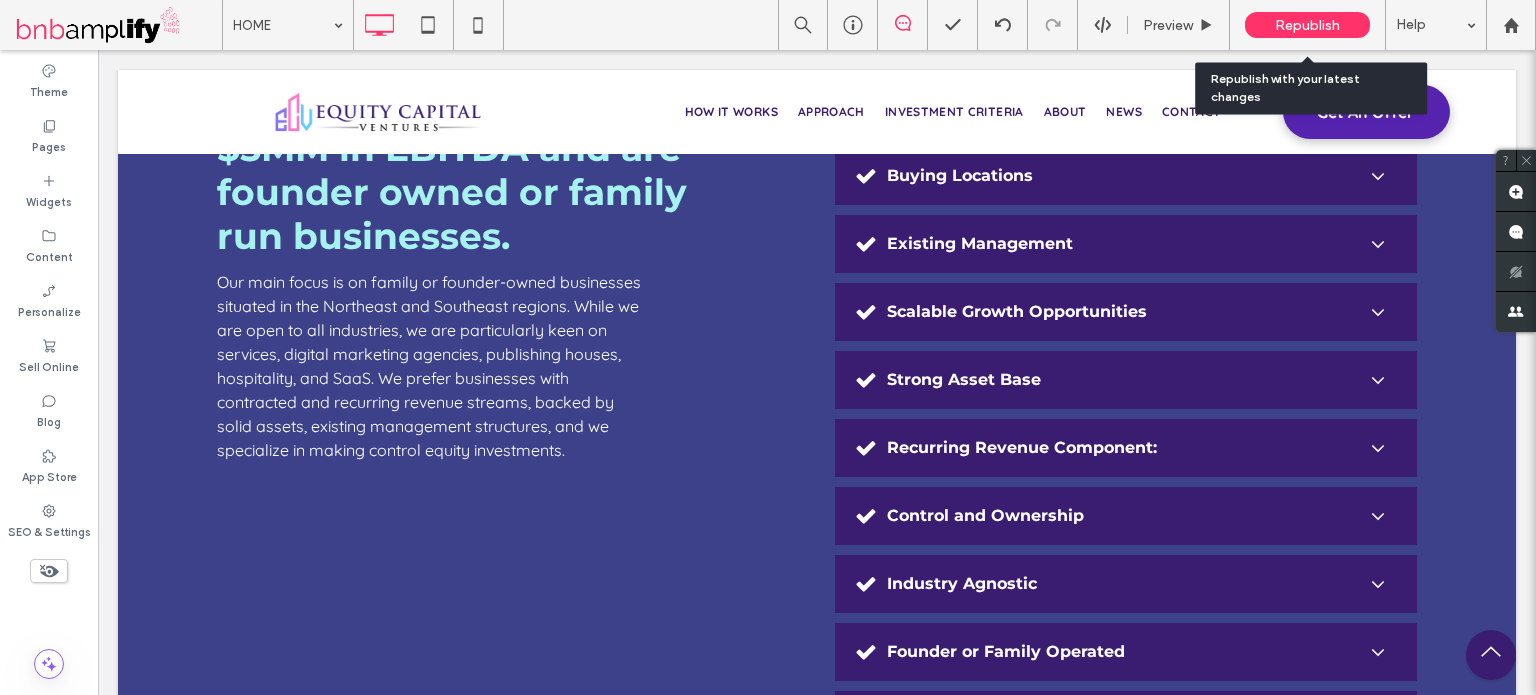 click on "Republish" at bounding box center [1307, 25] 